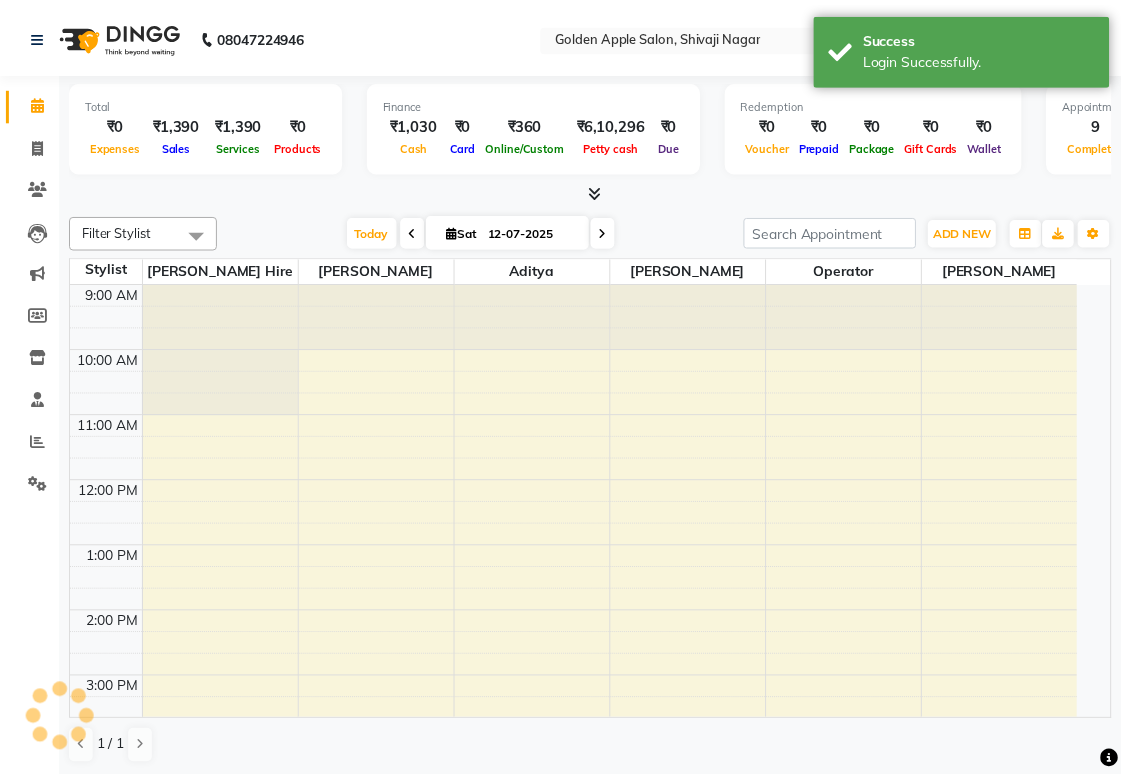 scroll, scrollTop: 0, scrollLeft: 0, axis: both 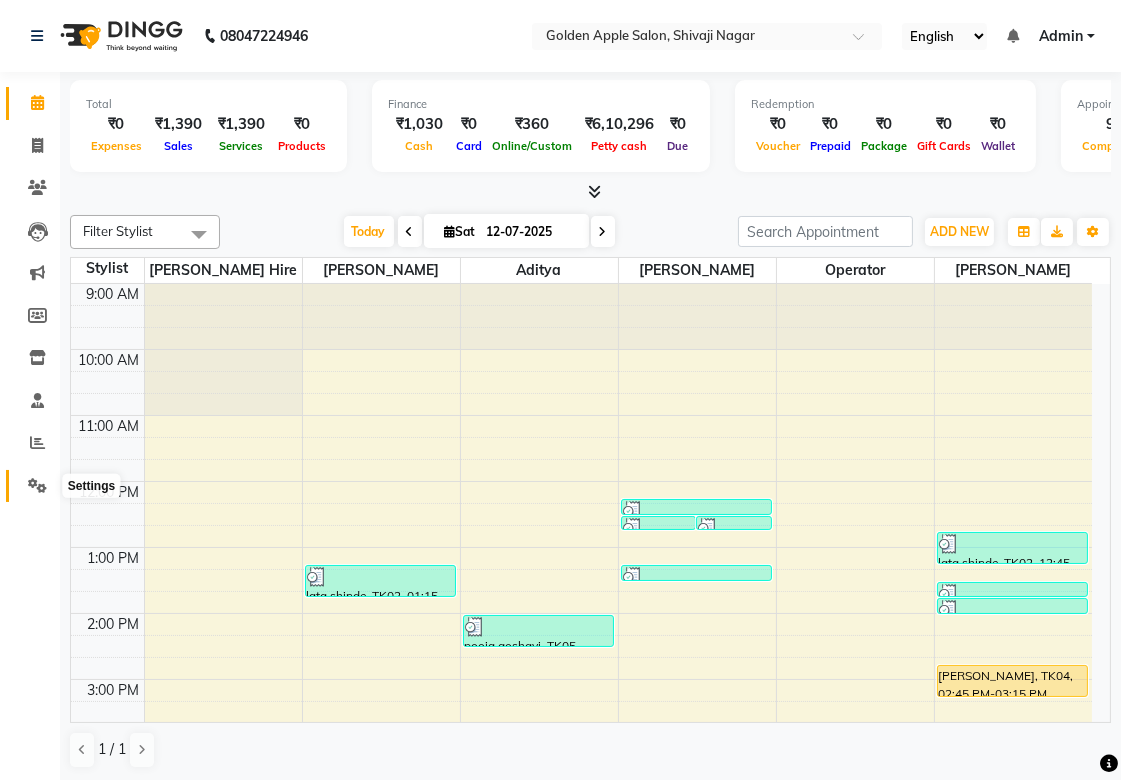 click 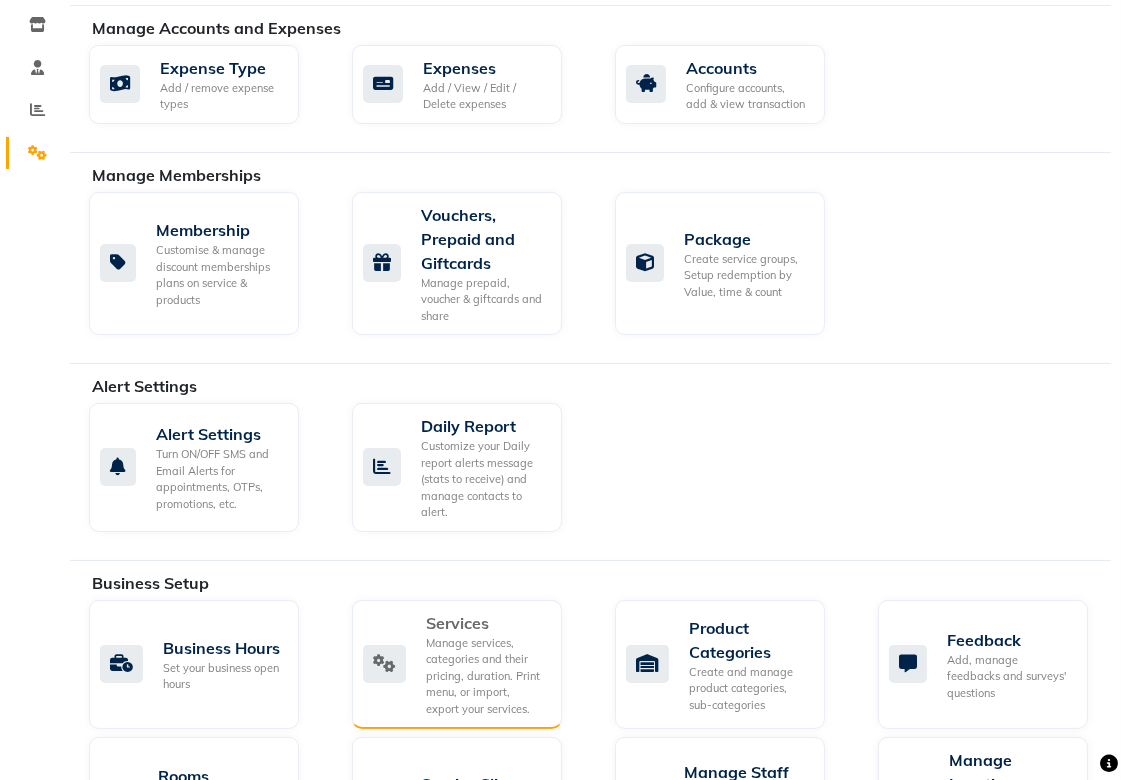 scroll, scrollTop: 444, scrollLeft: 0, axis: vertical 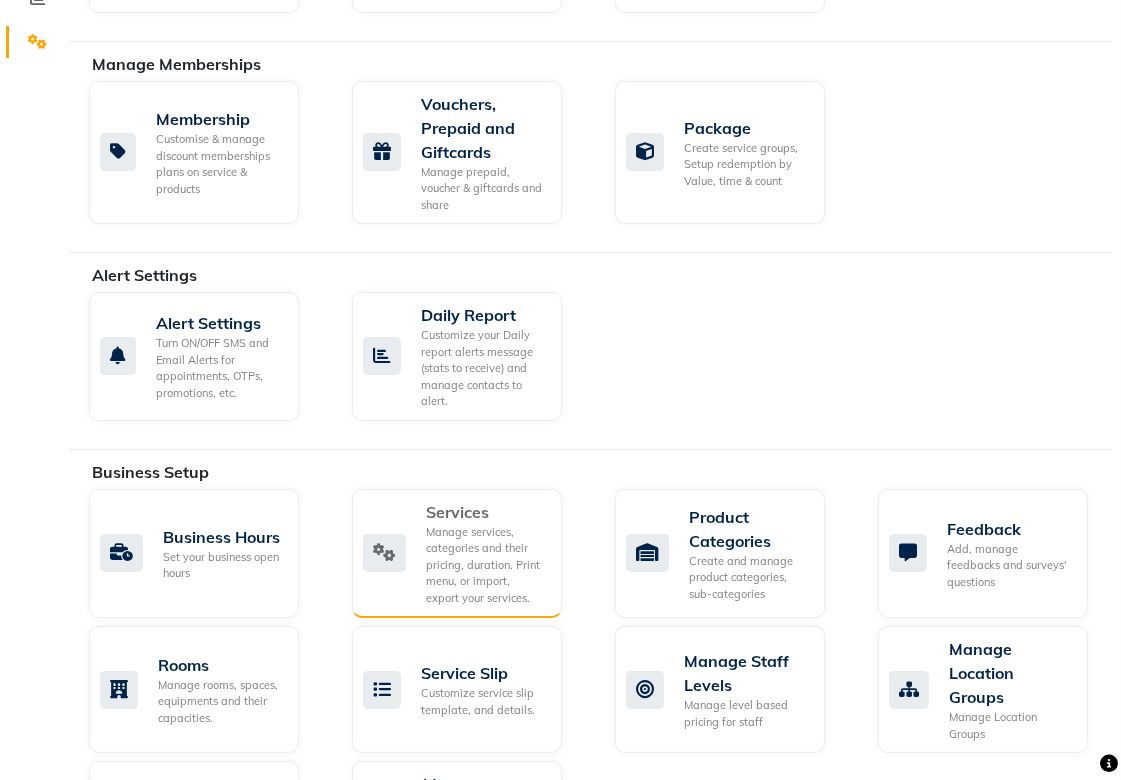 click on "Services  Manage services, categories and their pricing, duration. Print menu, or import, export your services." 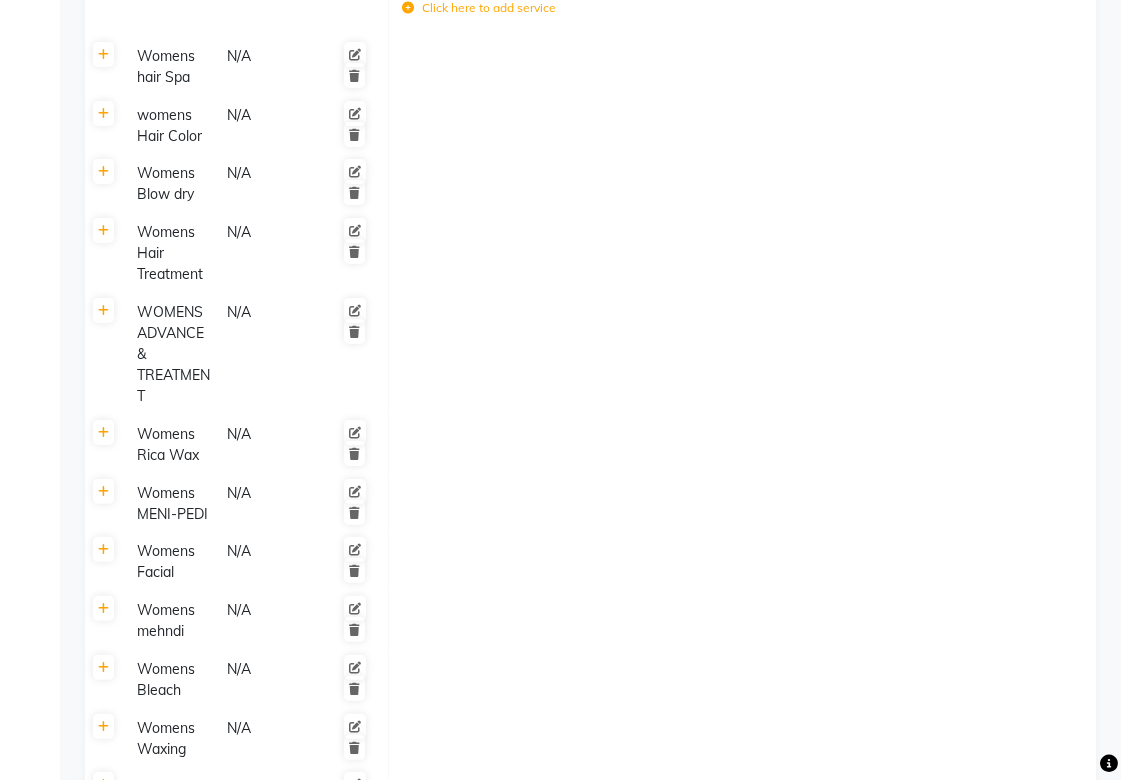 scroll, scrollTop: 888, scrollLeft: 0, axis: vertical 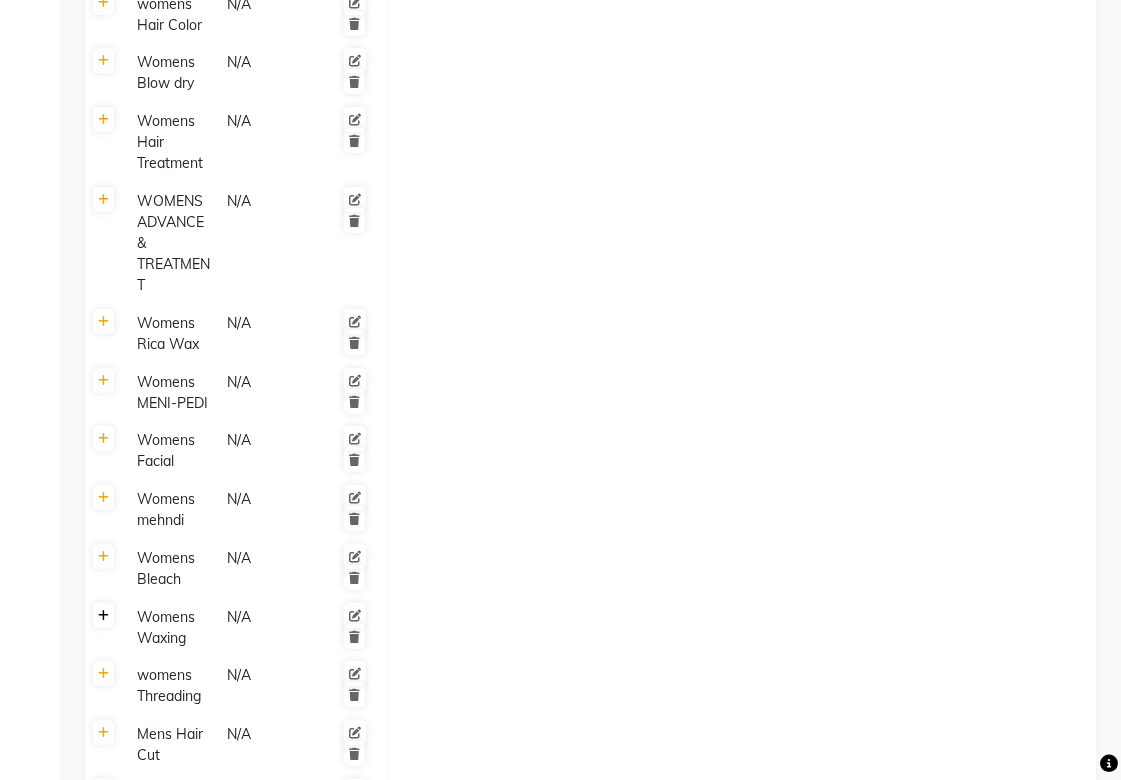 click 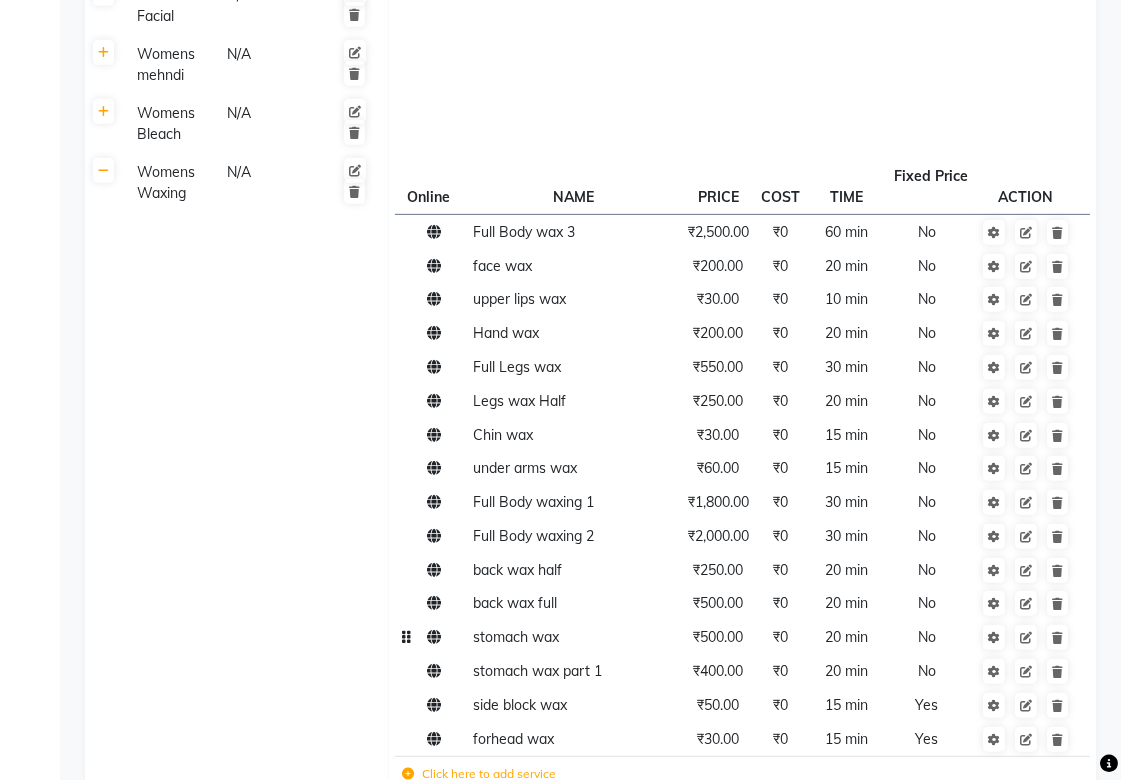 scroll, scrollTop: 1555, scrollLeft: 0, axis: vertical 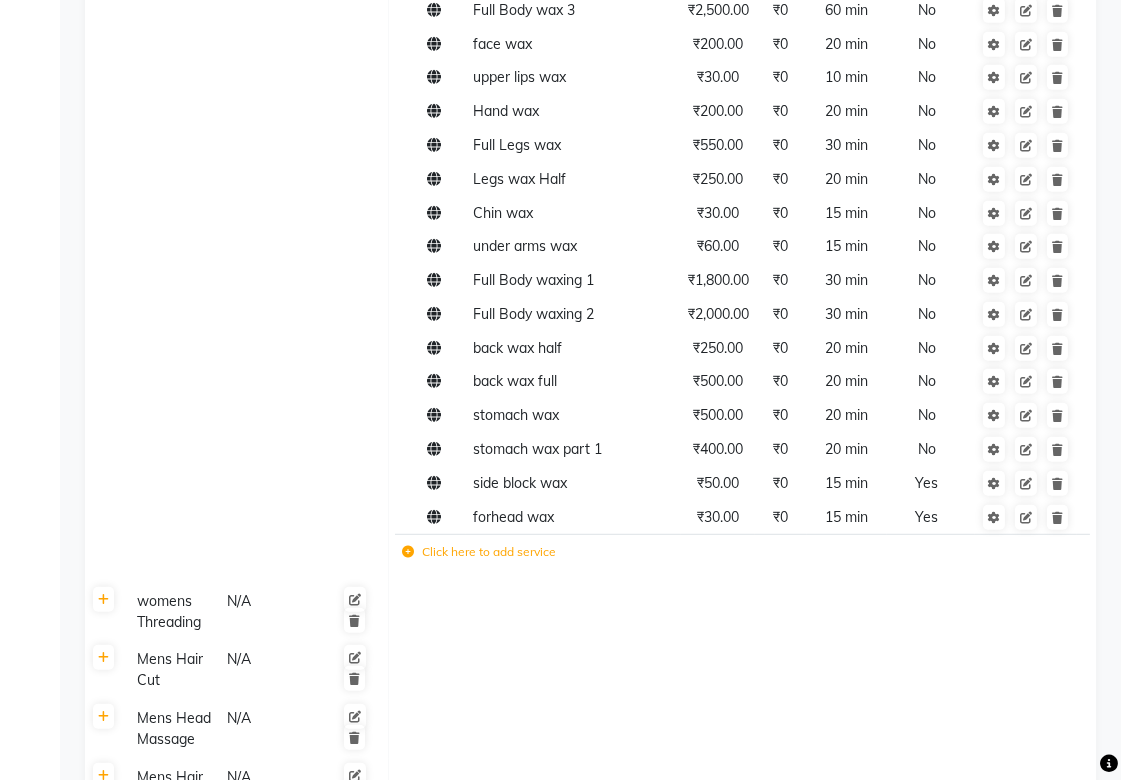 click on "Click here to add service" 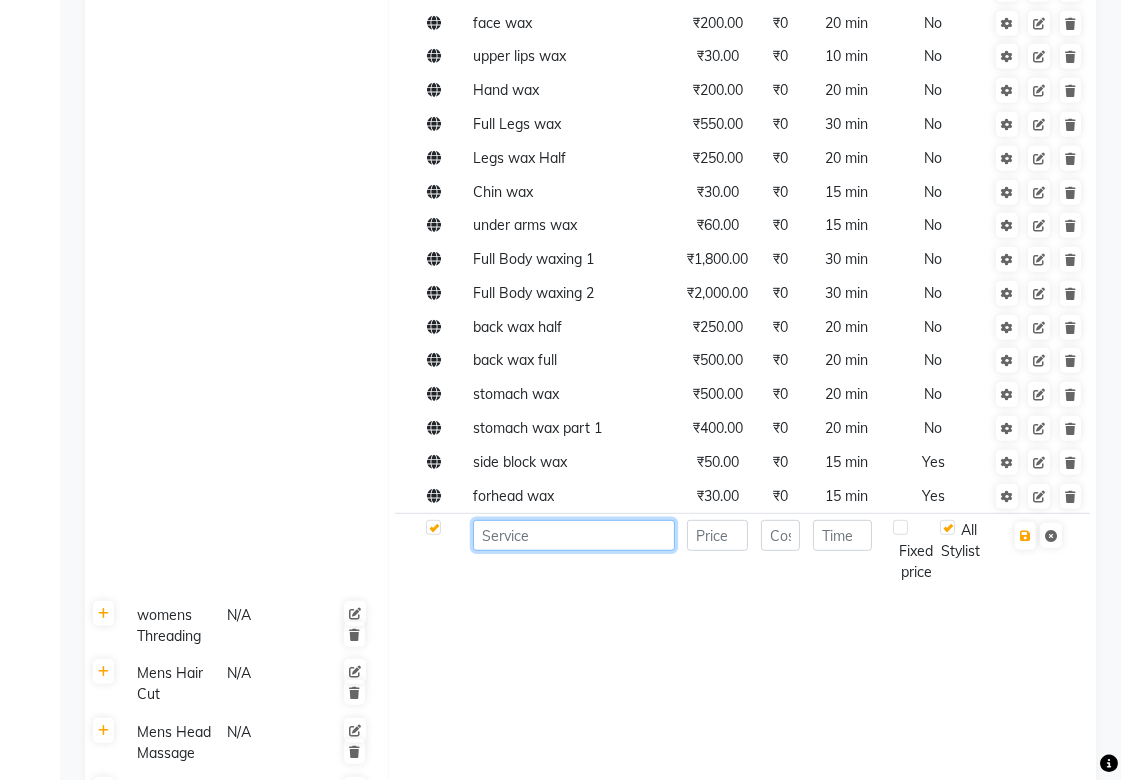 click 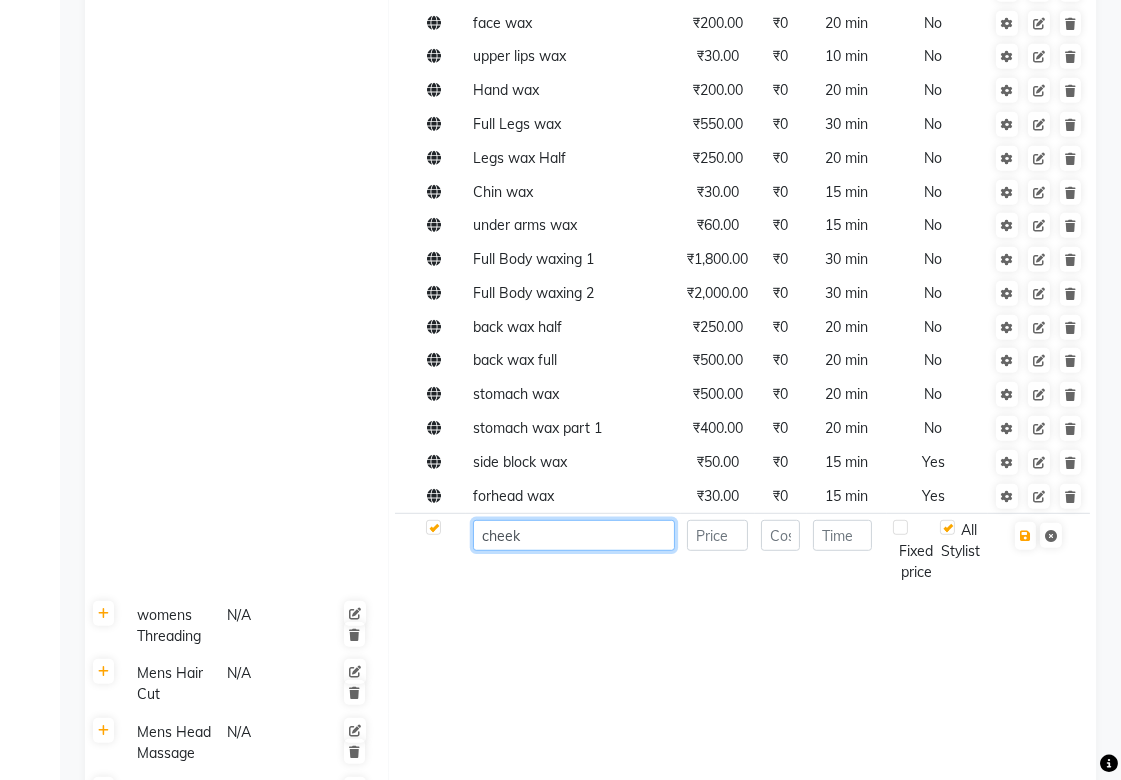 type on "cheek" 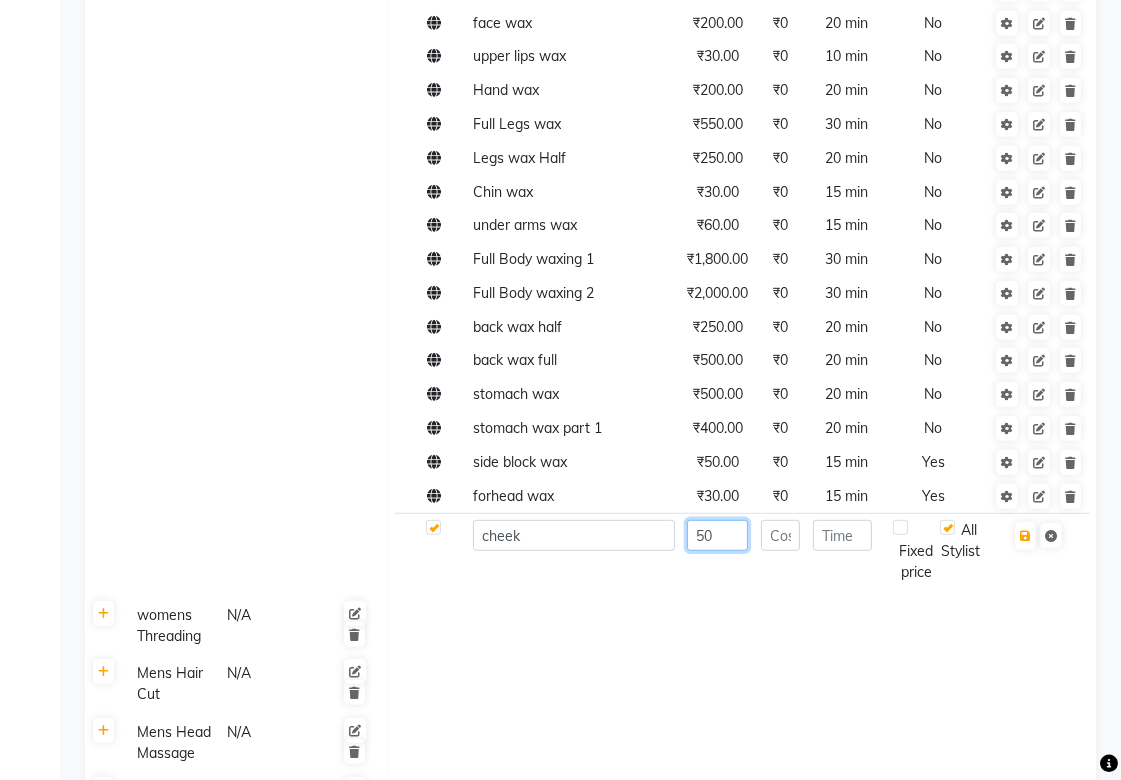 type on "50" 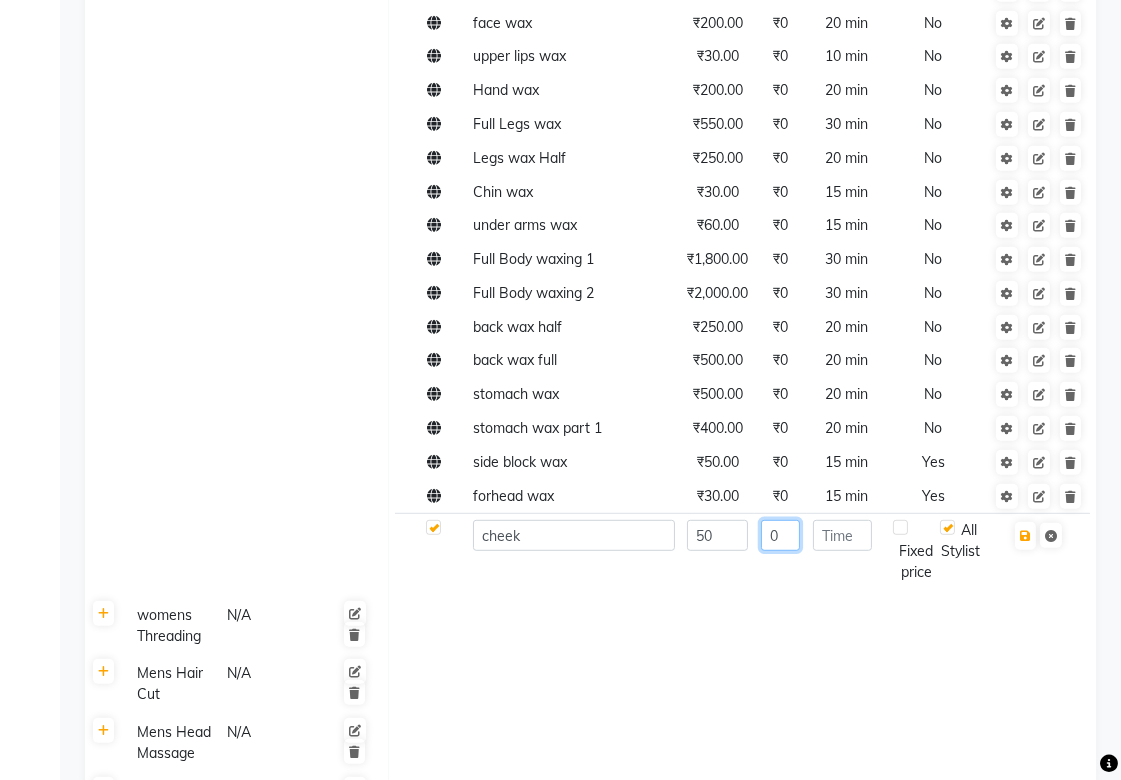 type on "0" 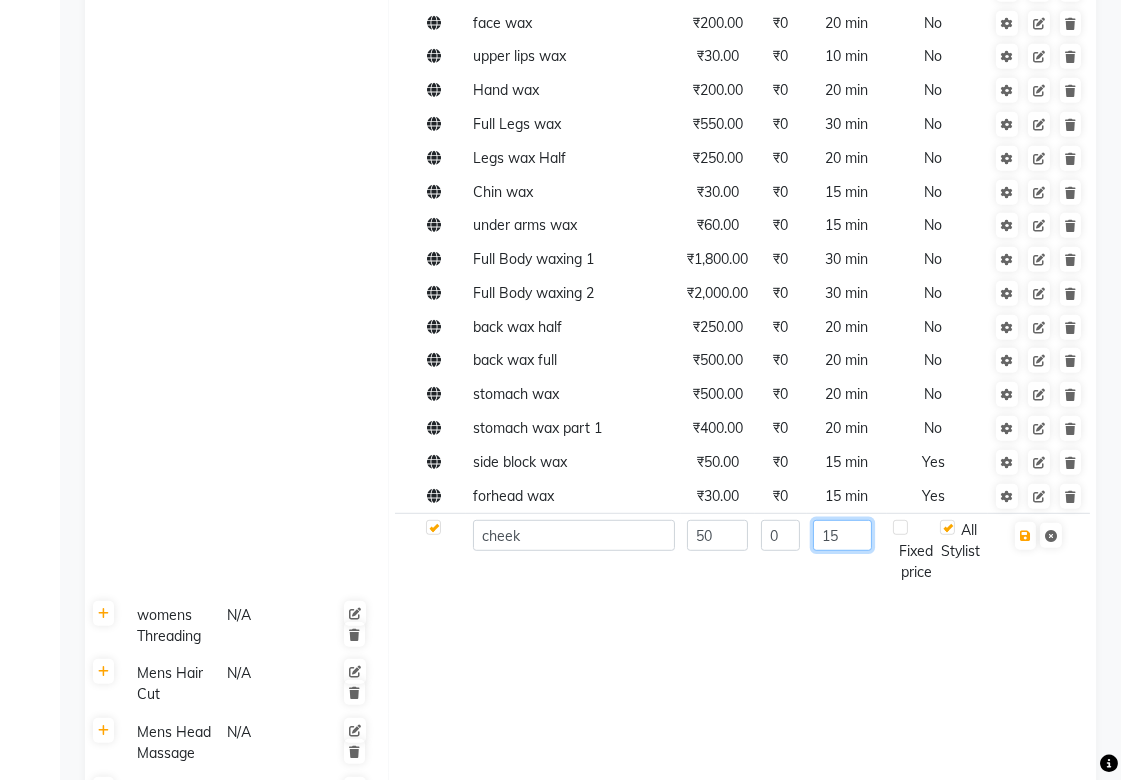 type on "15" 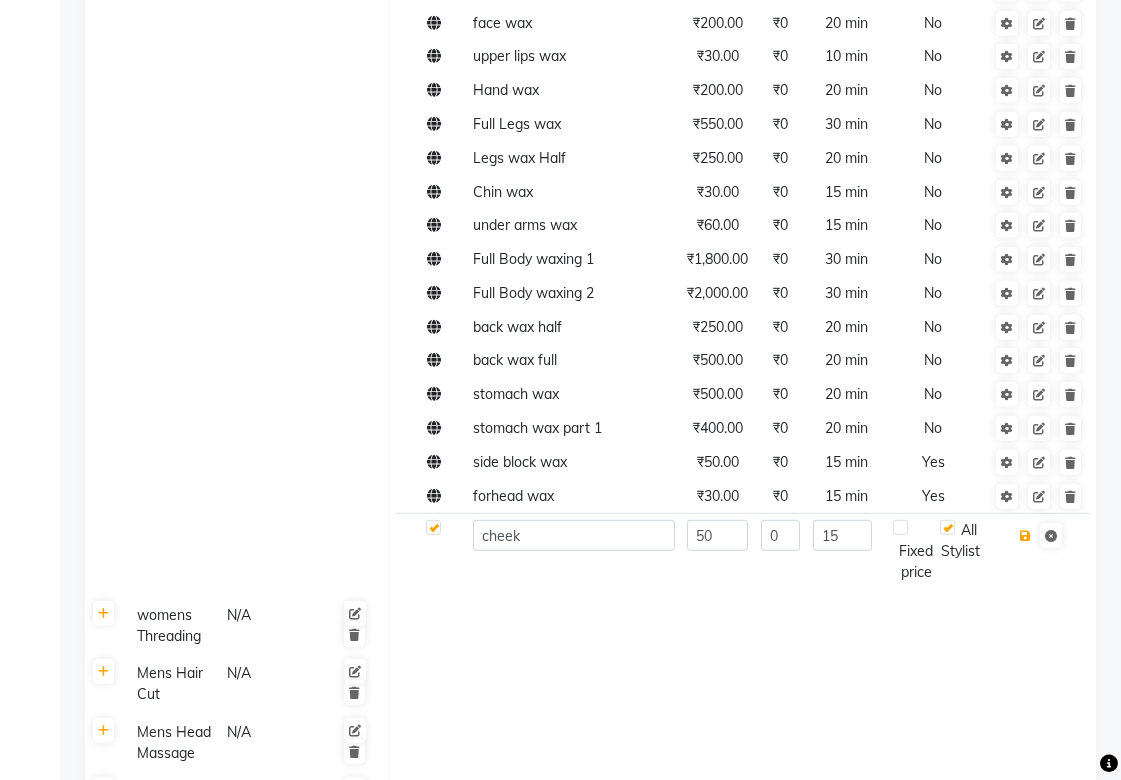 type 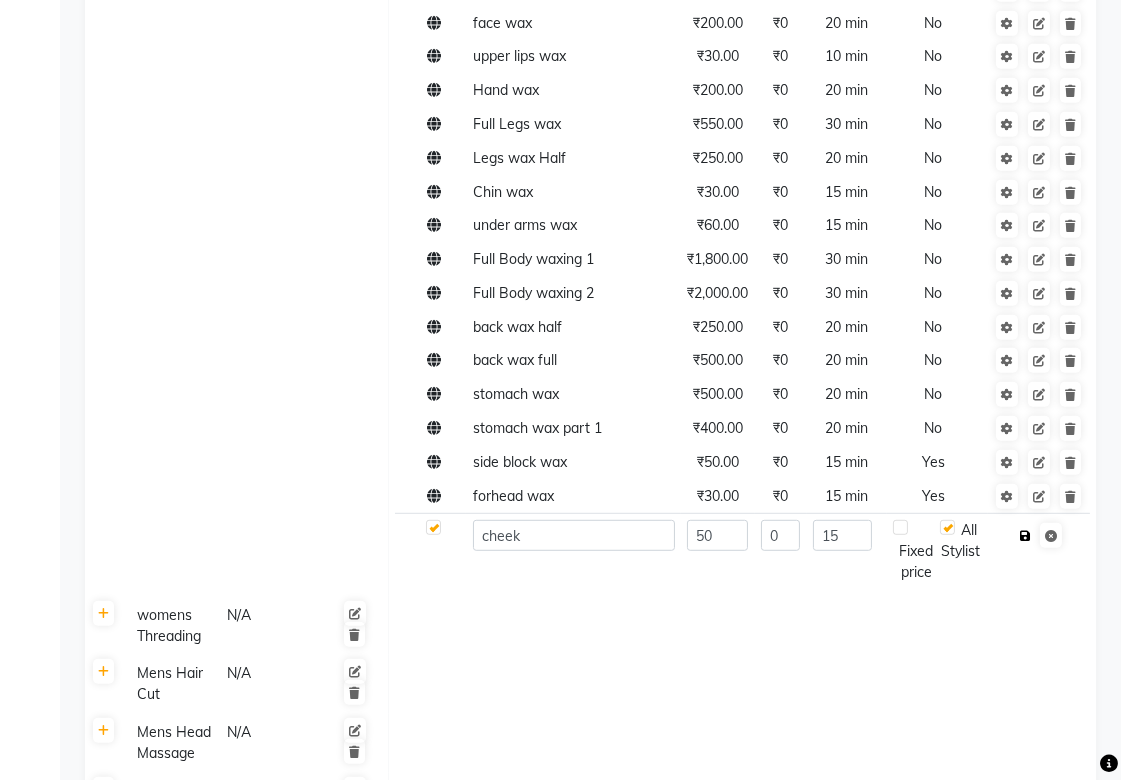 click at bounding box center (1025, 536) 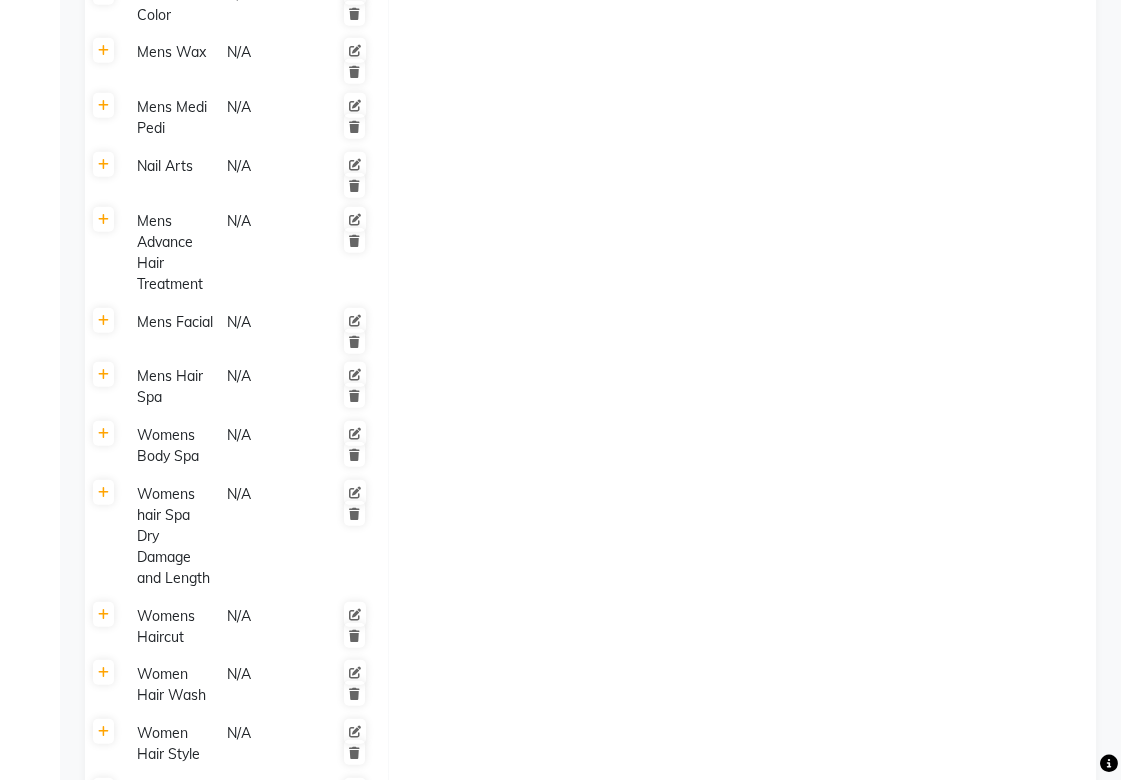 scroll, scrollTop: 2555, scrollLeft: 0, axis: vertical 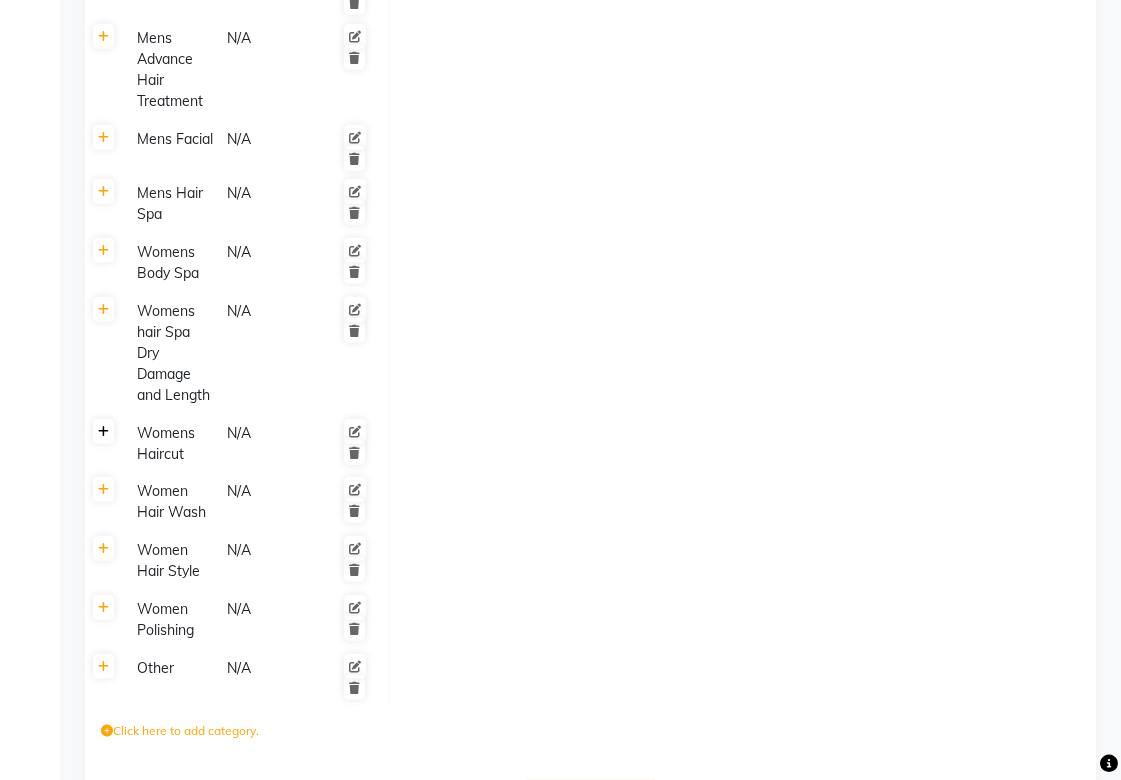 click 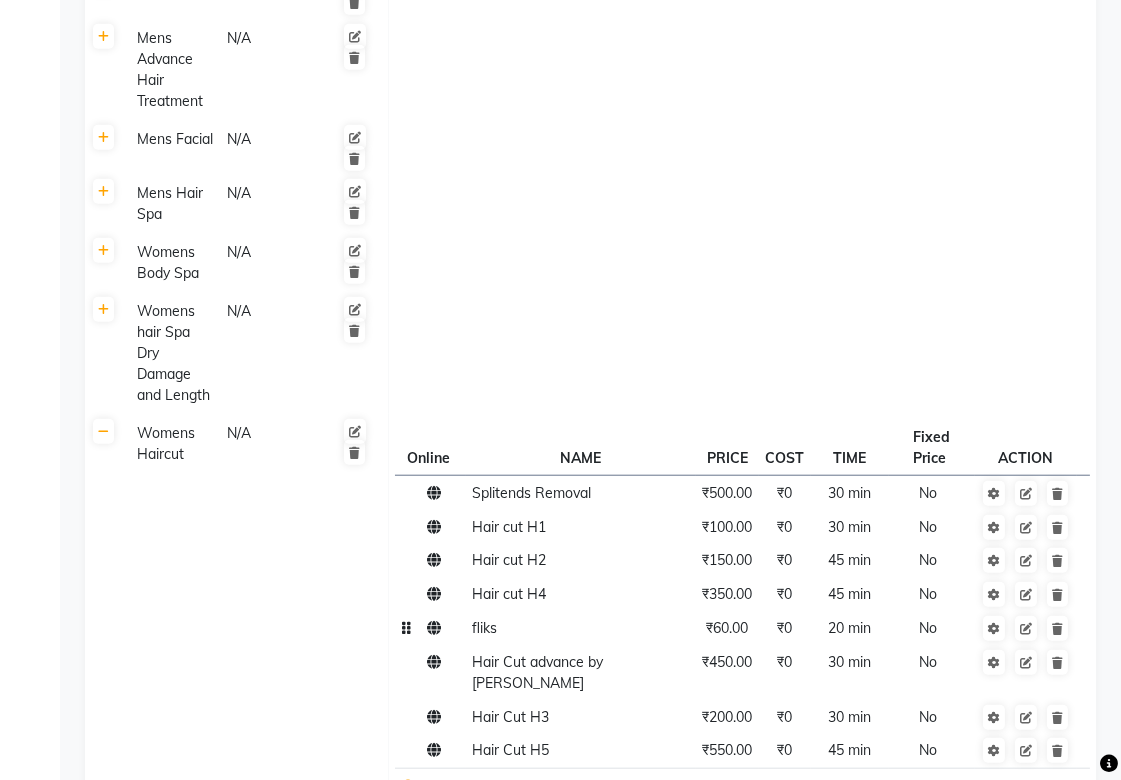 scroll, scrollTop: 2777, scrollLeft: 0, axis: vertical 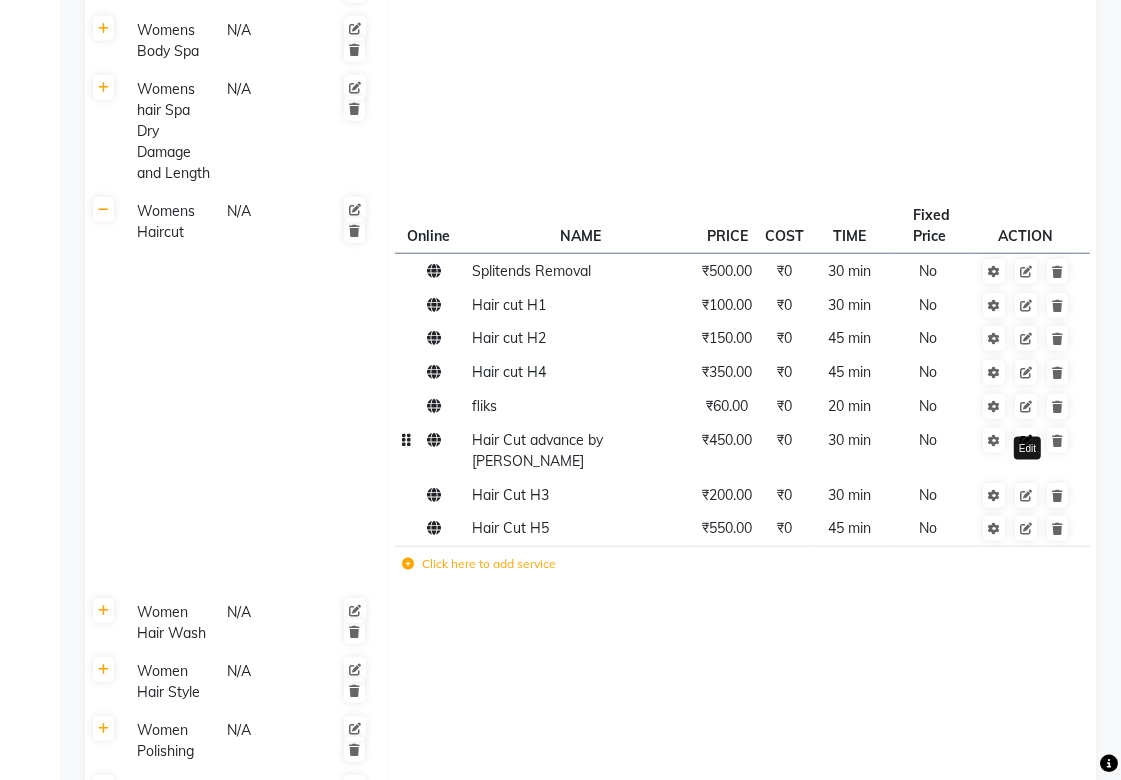 click 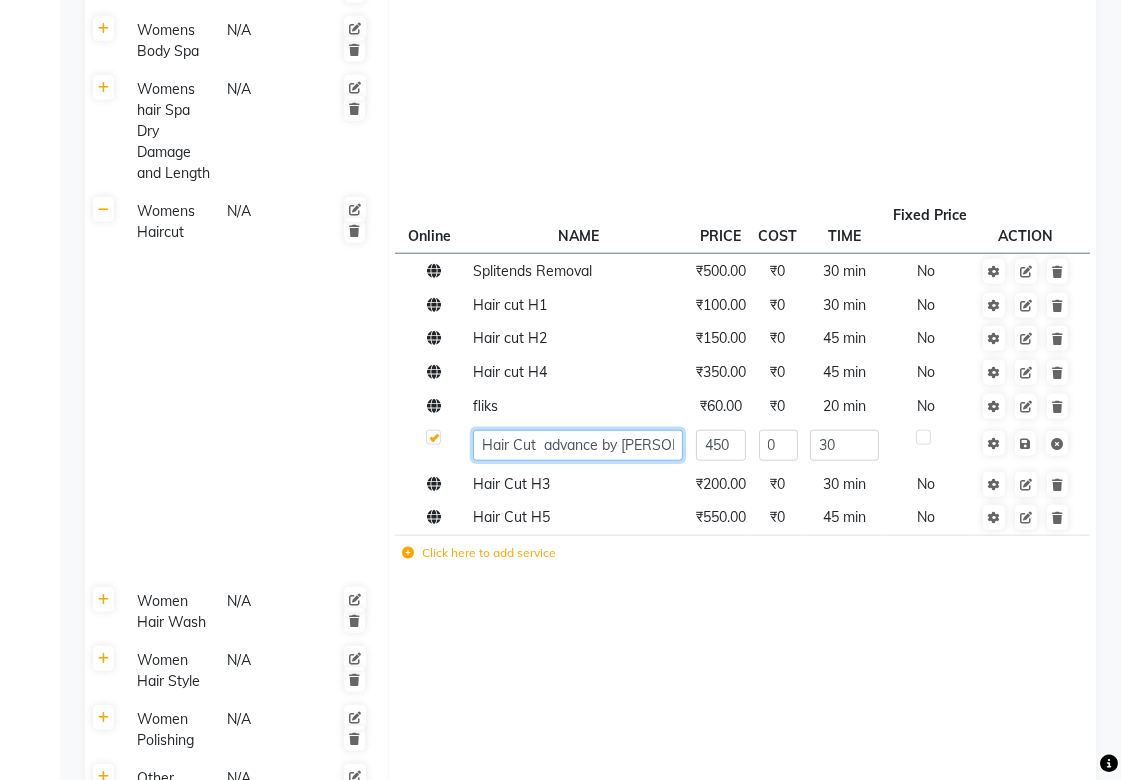 click on "Hair Cut  advance by [PERSON_NAME]" 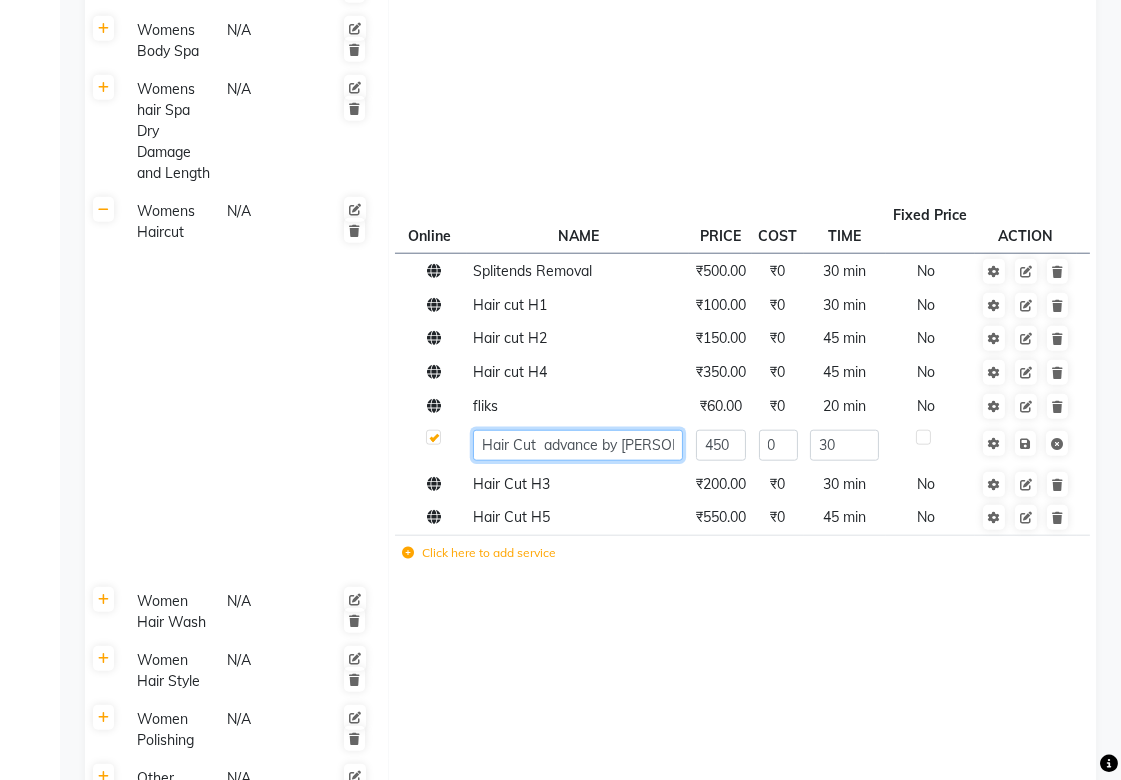 scroll, scrollTop: 0, scrollLeft: 11, axis: horizontal 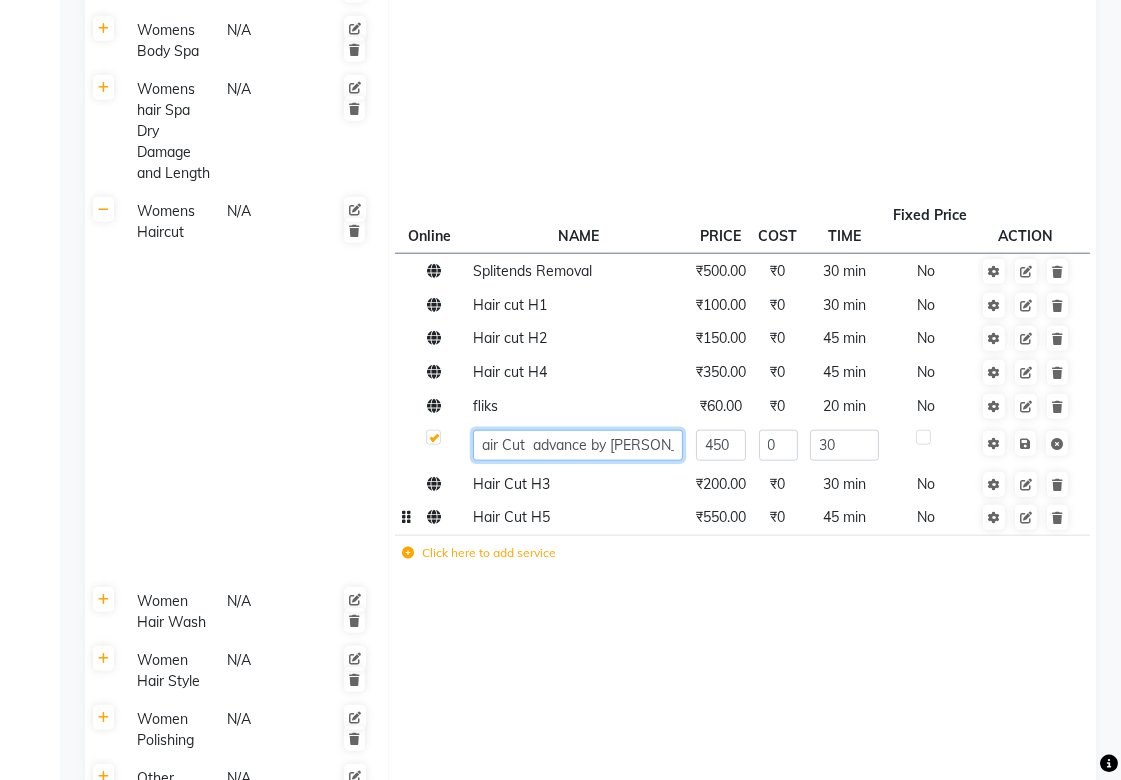 type on "Hair Cut  advance" 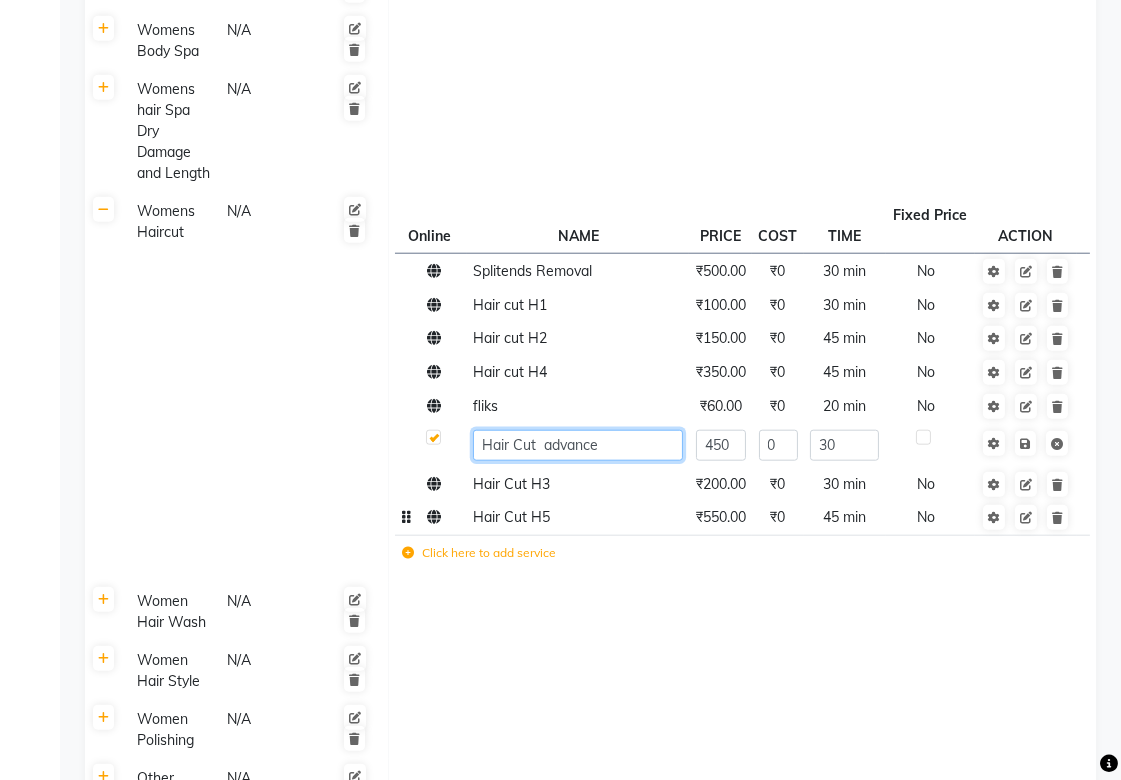 scroll, scrollTop: 0, scrollLeft: 0, axis: both 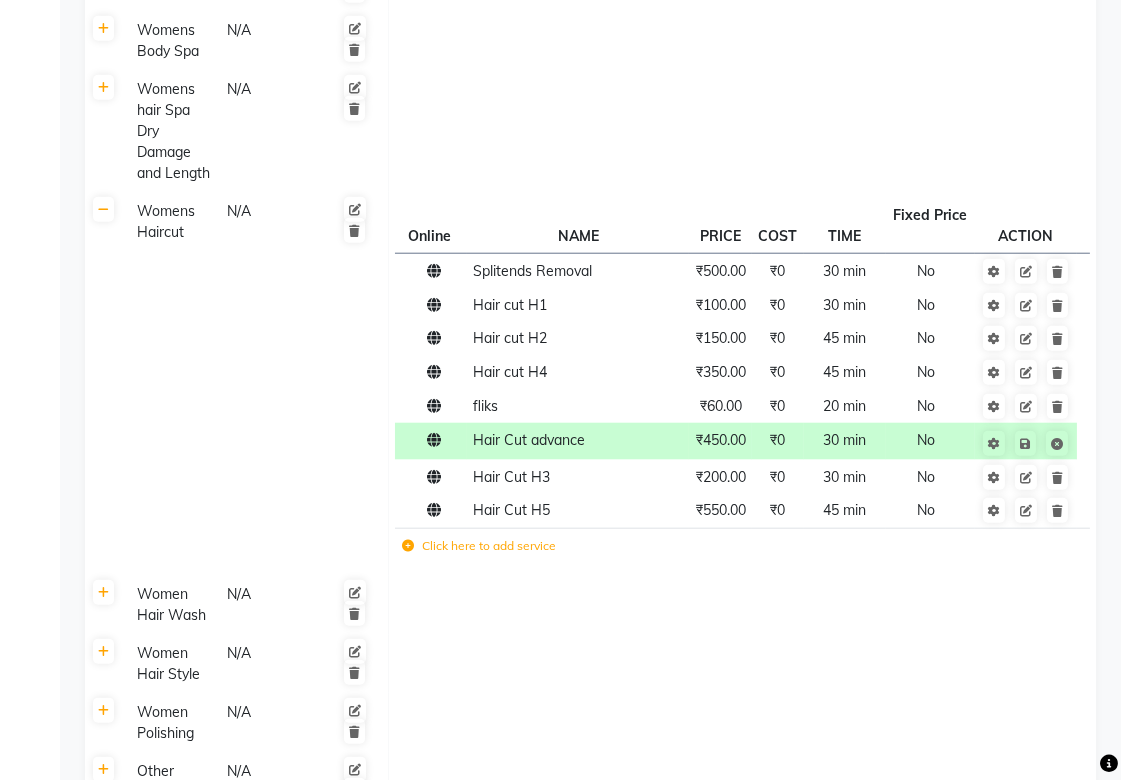 click 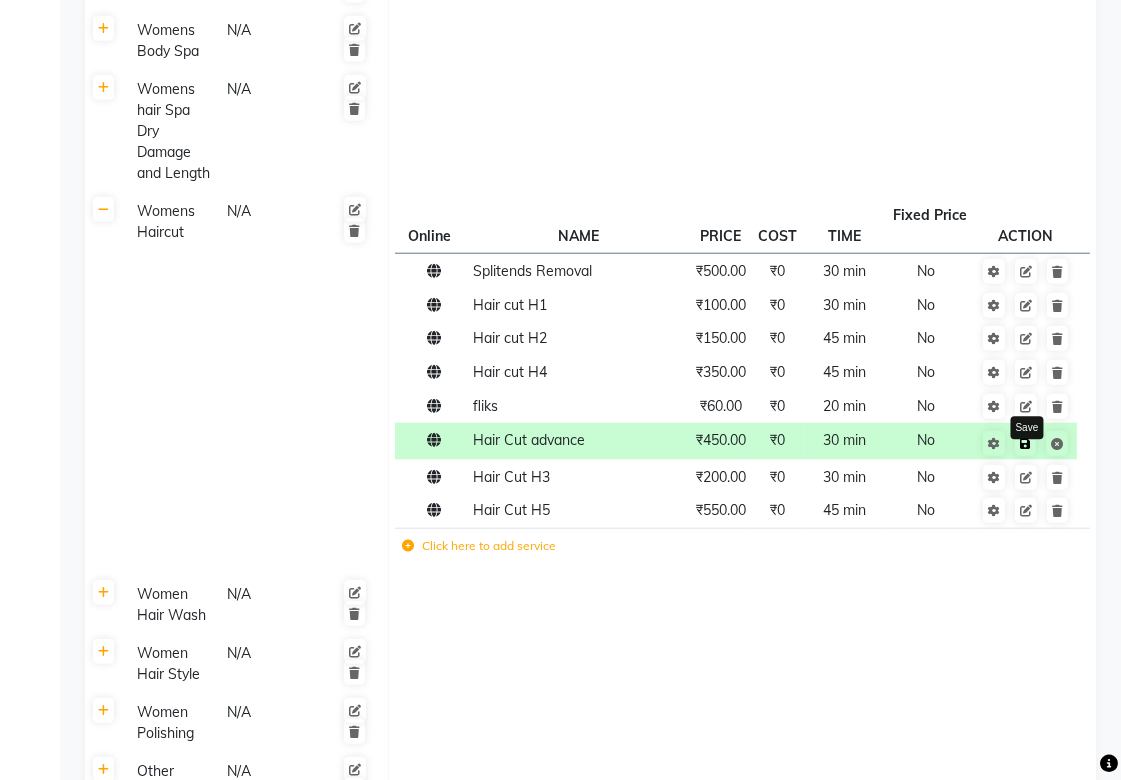 click 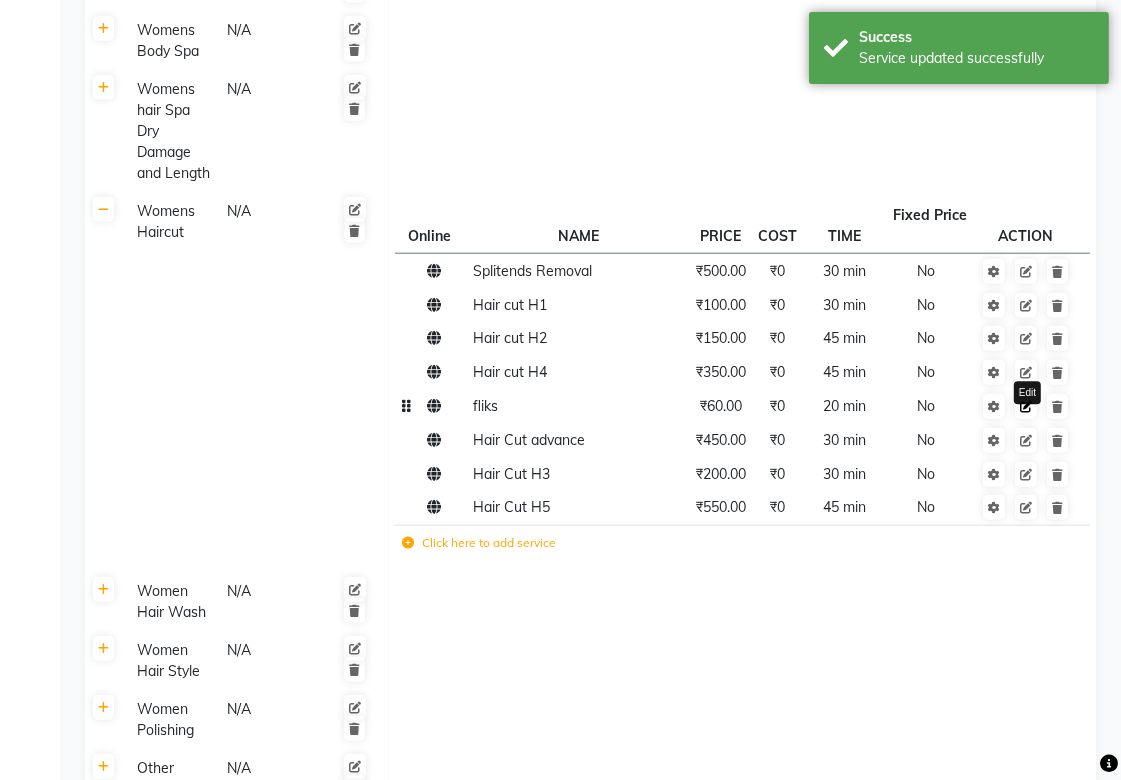 click 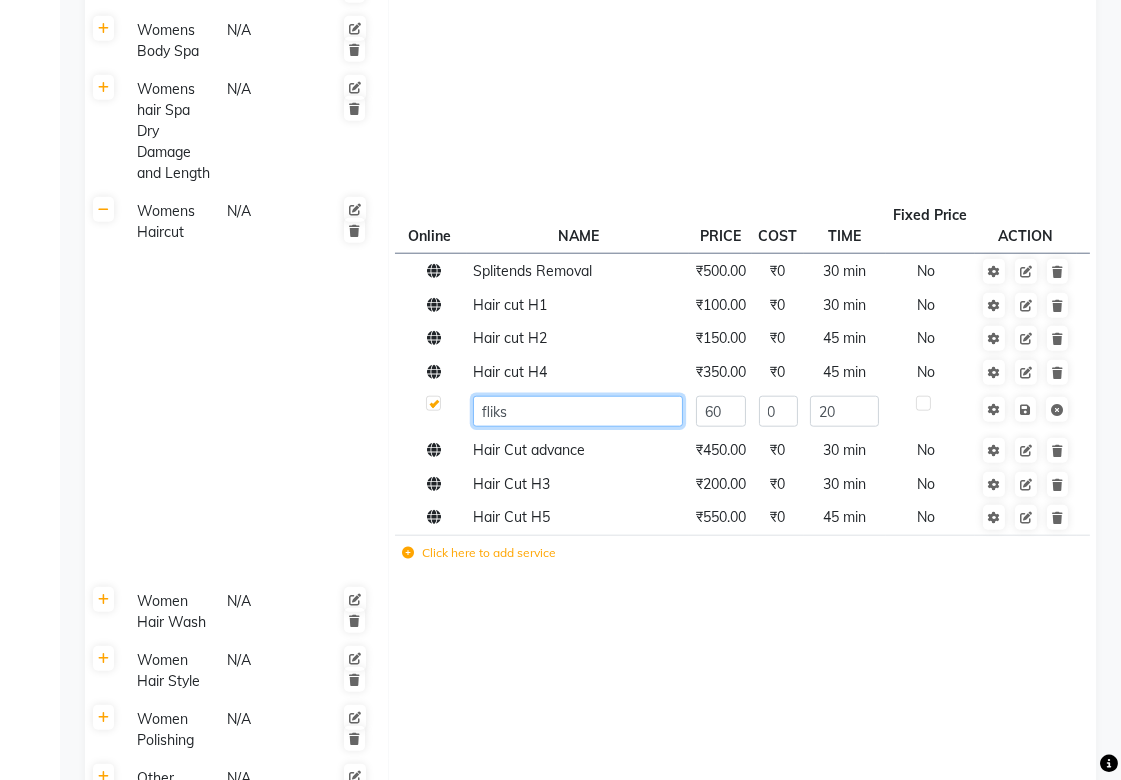 click on "fliks" 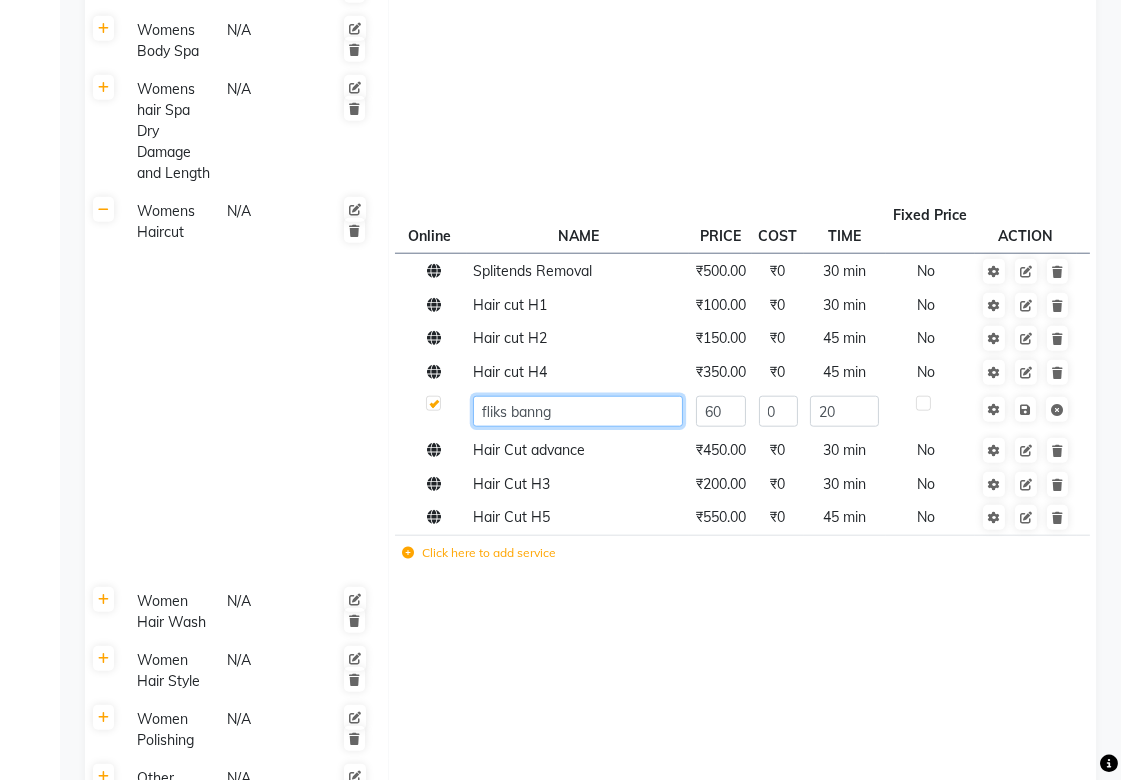 type on "fliks bang" 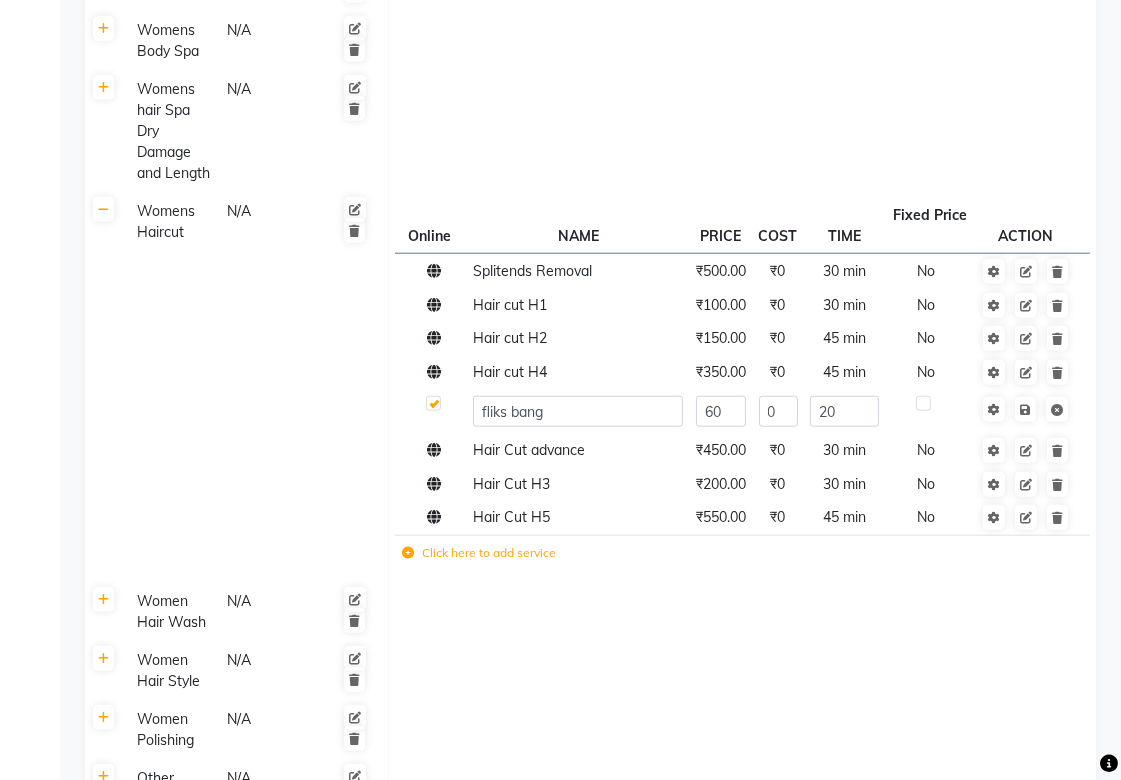 click 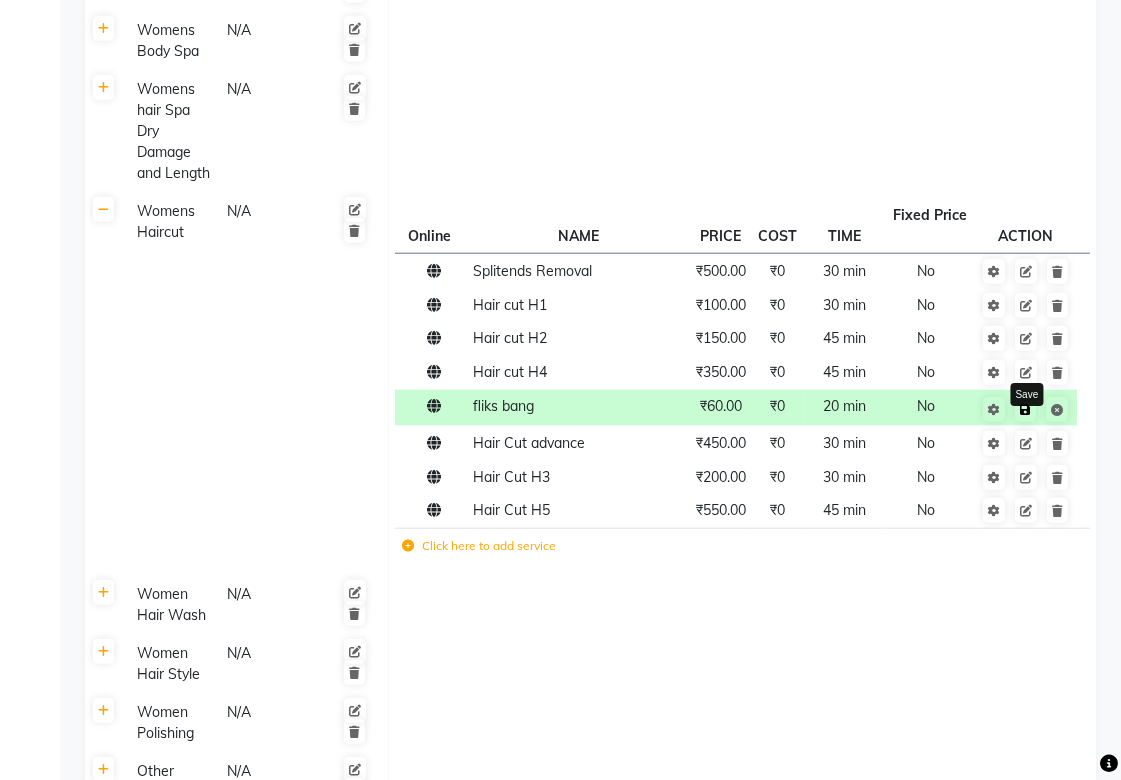 click 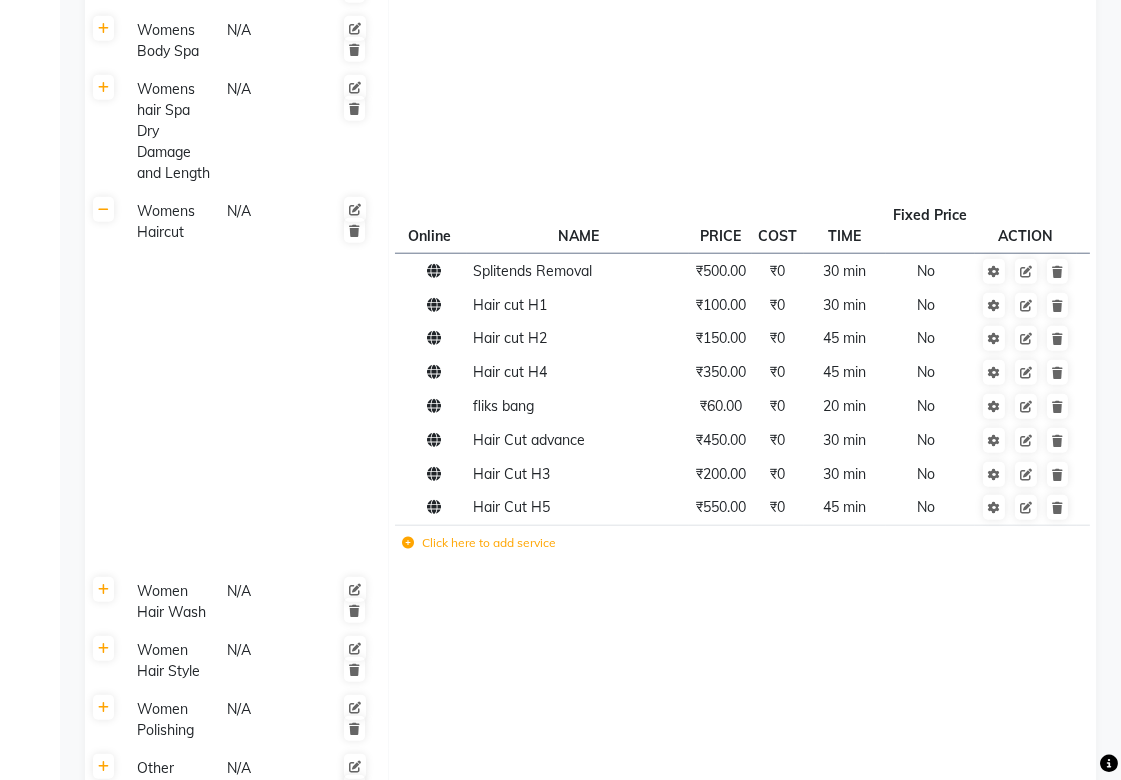 click 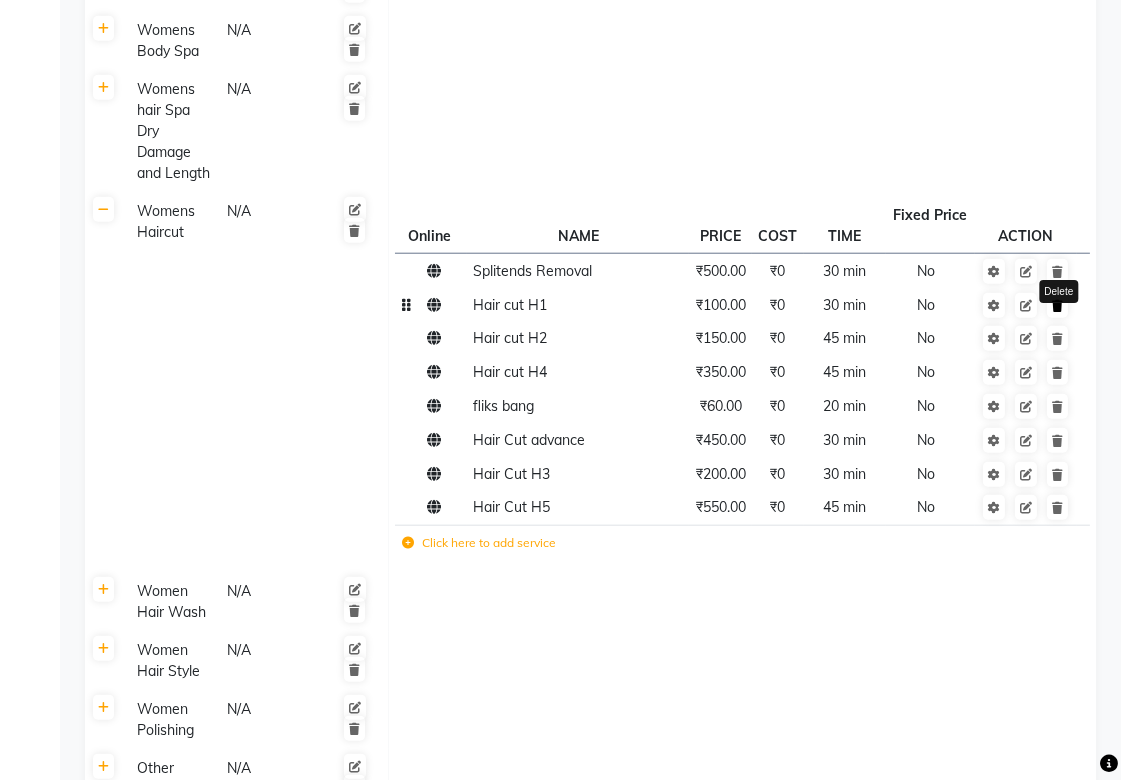 click 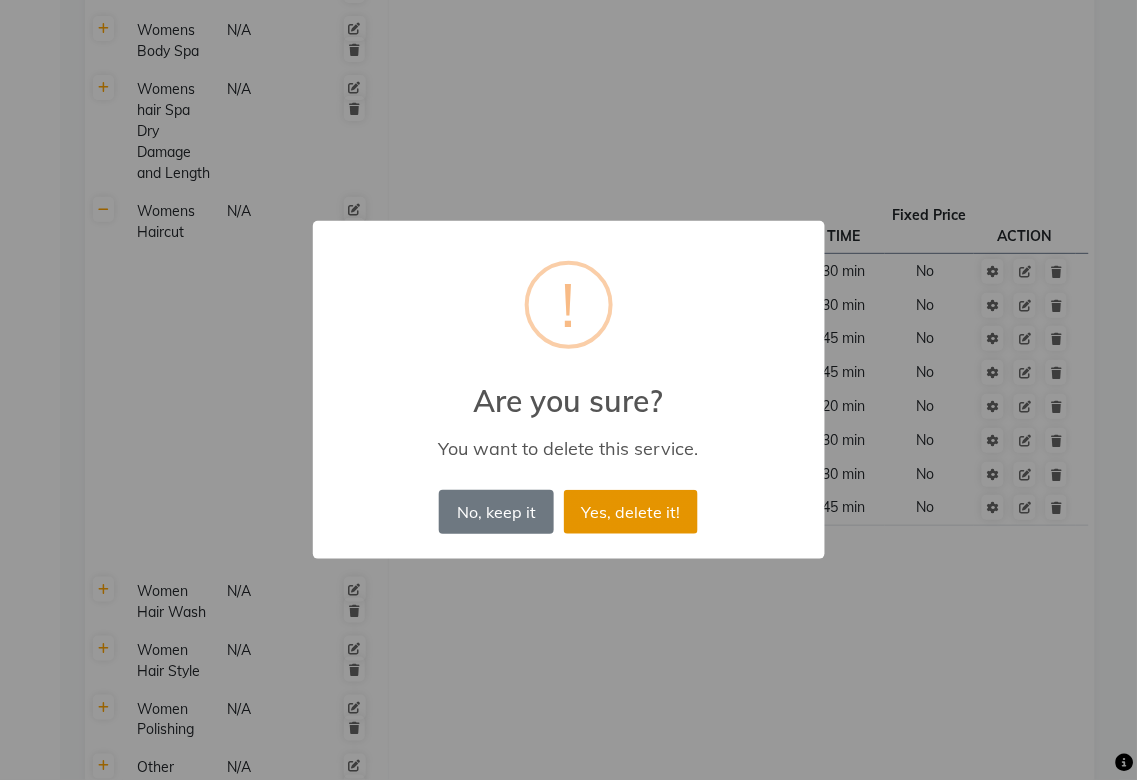 click on "Yes, delete it!" at bounding box center [631, 512] 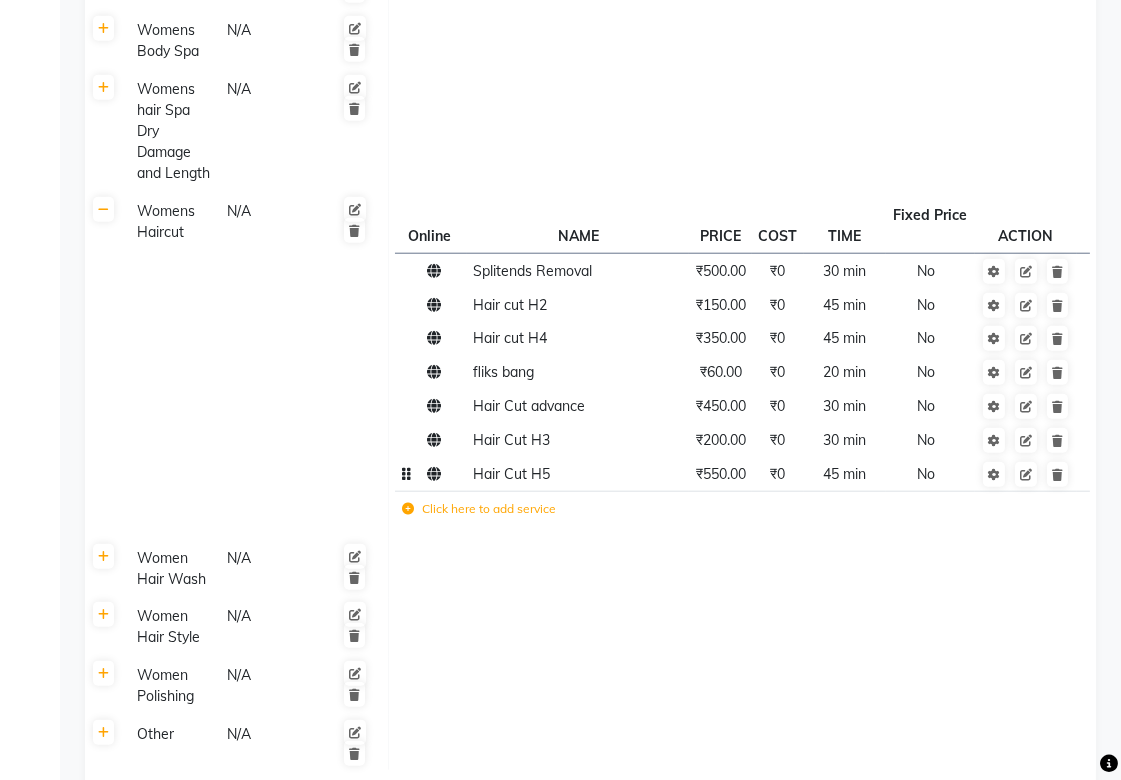 click on "Hair Cut H5" 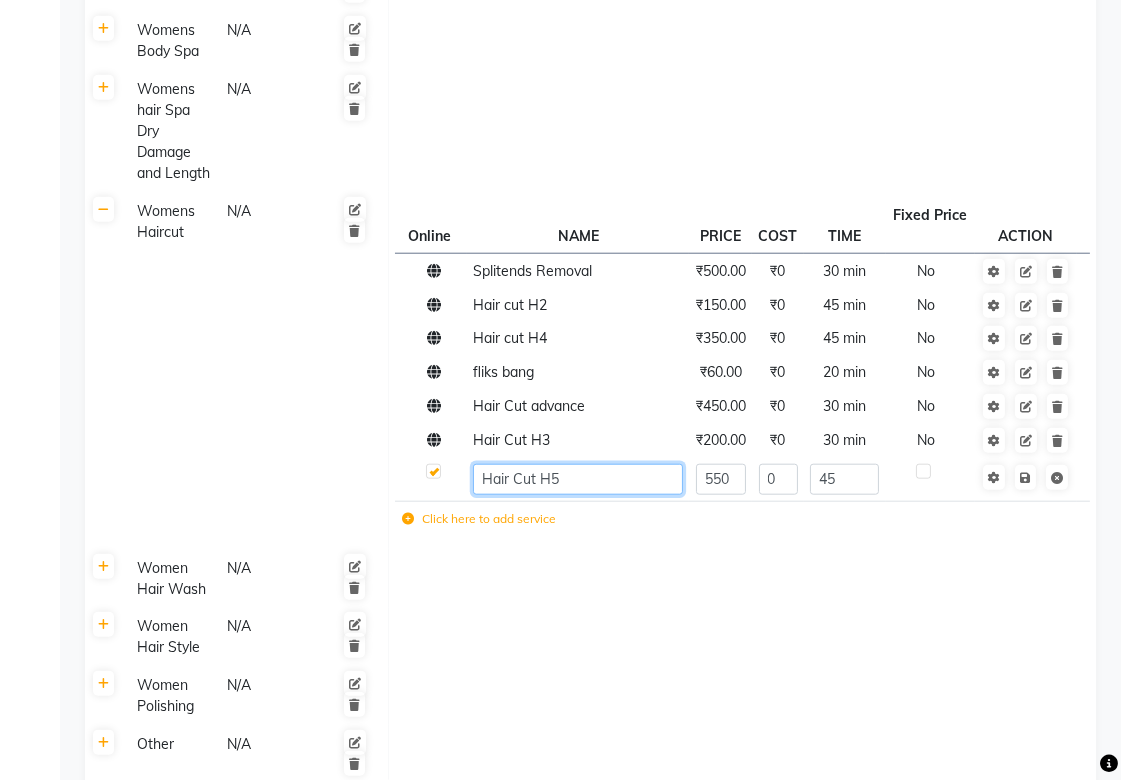 click on "Hair Cut H5" 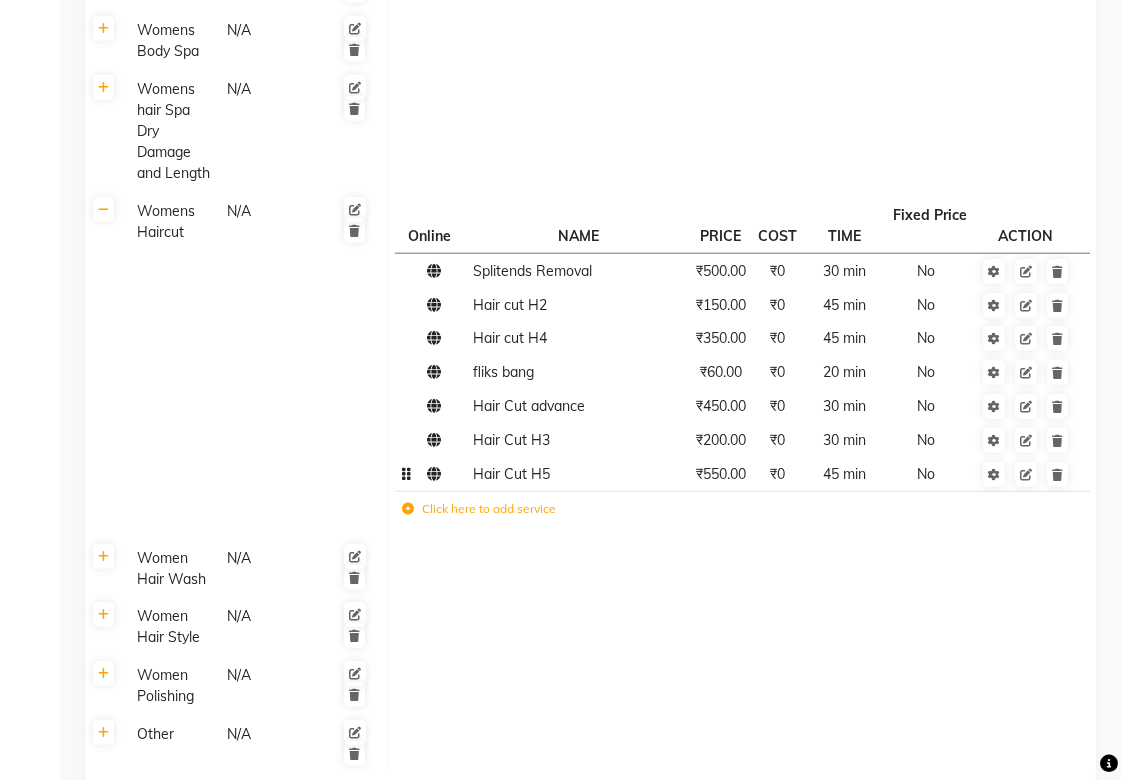 scroll, scrollTop: 2872, scrollLeft: 0, axis: vertical 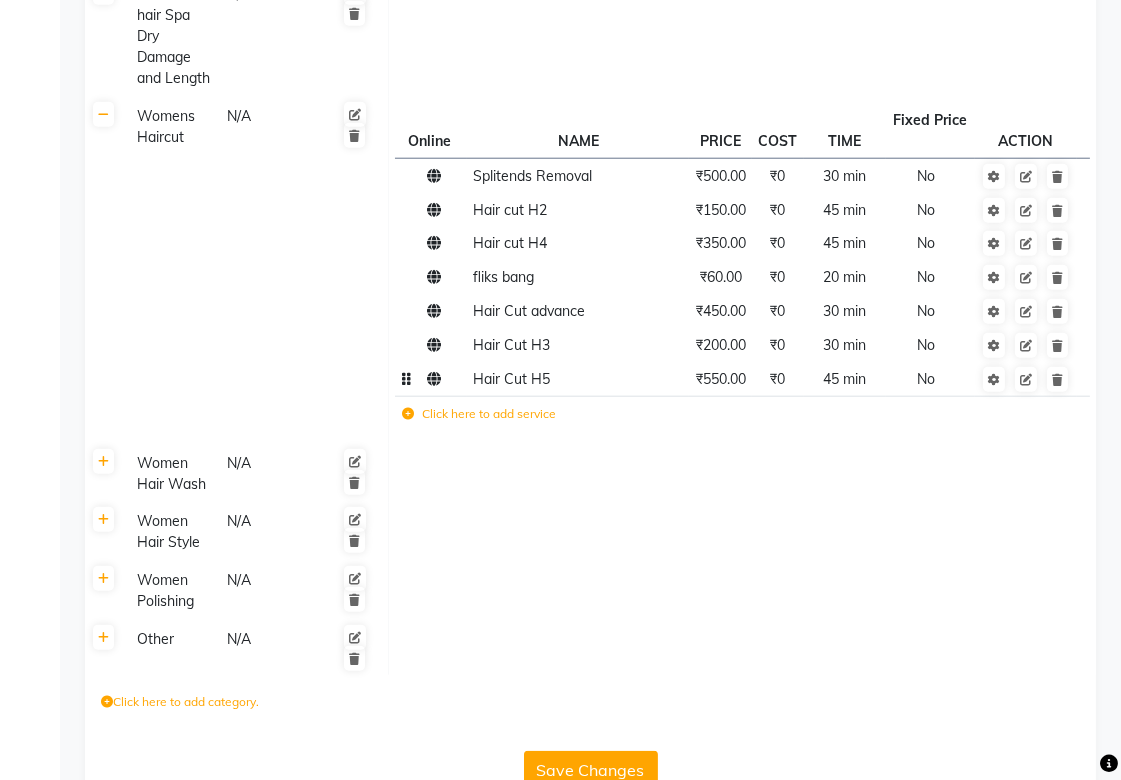 click on "Save Changes" 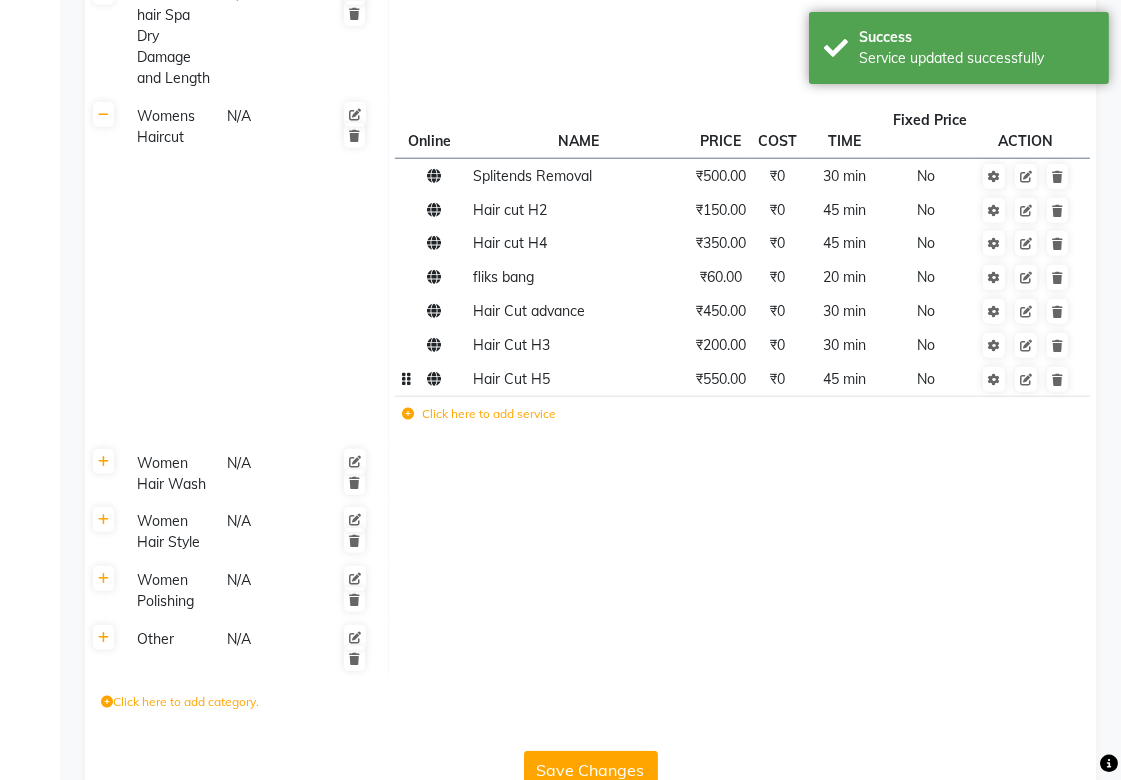 click 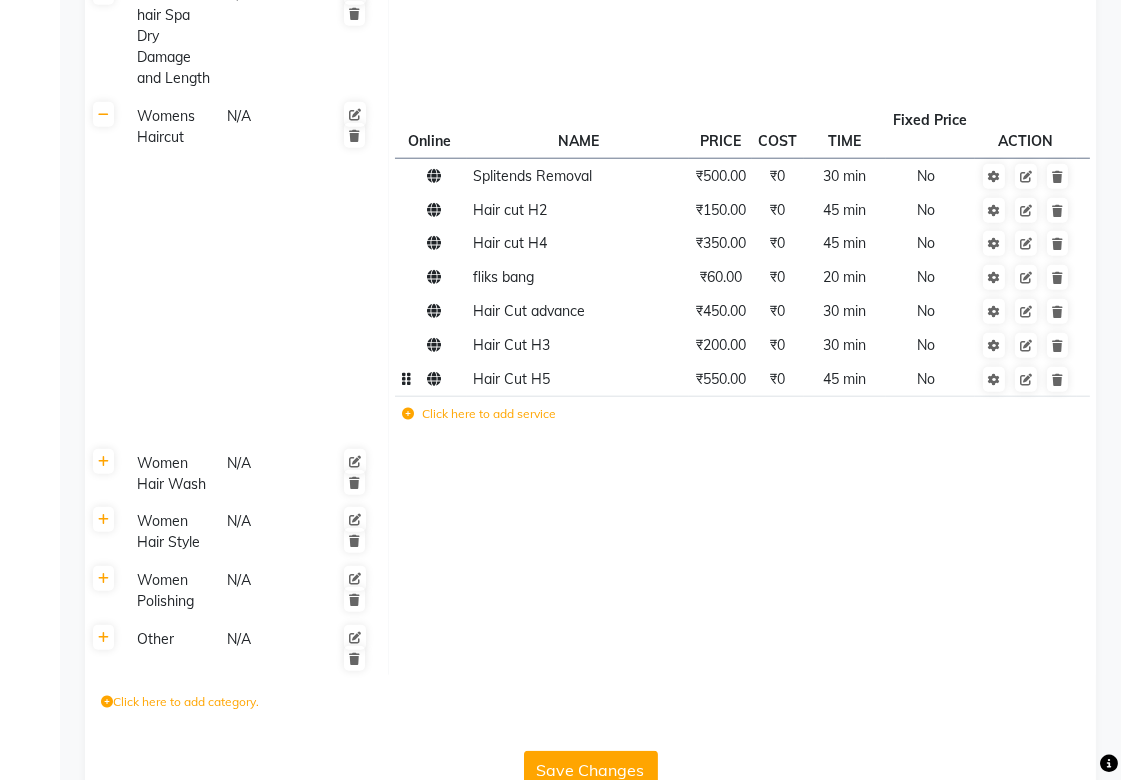click 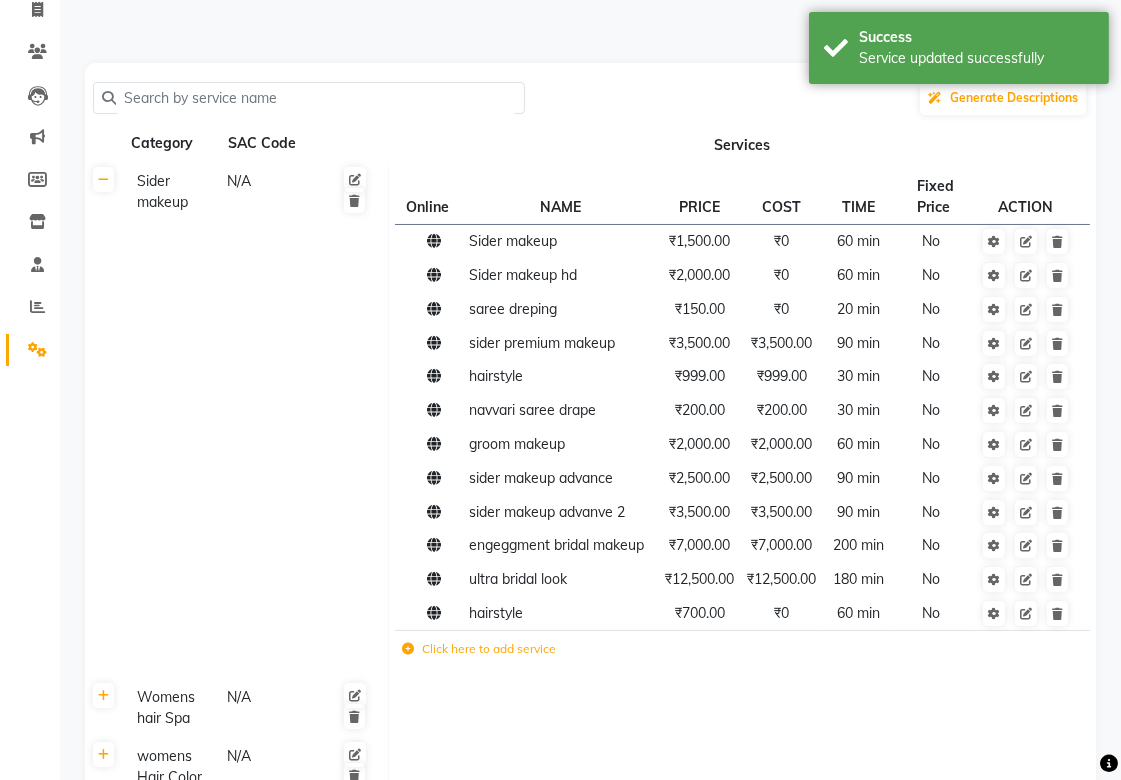 scroll, scrollTop: 0, scrollLeft: 0, axis: both 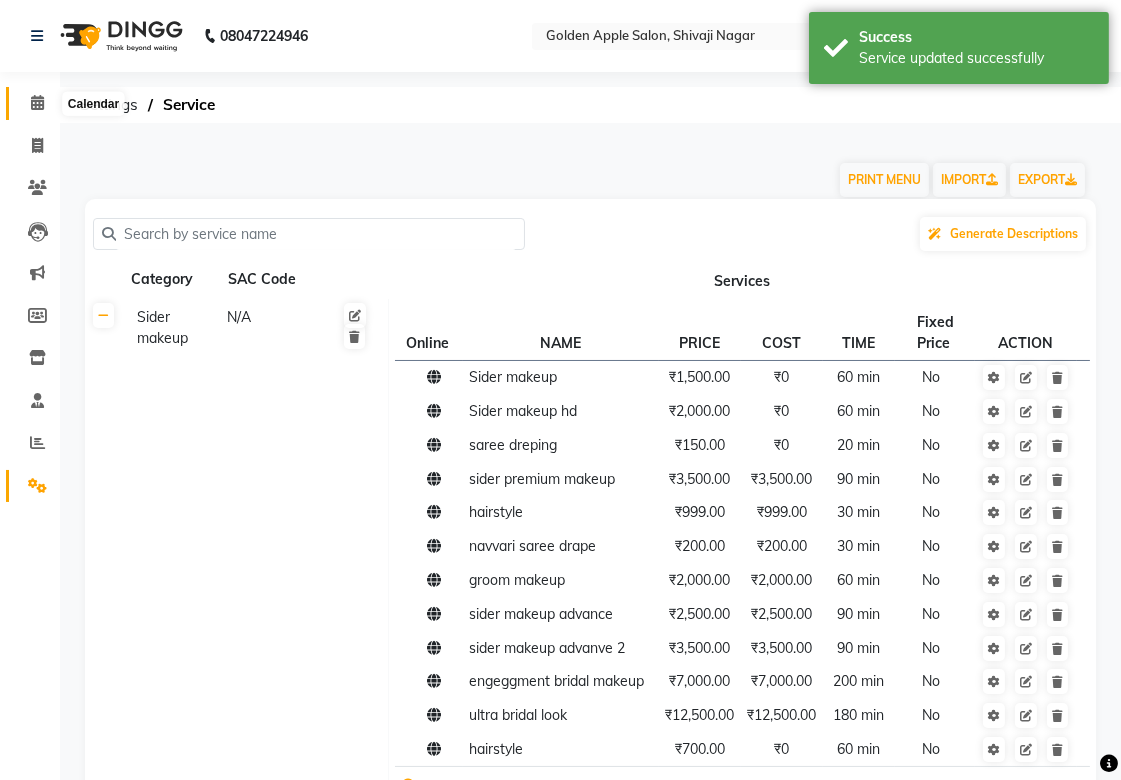 click 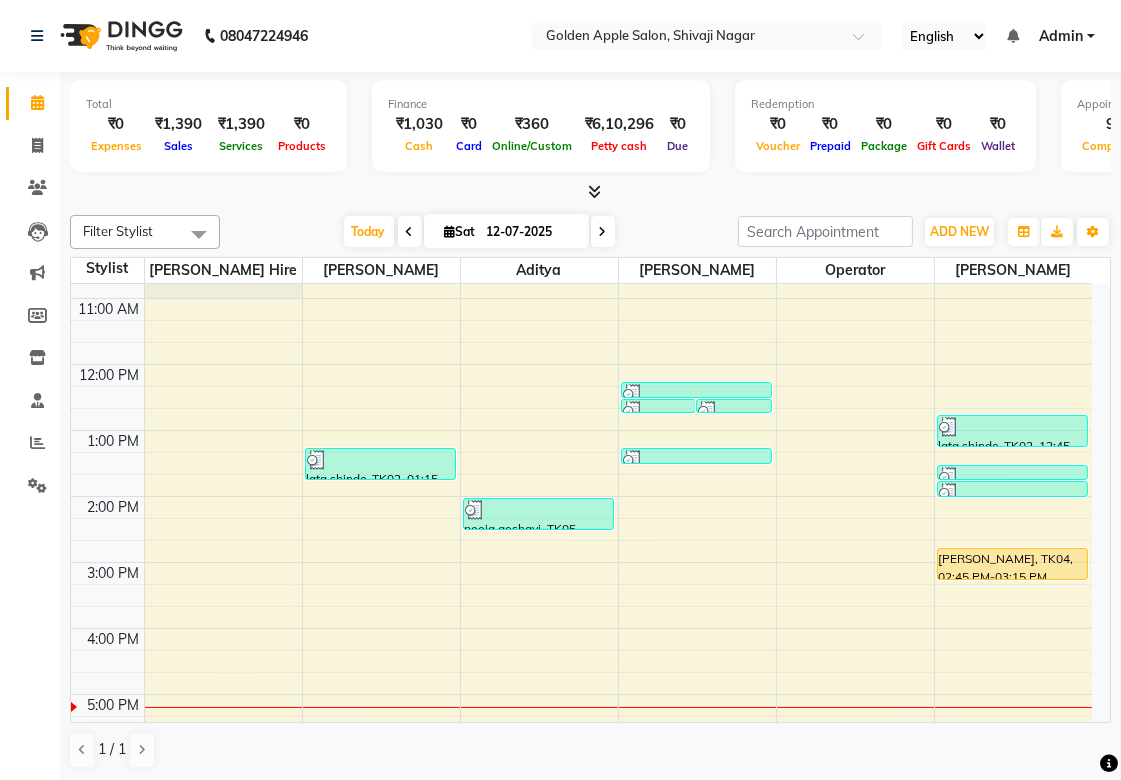 scroll, scrollTop: 222, scrollLeft: 0, axis: vertical 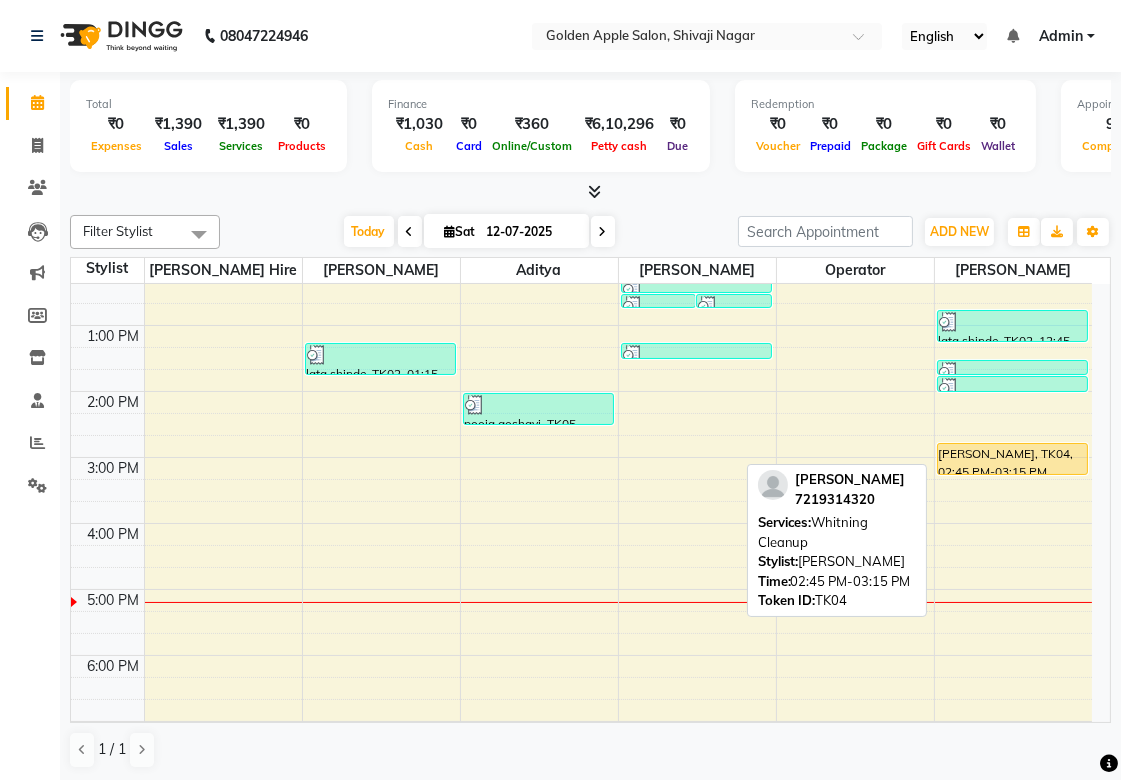 click on "[PERSON_NAME], TK04, 02:45 PM-03:15 PM, [GEOGRAPHIC_DATA] Cleanup" at bounding box center (1013, 459) 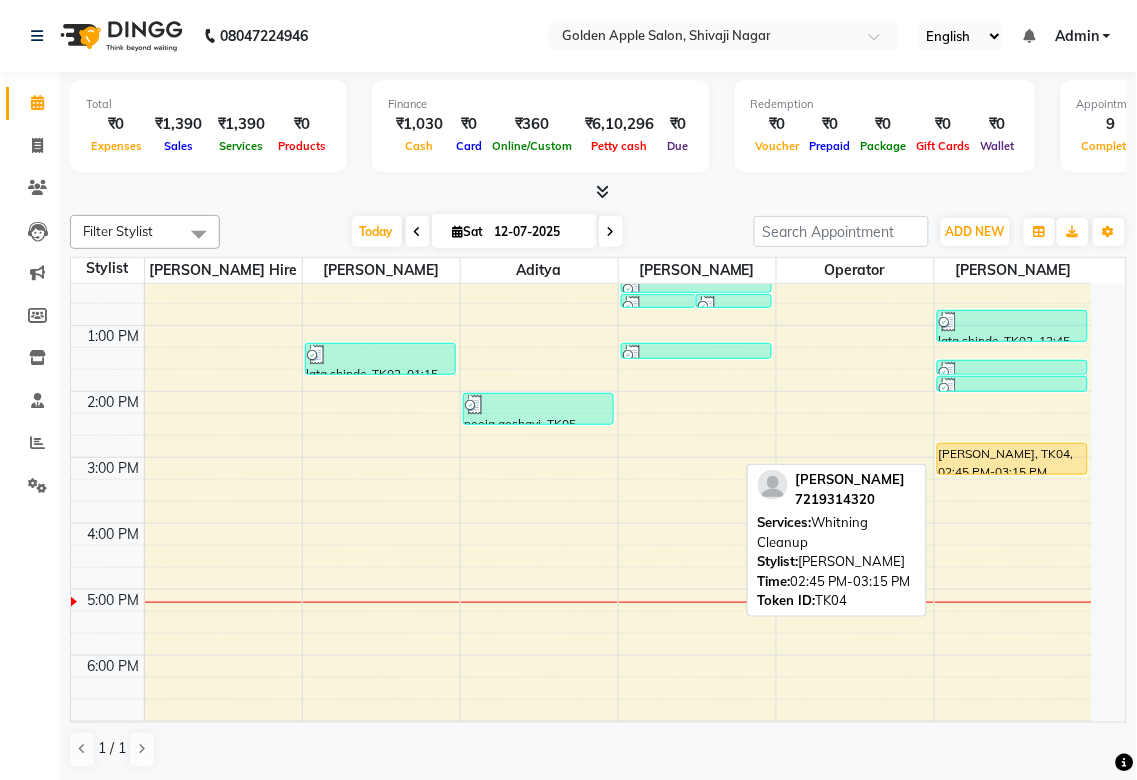 select on "1" 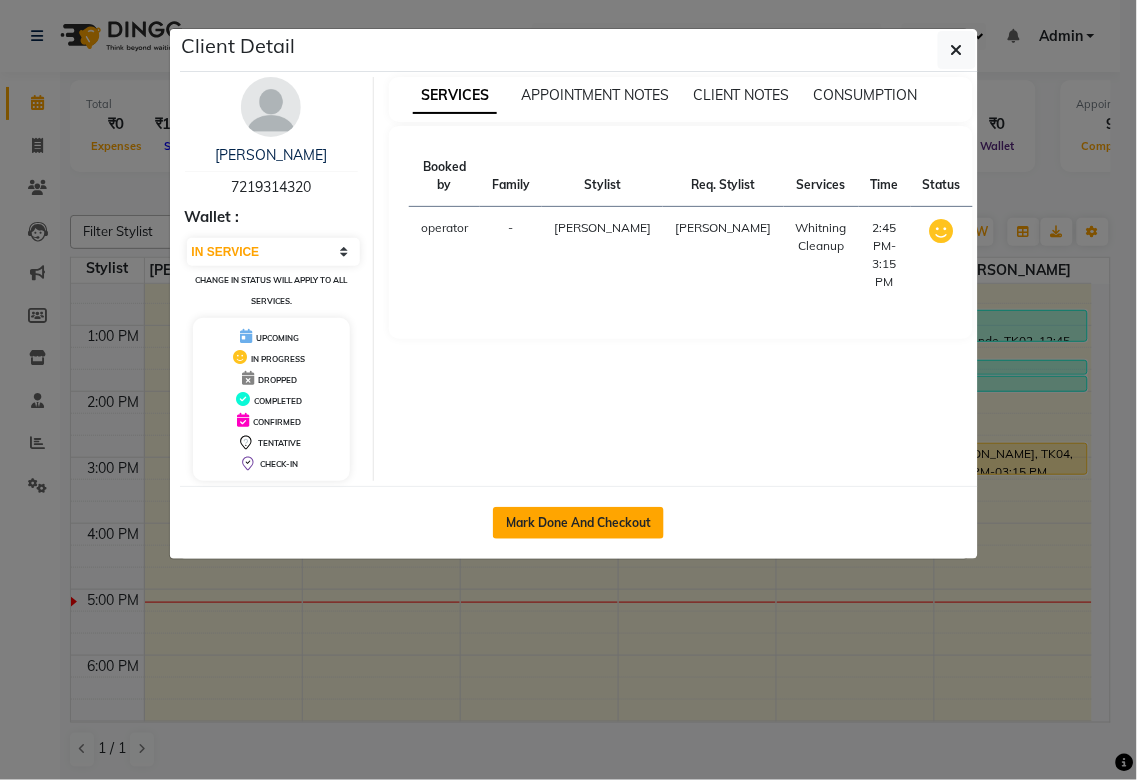 click on "Mark Done And Checkout" 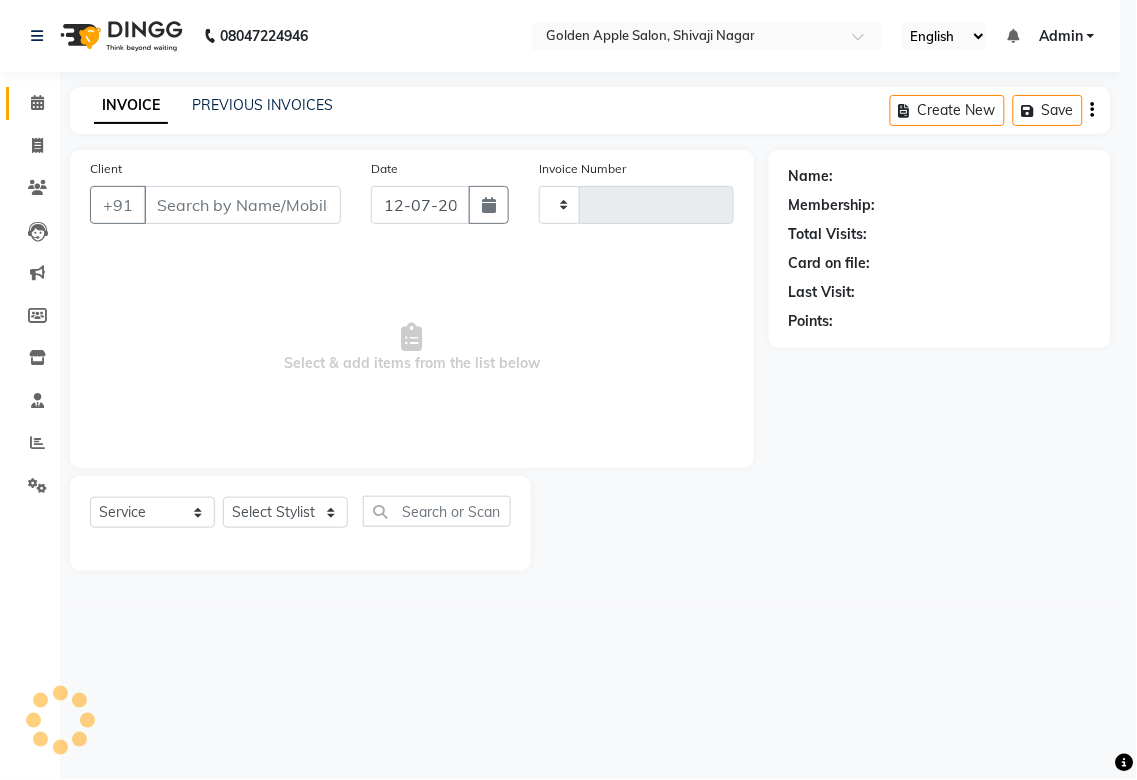 type on "1153" 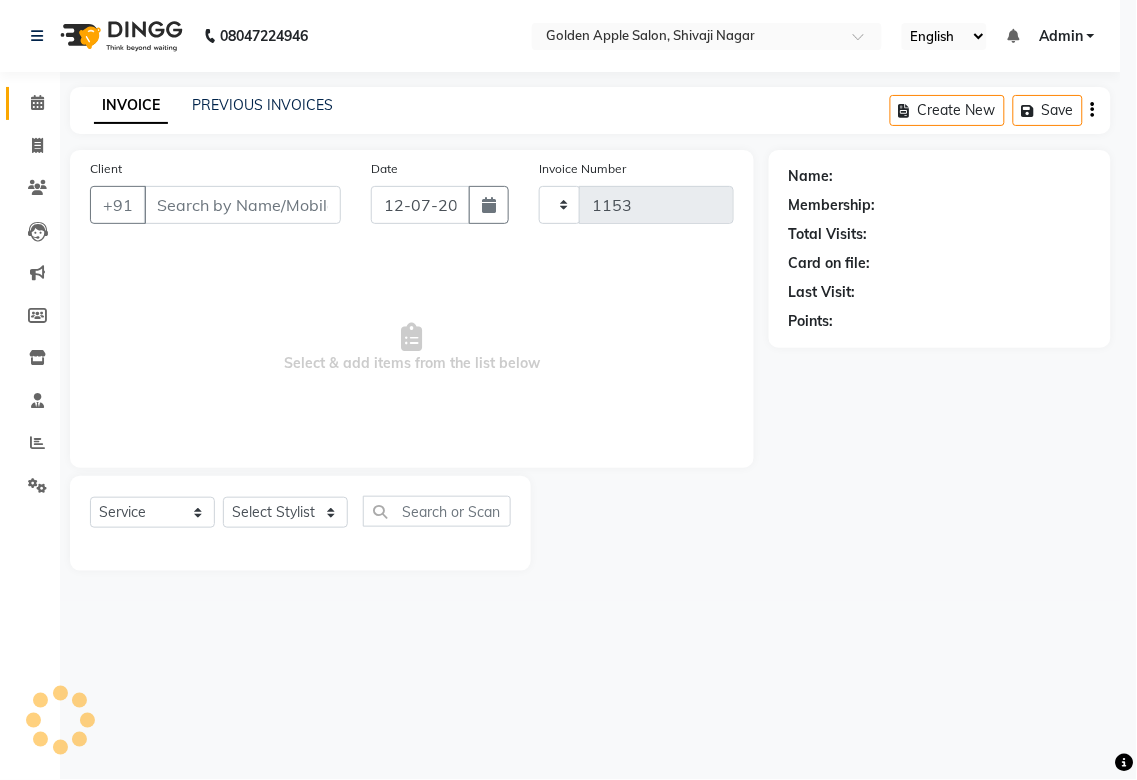 select on "6072" 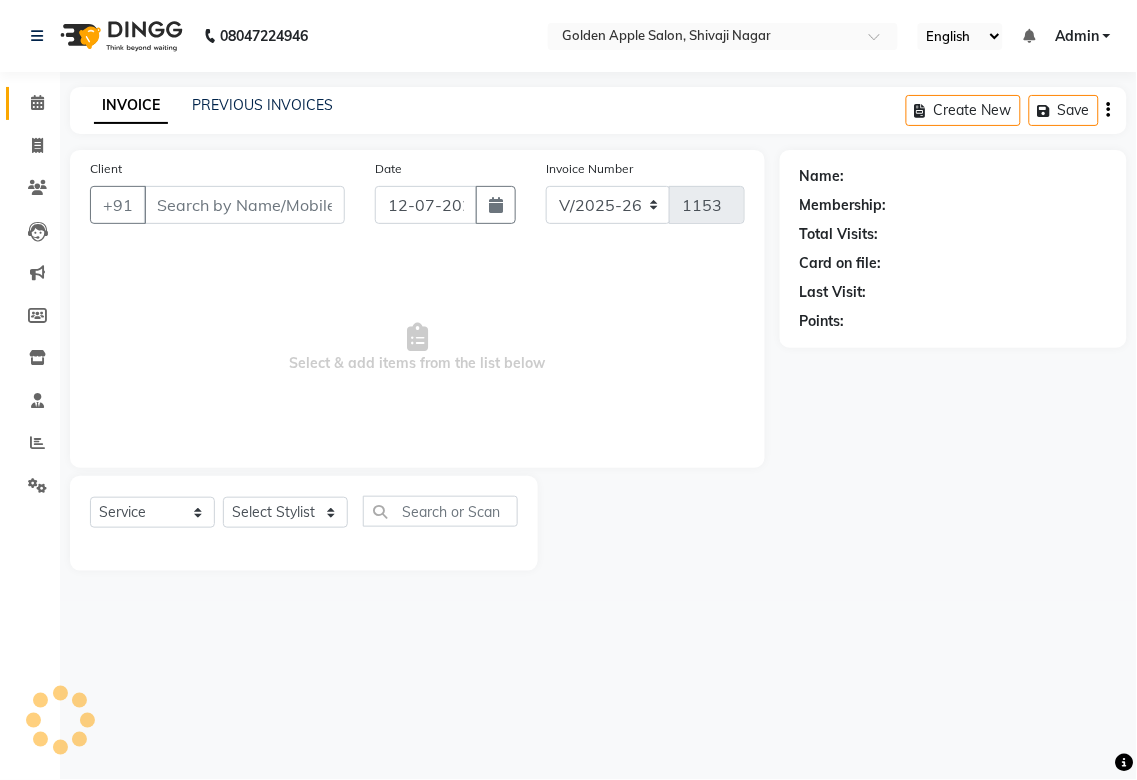 type on "7219314320" 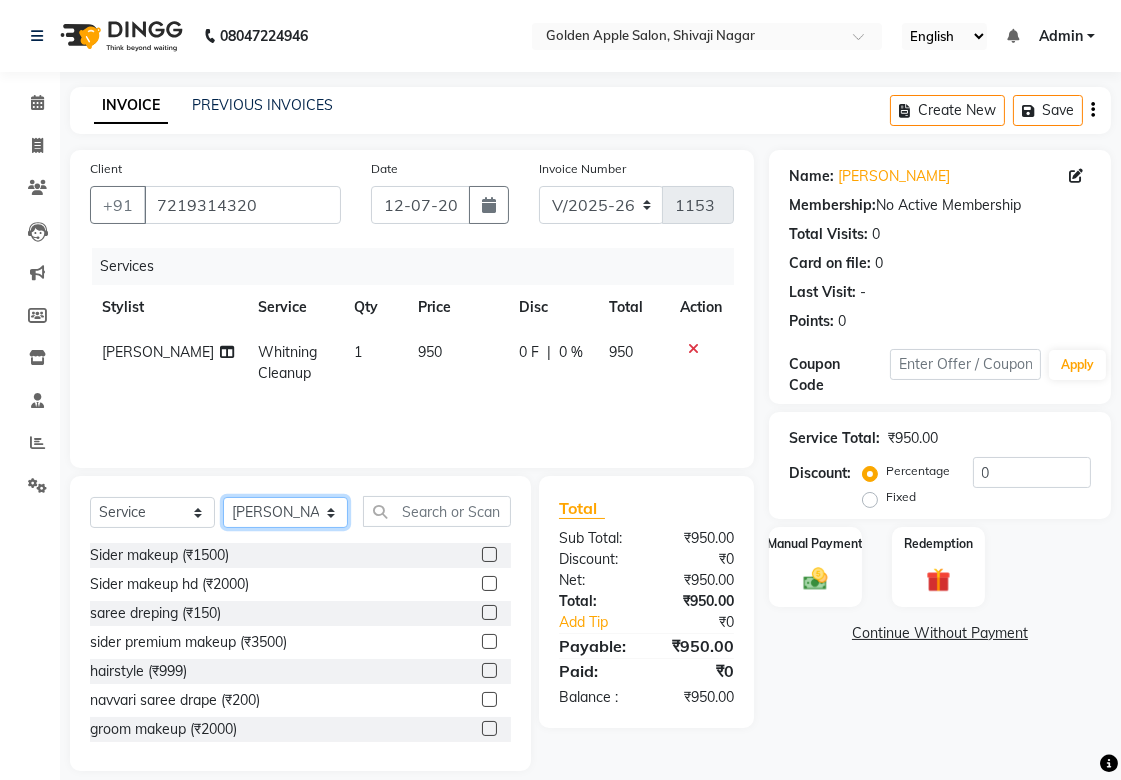 click on "Select Stylist [PERSON_NAME] Satarrdekar ashwini [PERSON_NAME] Hire operator" 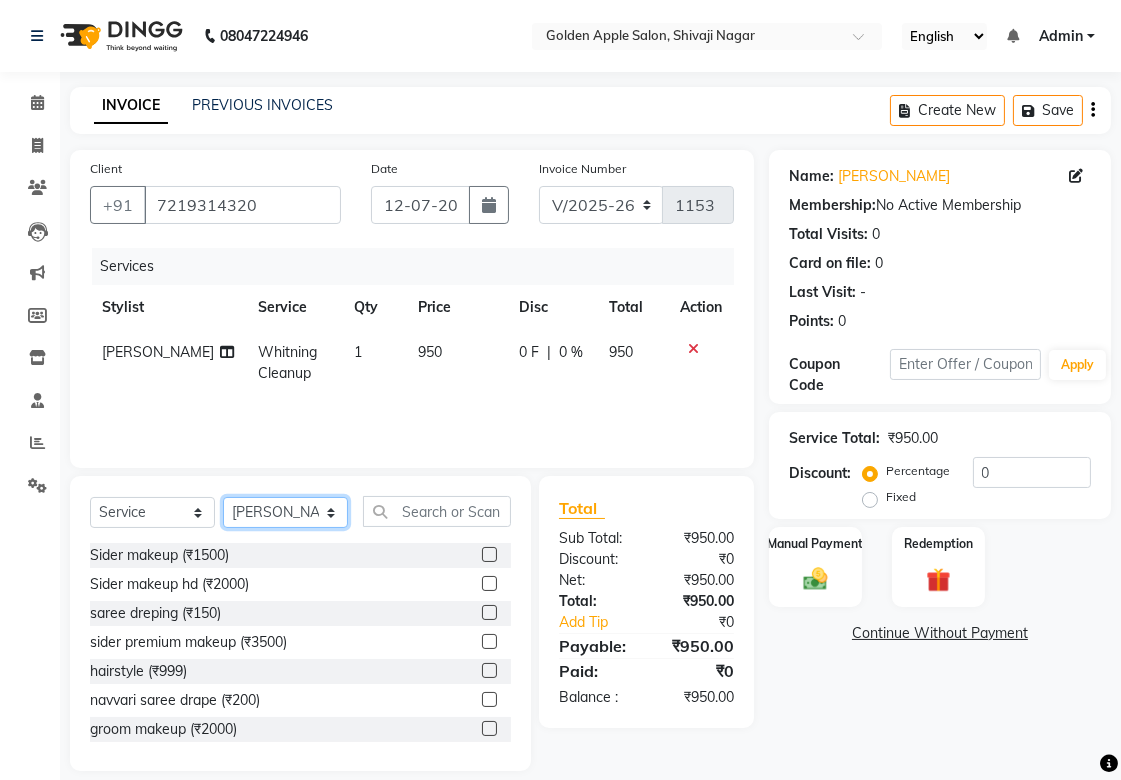 select on "79779" 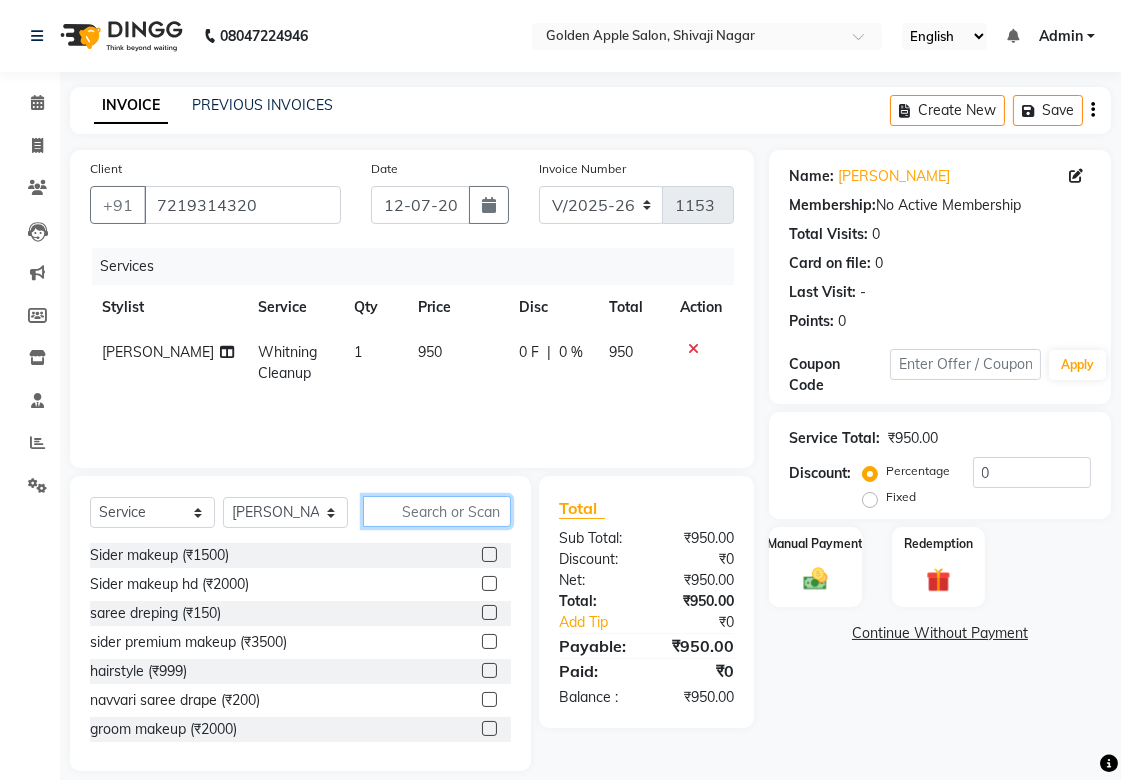 click 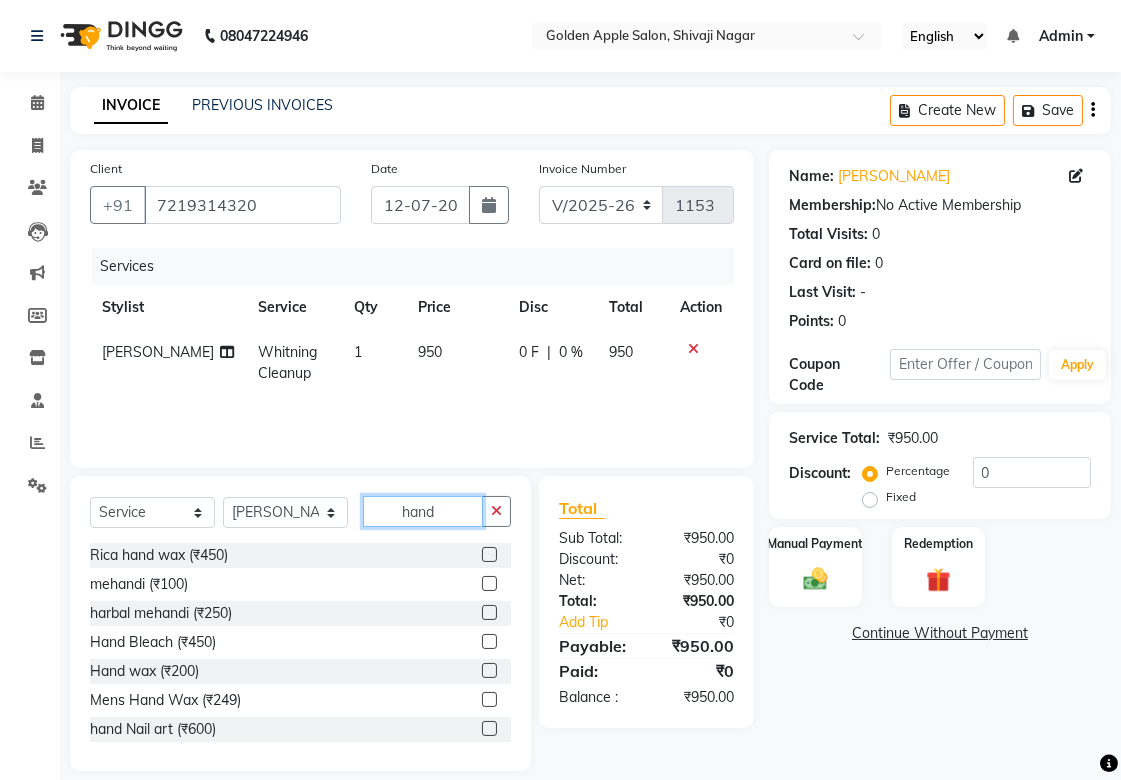 type on "hand" 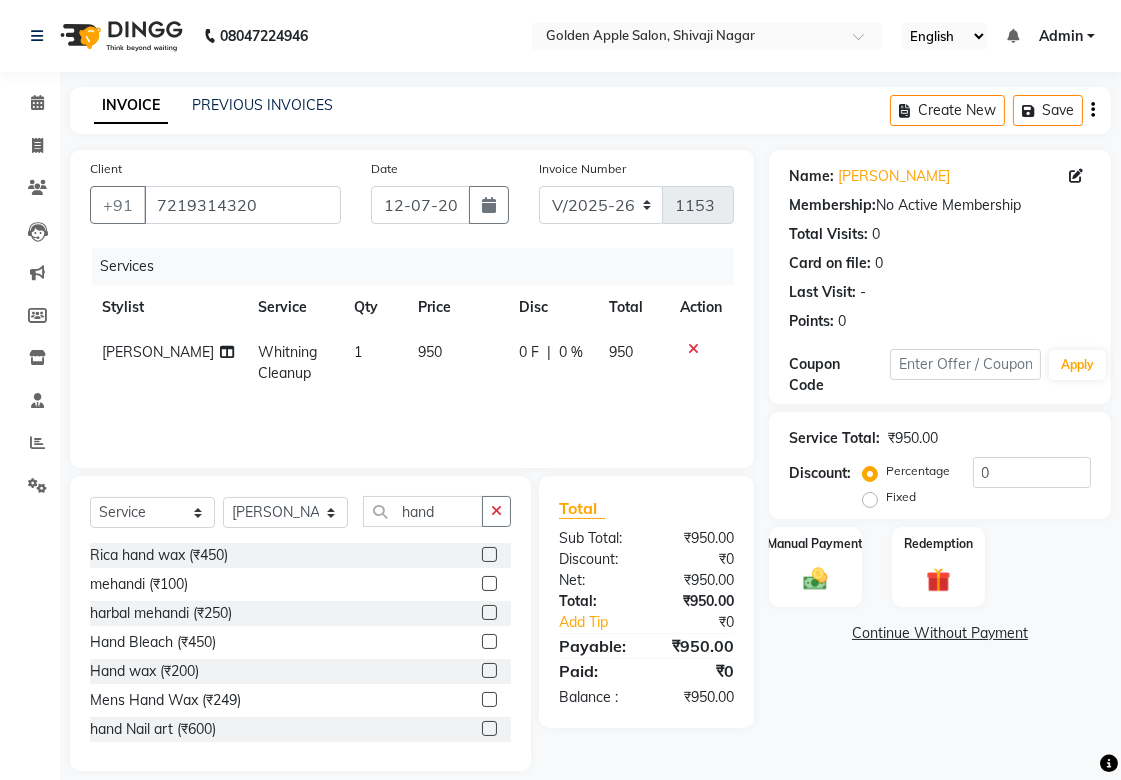 click 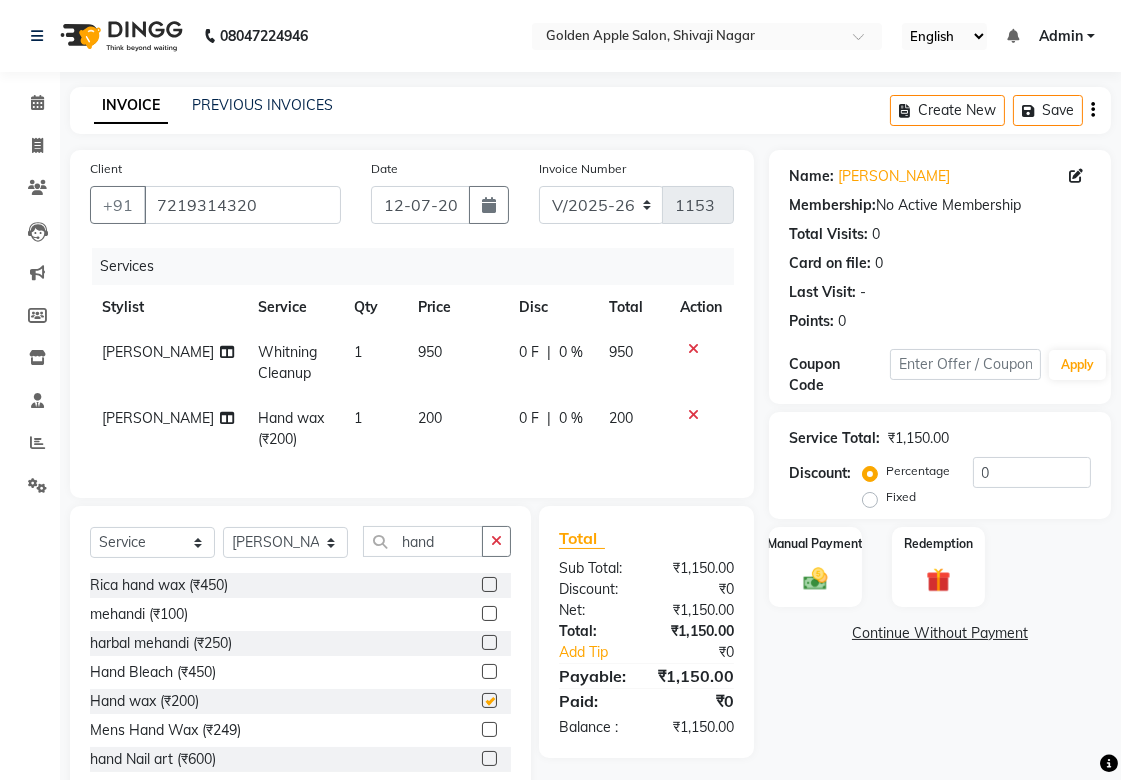 checkbox on "false" 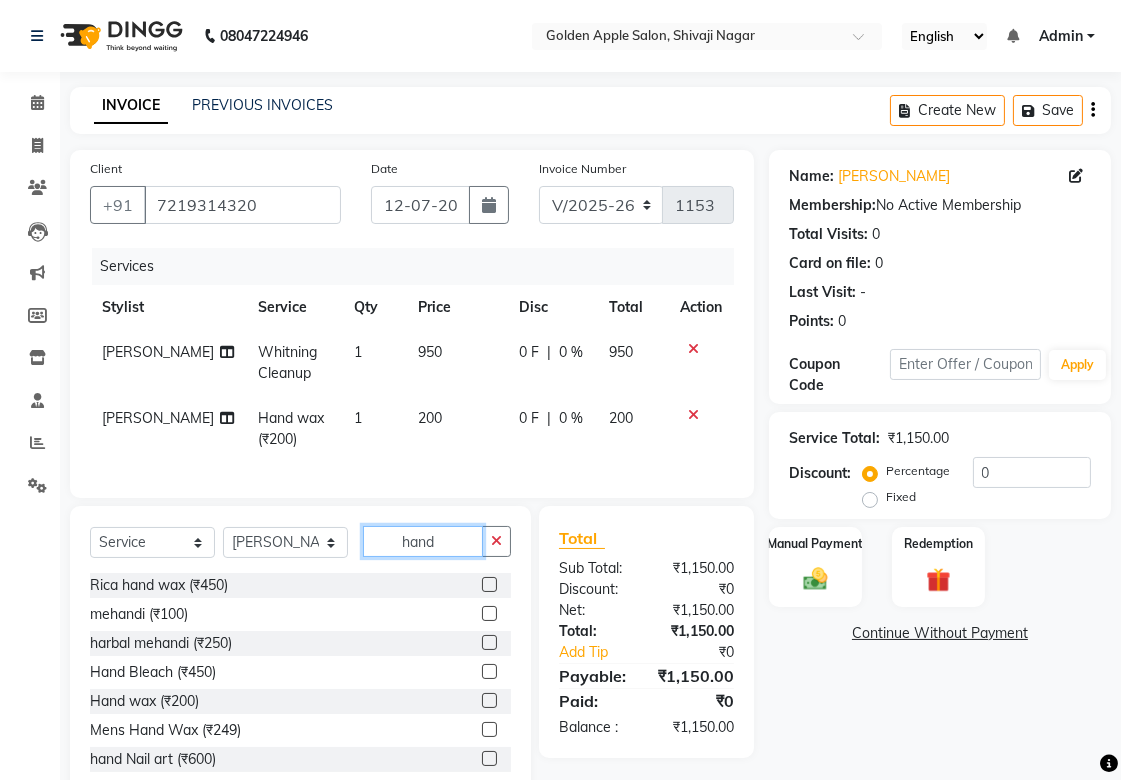 click on "hand" 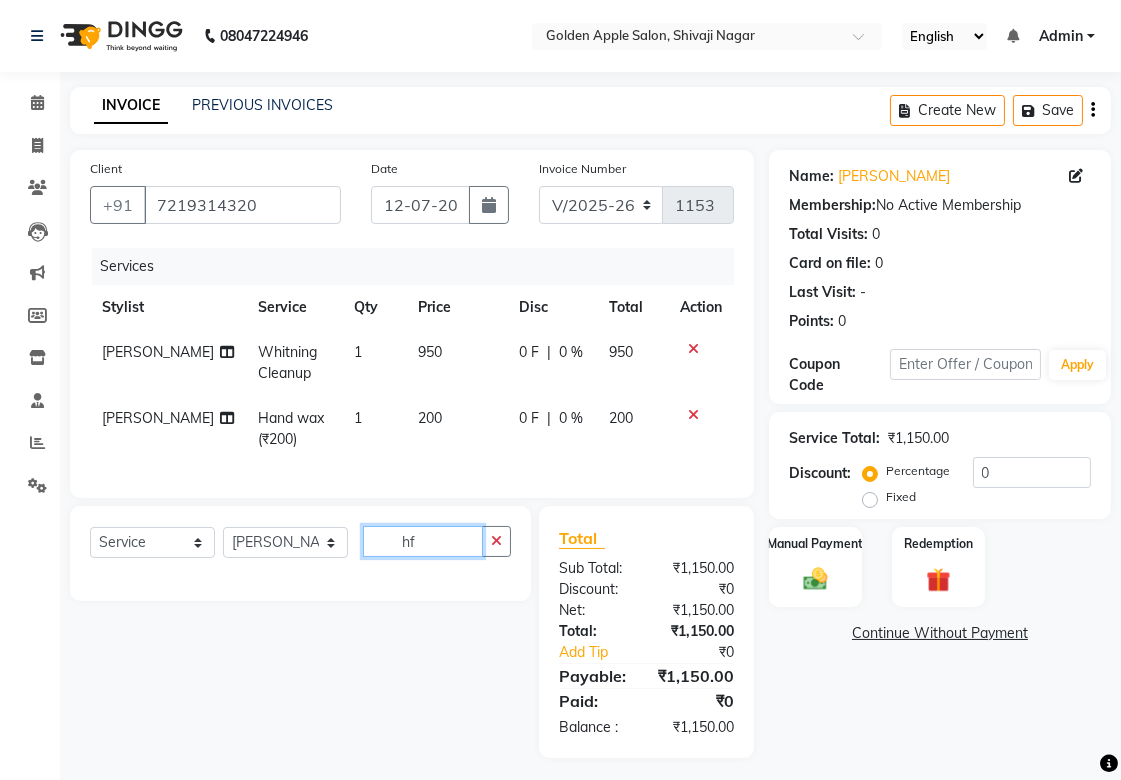 type on "h" 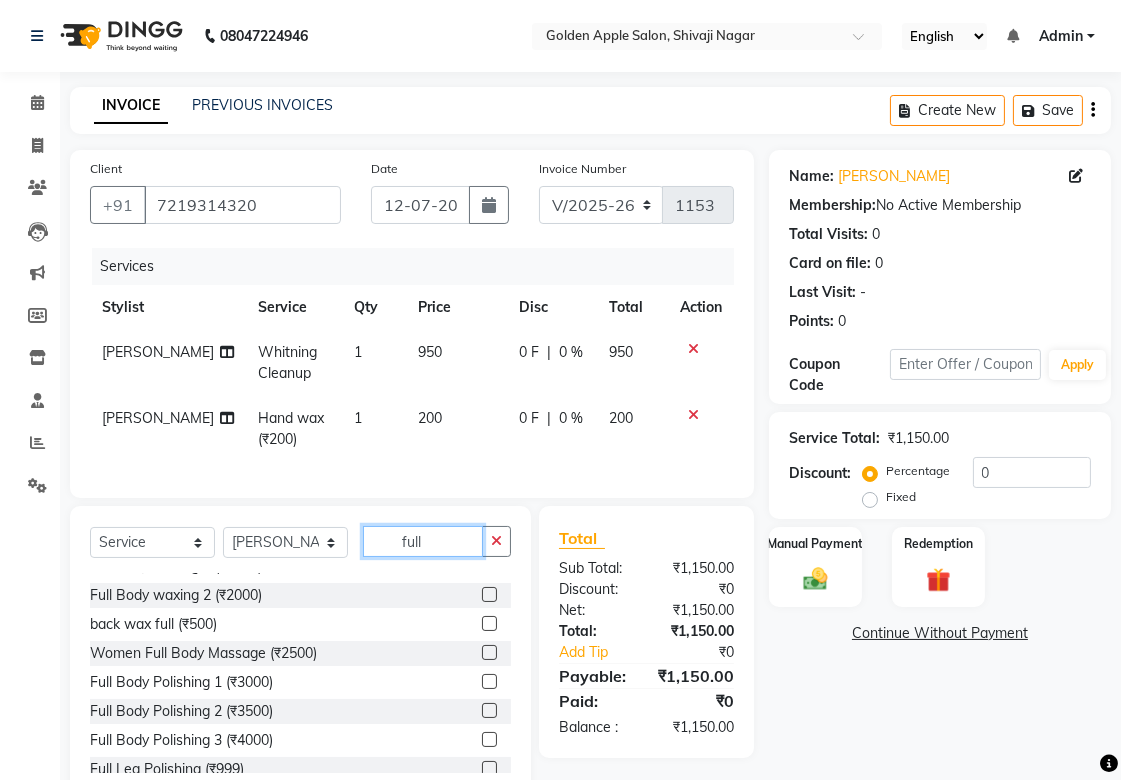 scroll, scrollTop: 111, scrollLeft: 0, axis: vertical 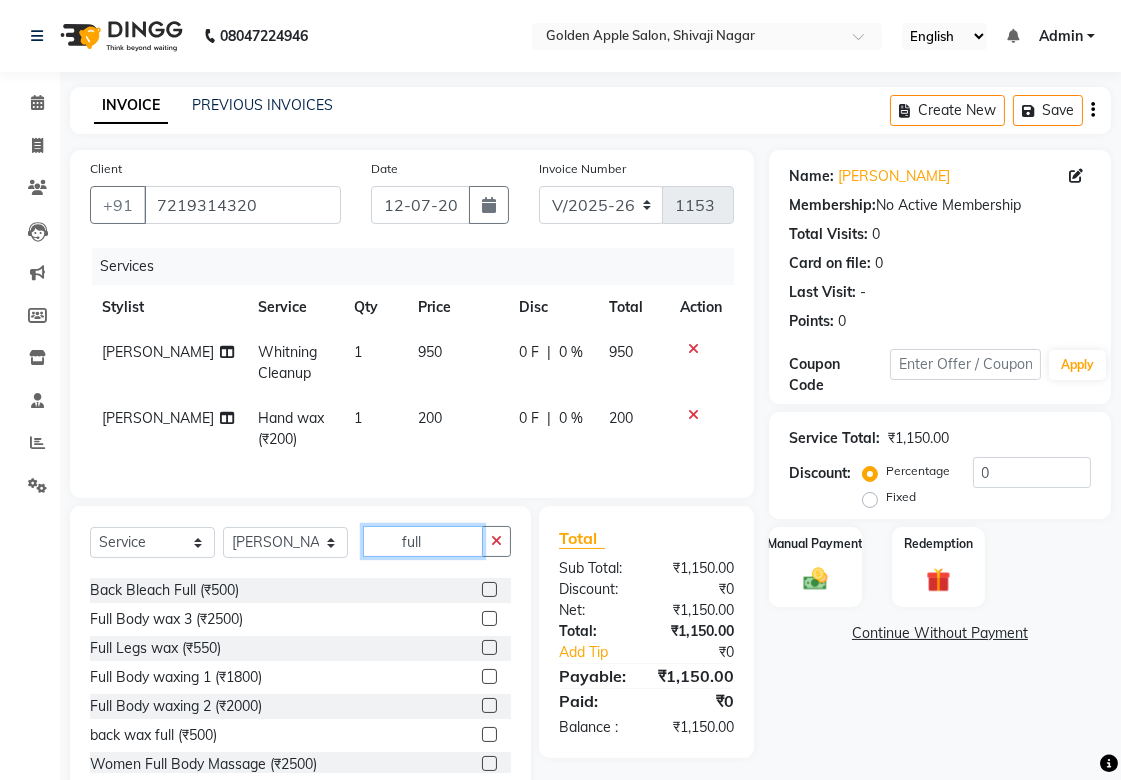 type on "full" 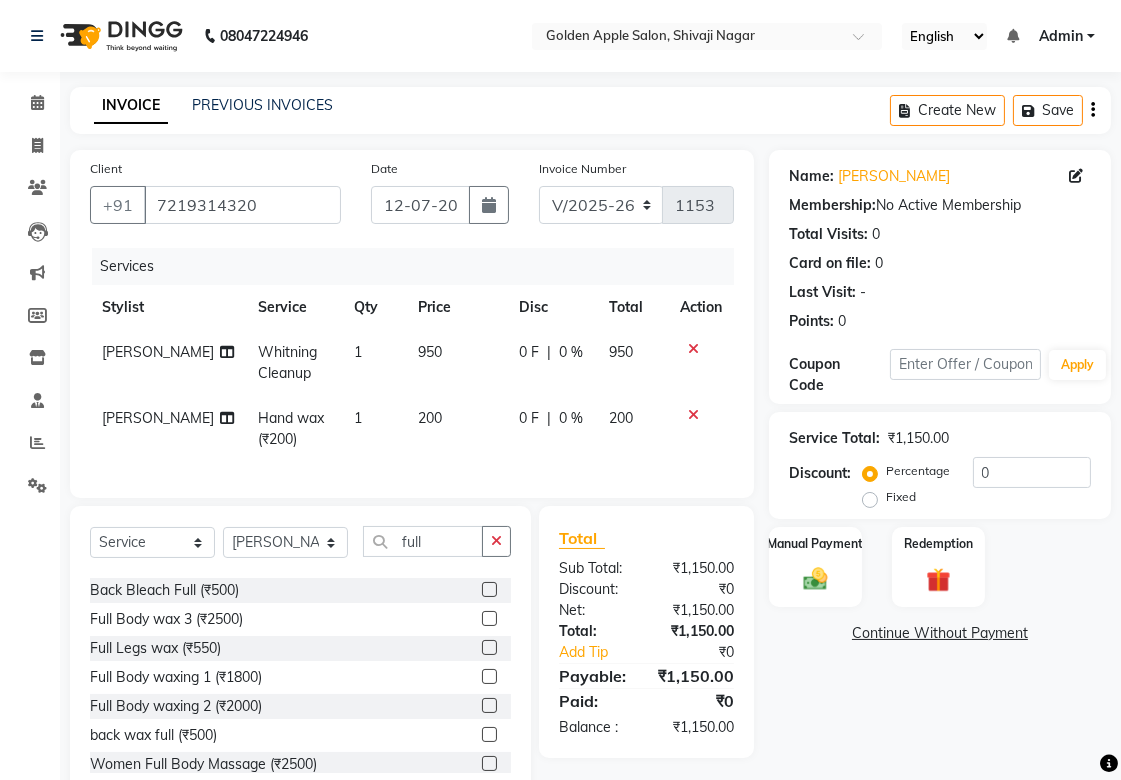 click 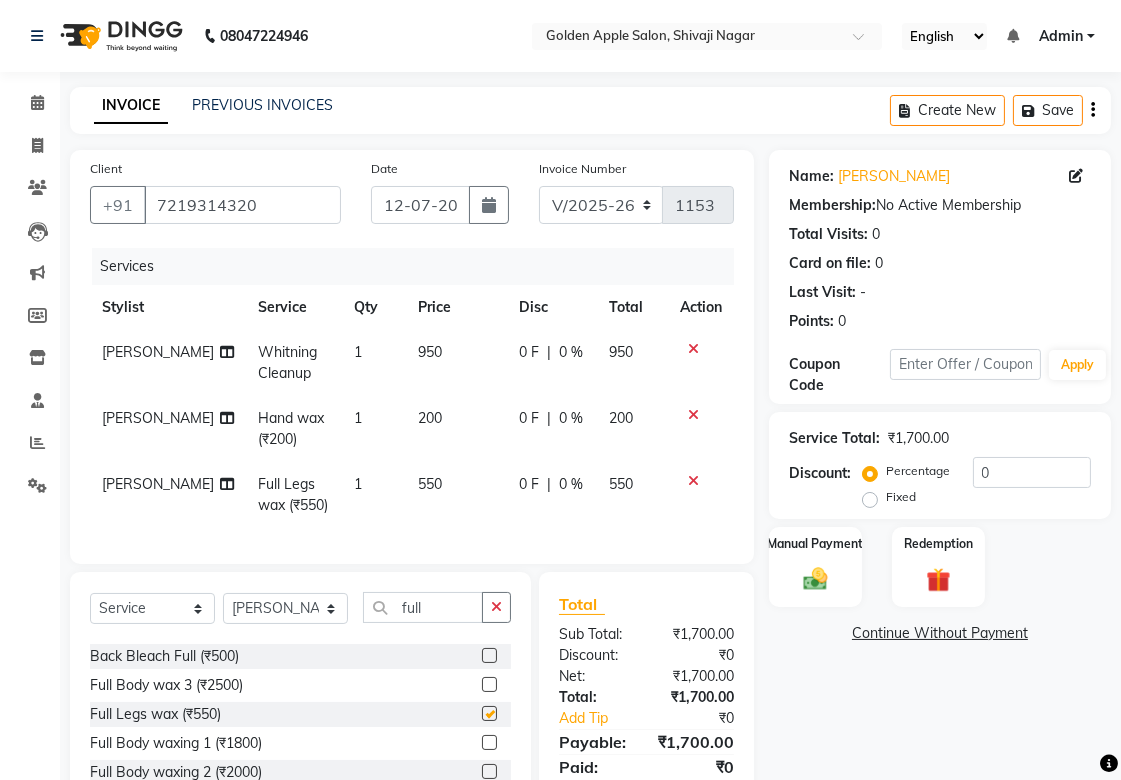 checkbox on "false" 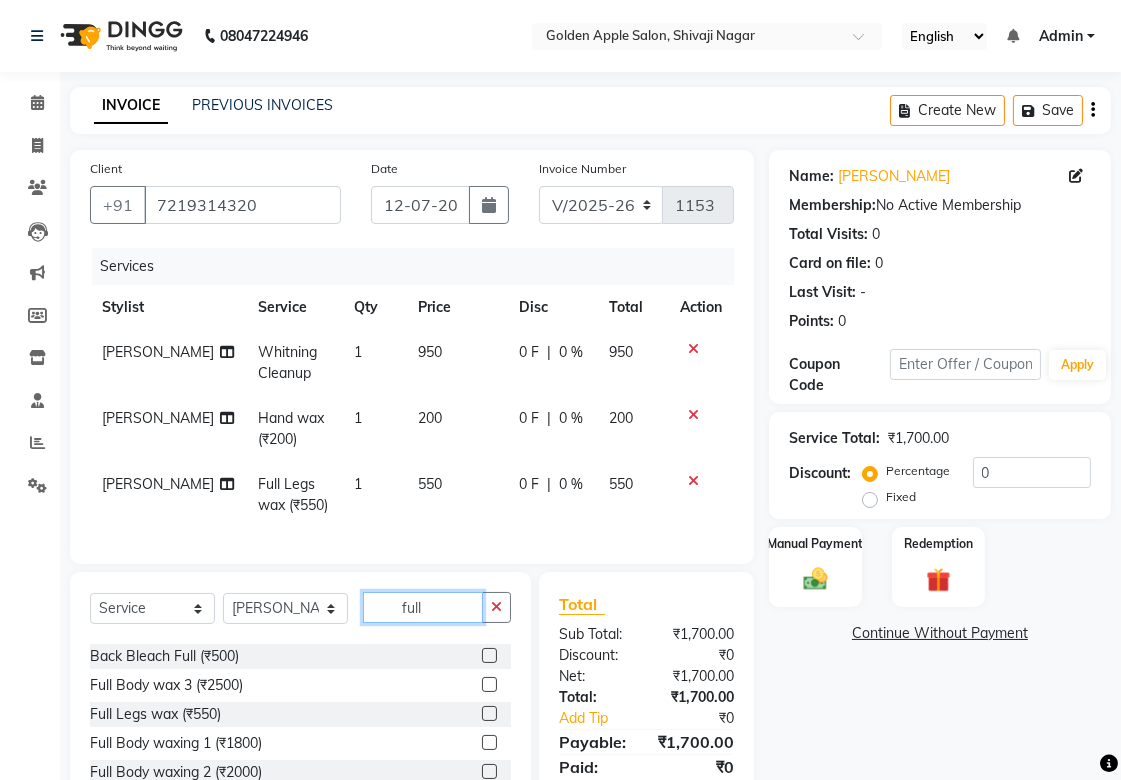 click on "full" 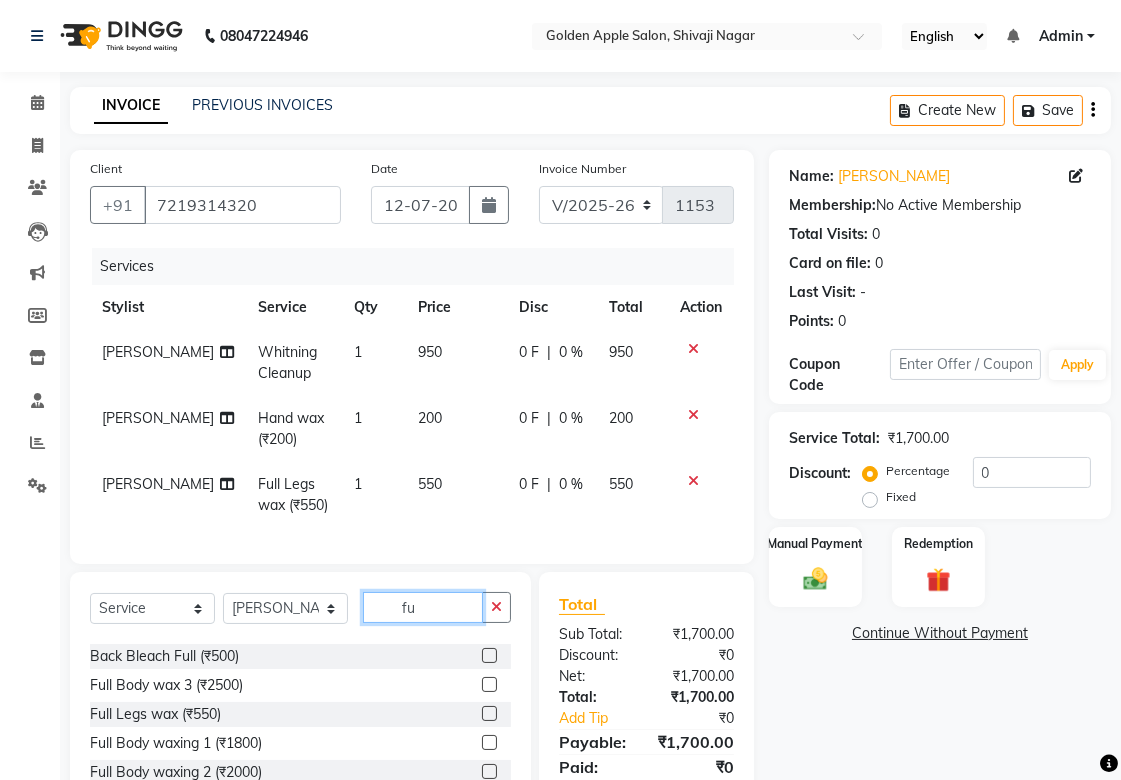 type on "f" 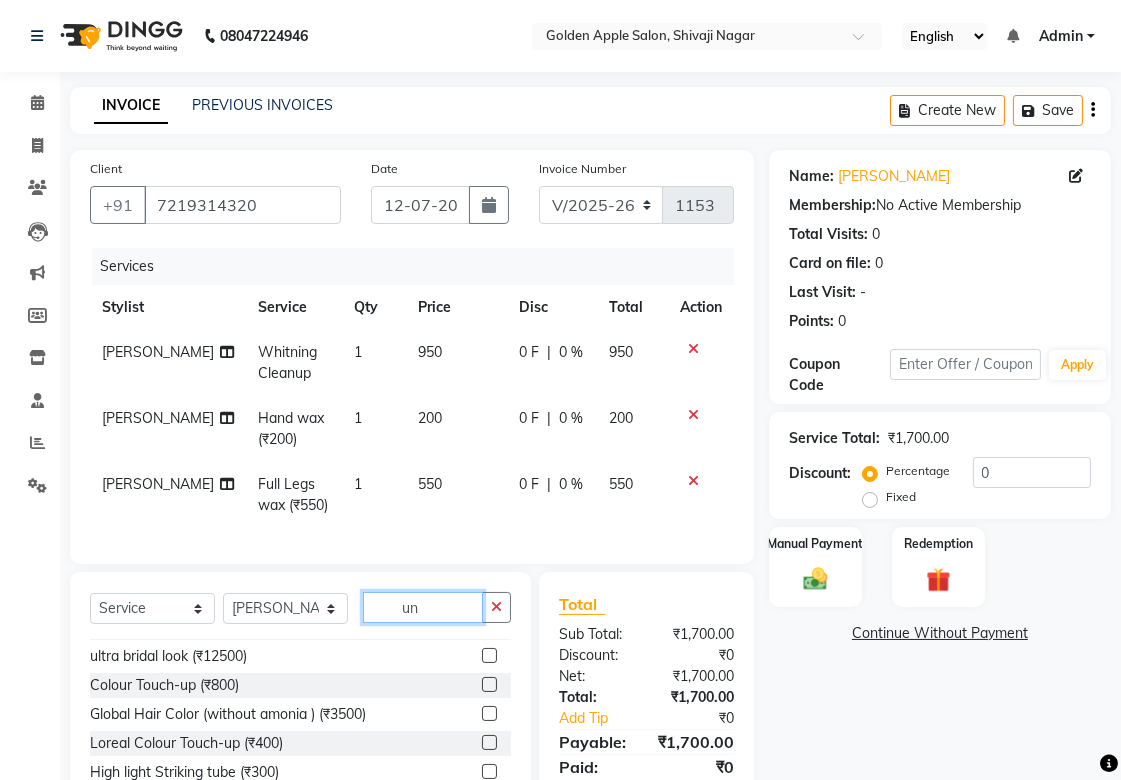scroll, scrollTop: 0, scrollLeft: 0, axis: both 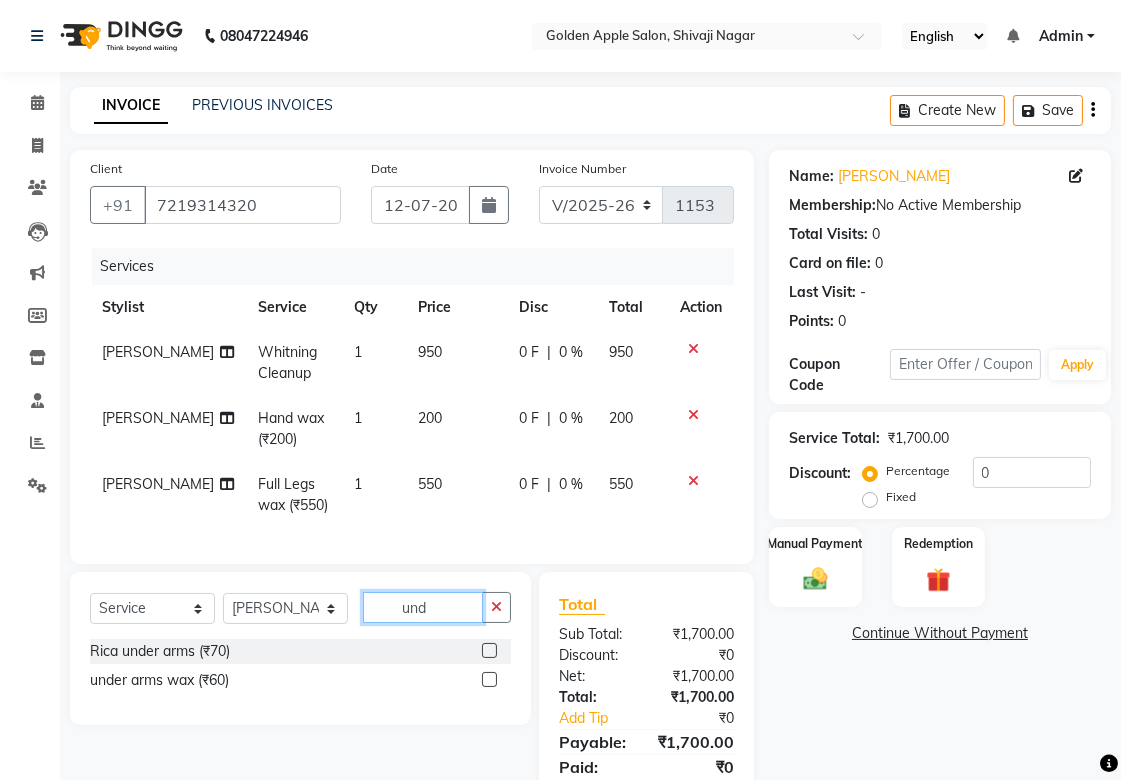 type on "und" 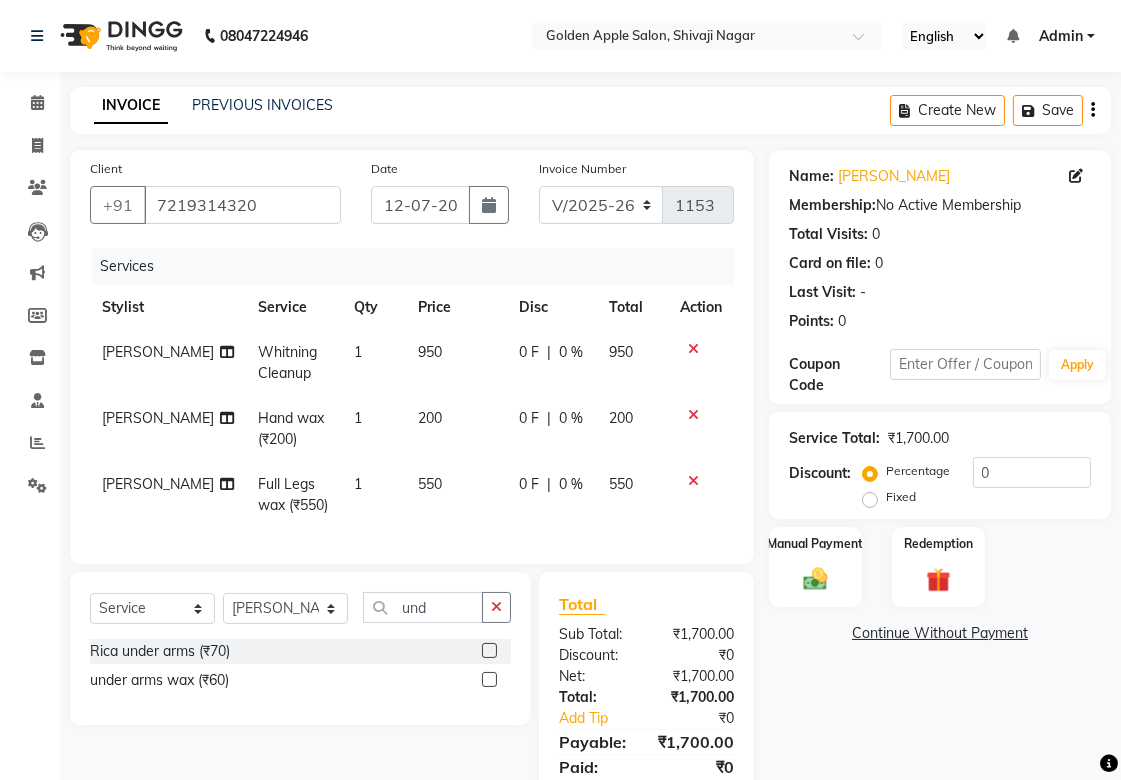click 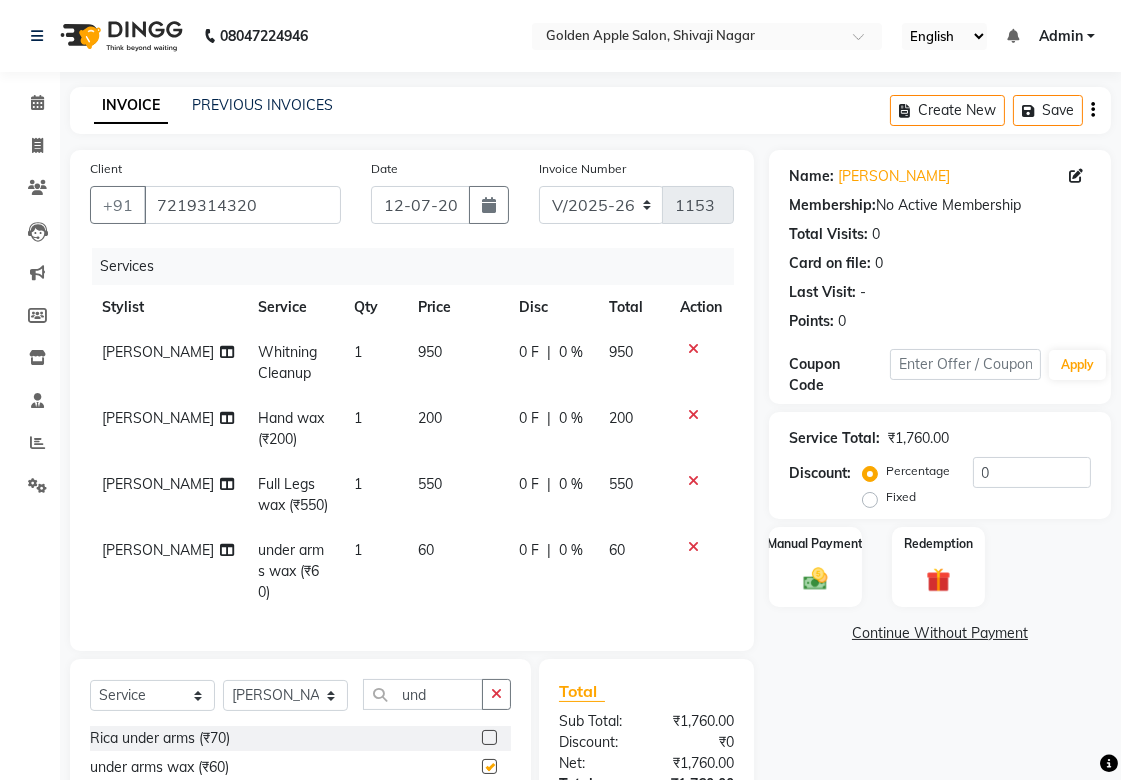 checkbox on "false" 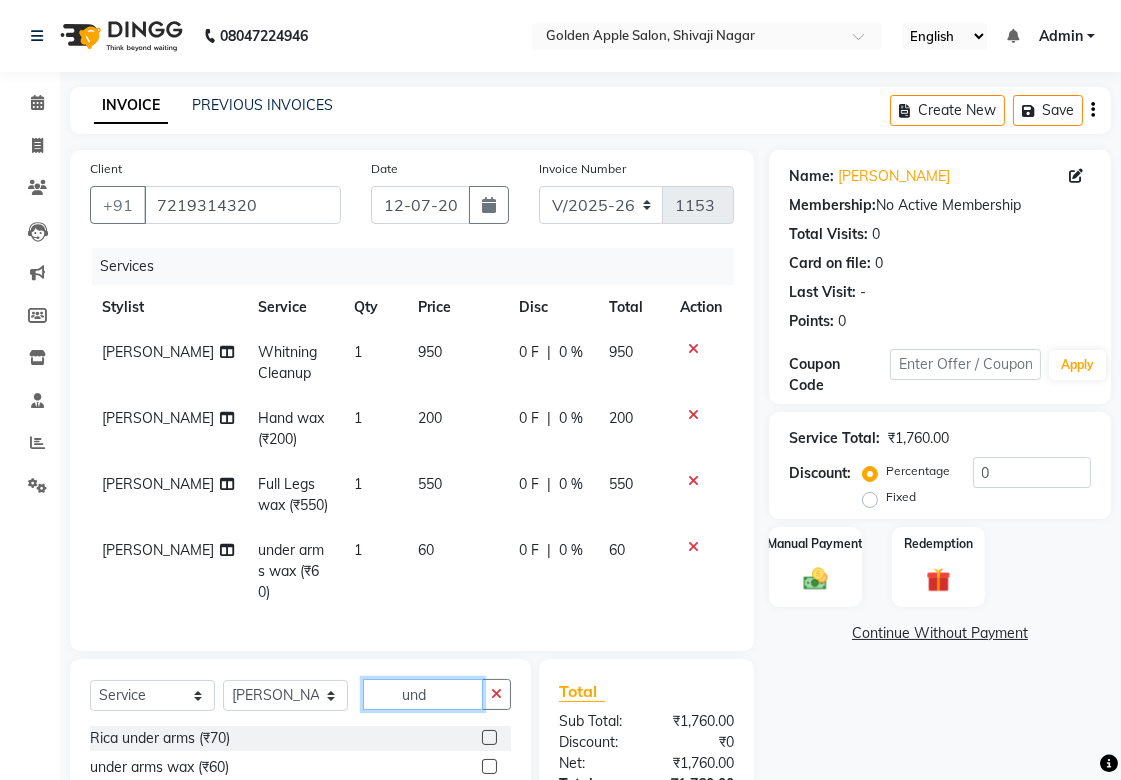 click on "und" 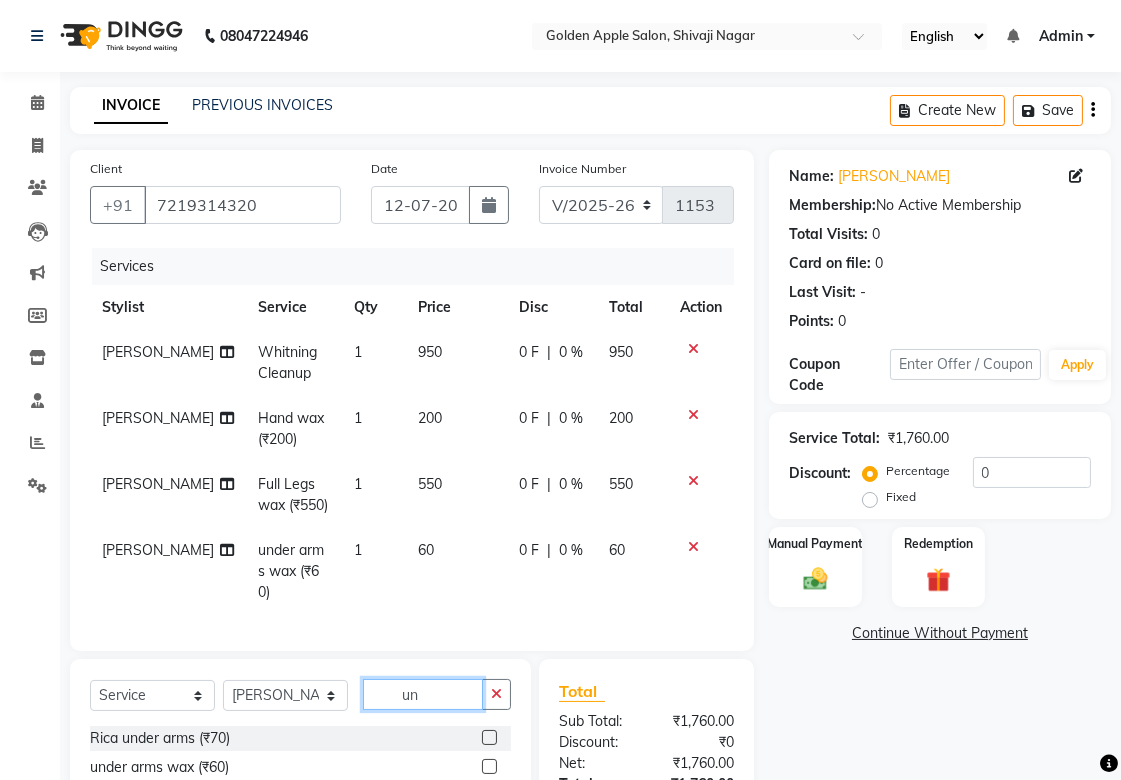 type on "u" 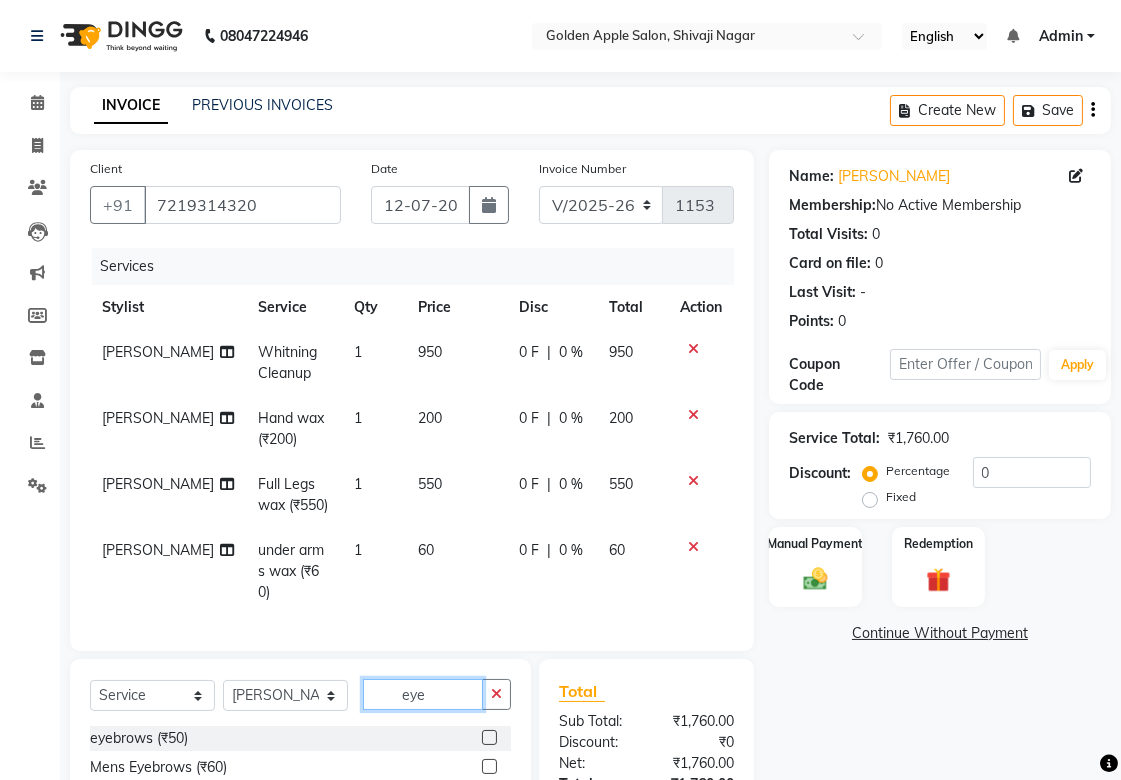 scroll, scrollTop: 111, scrollLeft: 0, axis: vertical 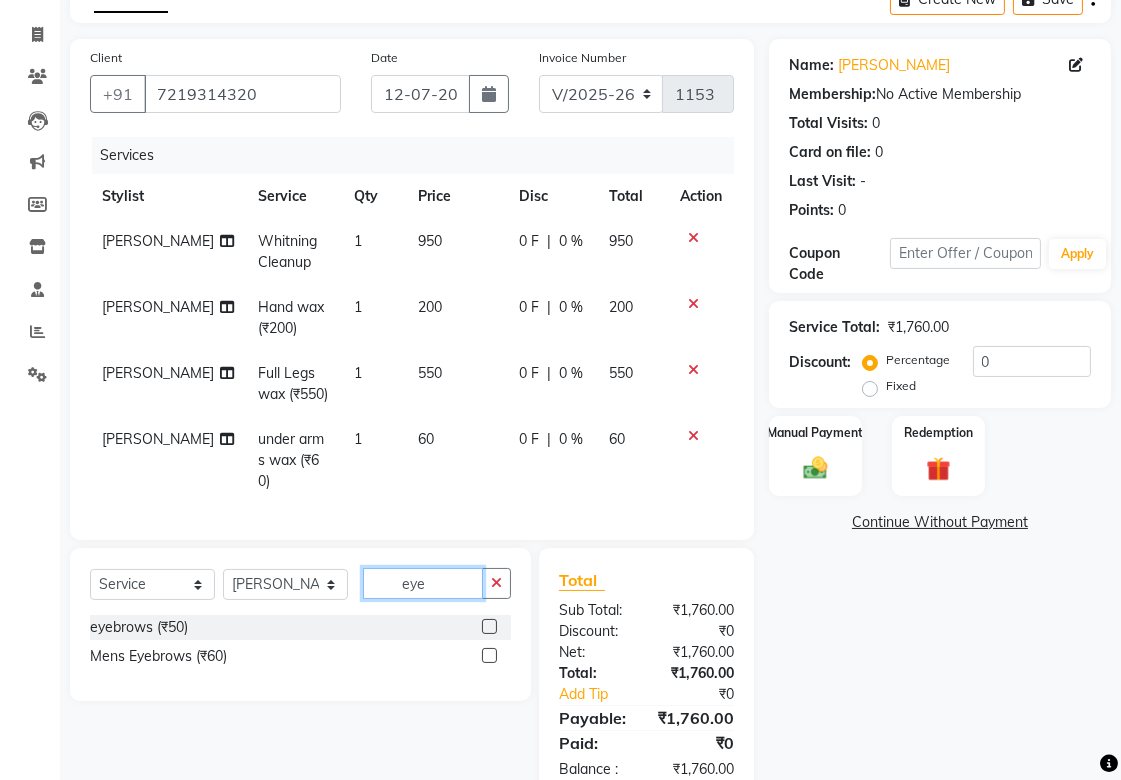 type on "eye" 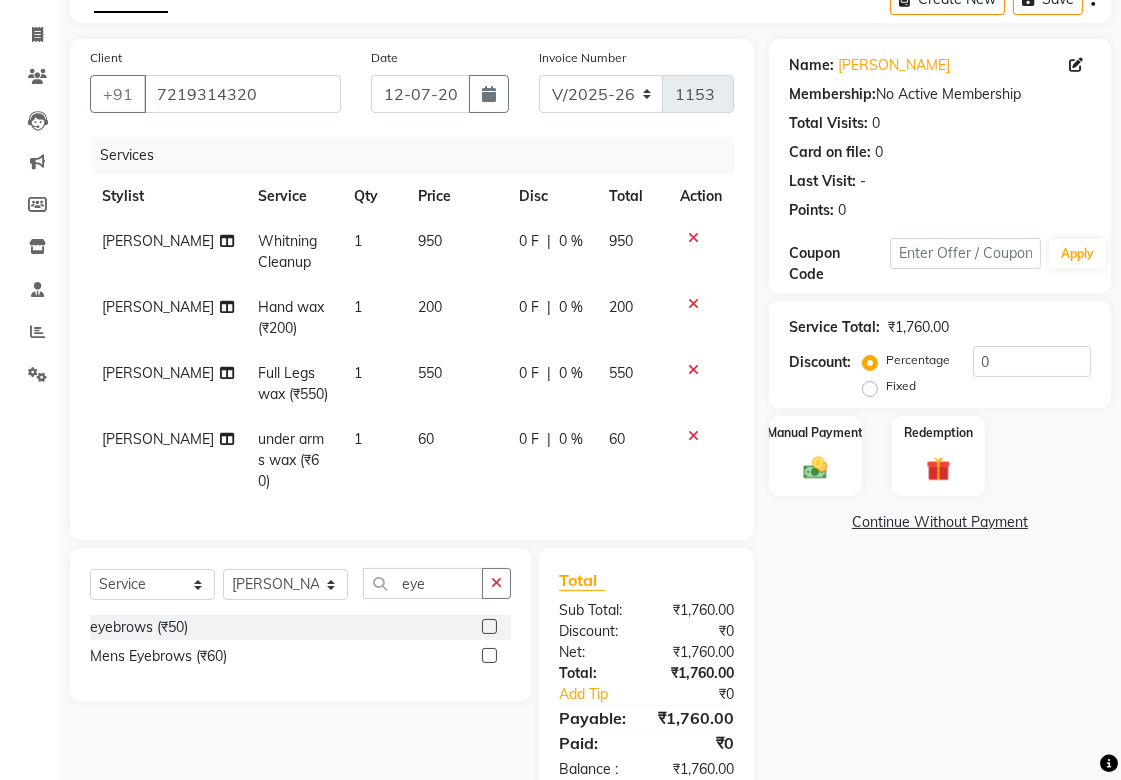 click 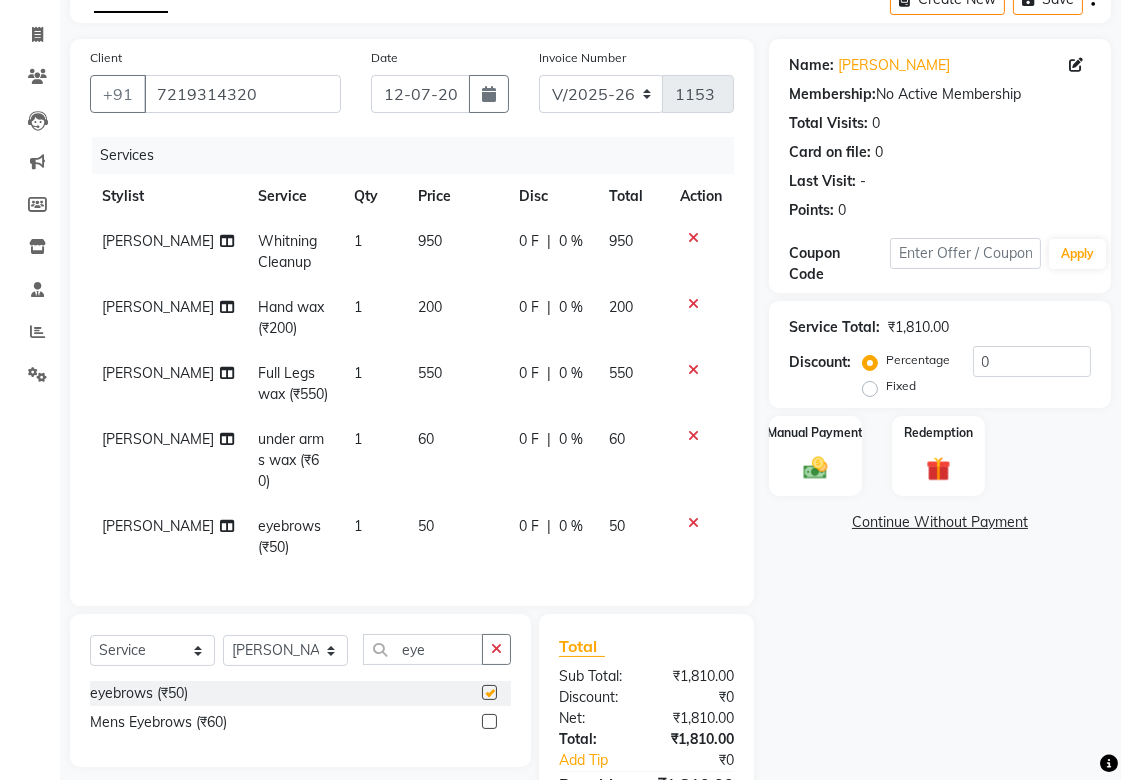 checkbox on "false" 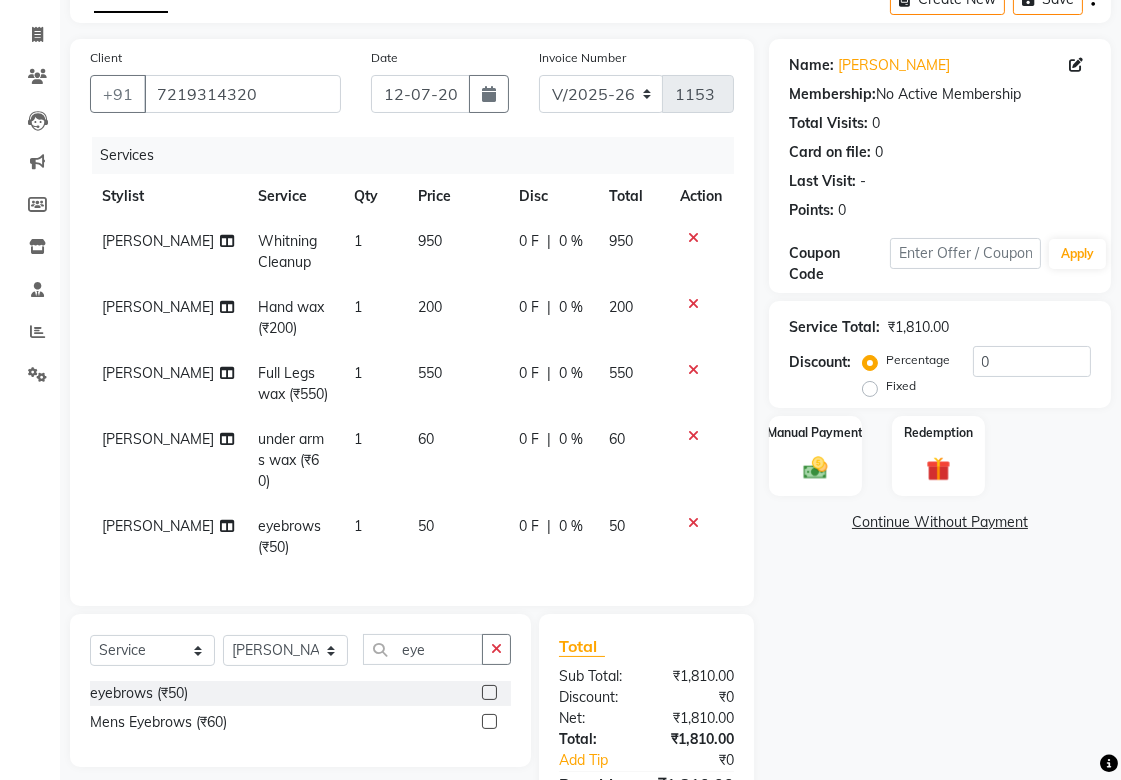 scroll, scrollTop: 222, scrollLeft: 0, axis: vertical 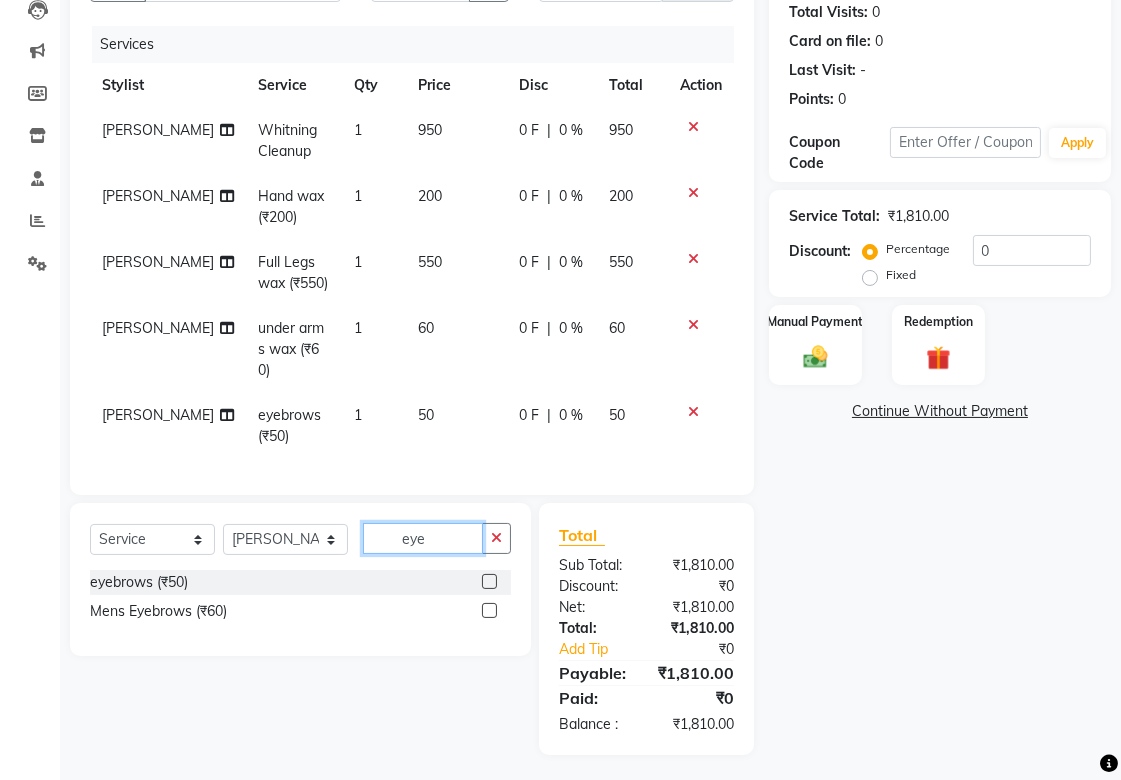 click on "eye" 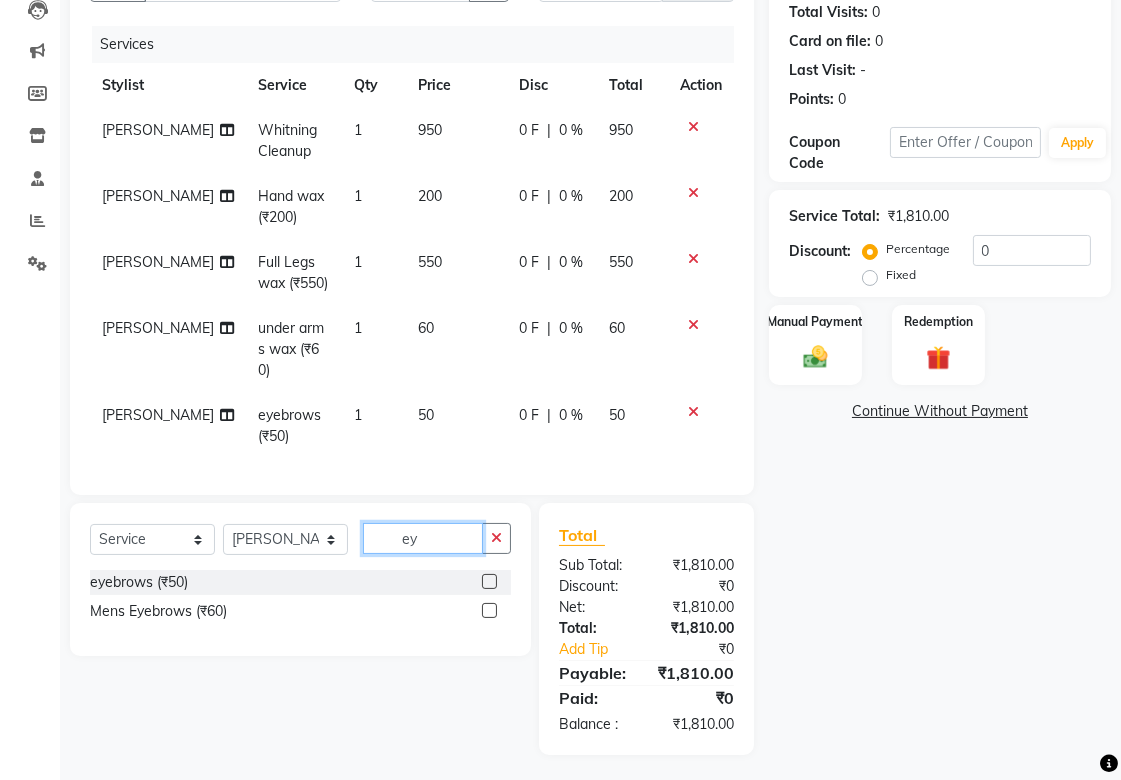 type on "e" 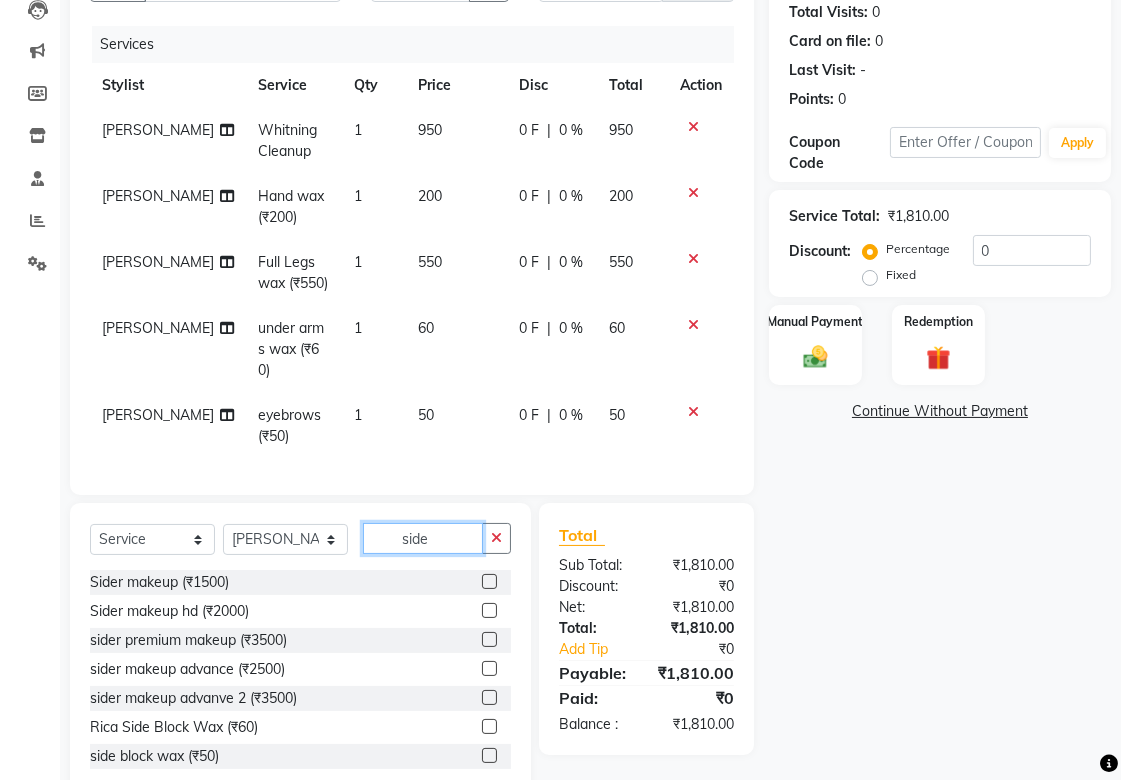 scroll, scrollTop: 3, scrollLeft: 0, axis: vertical 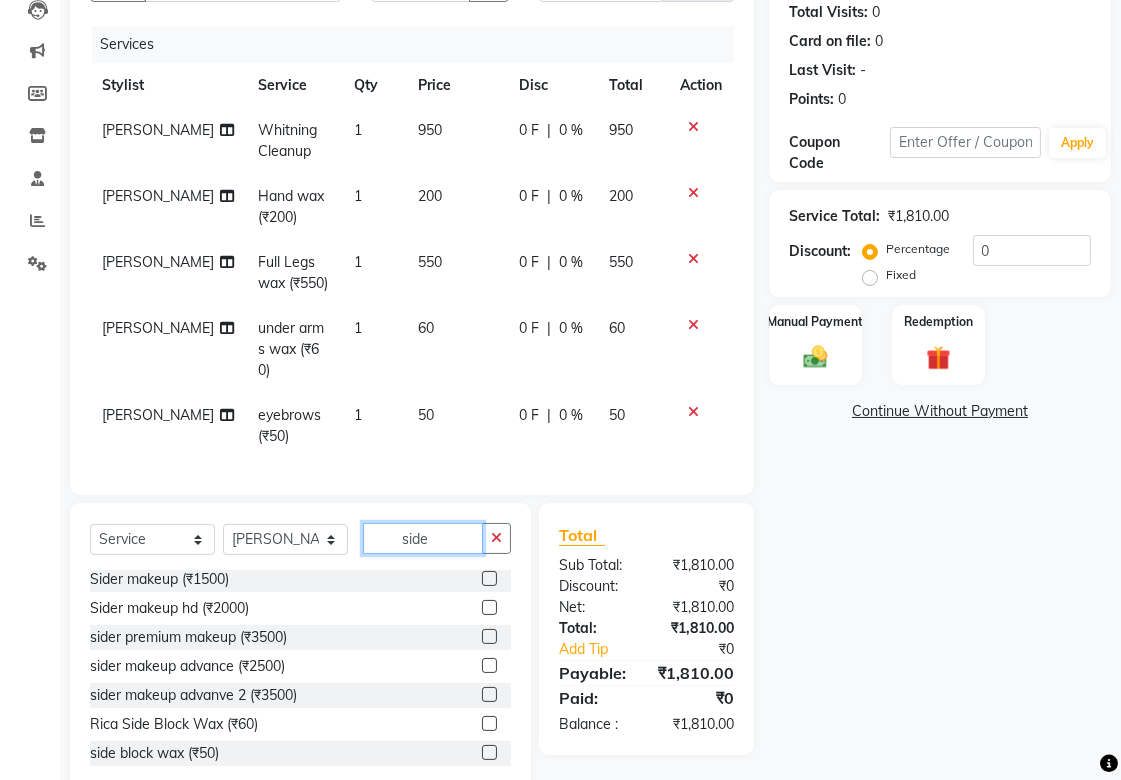 type on "side" 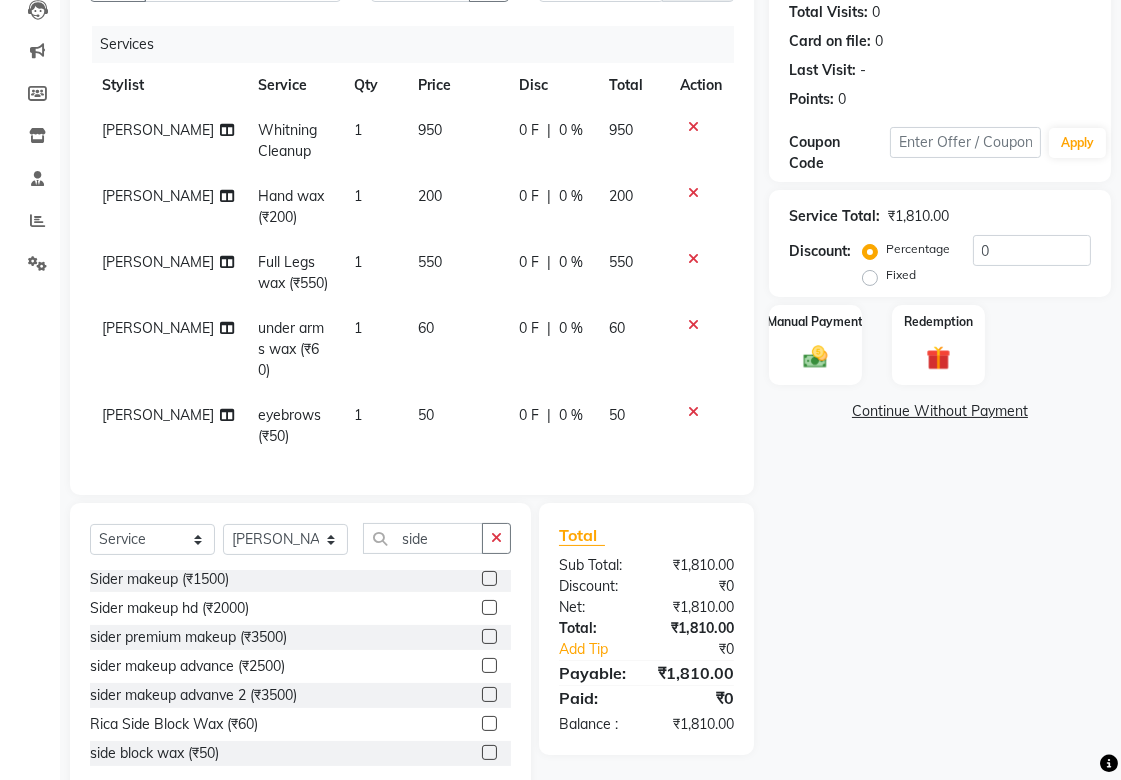 click 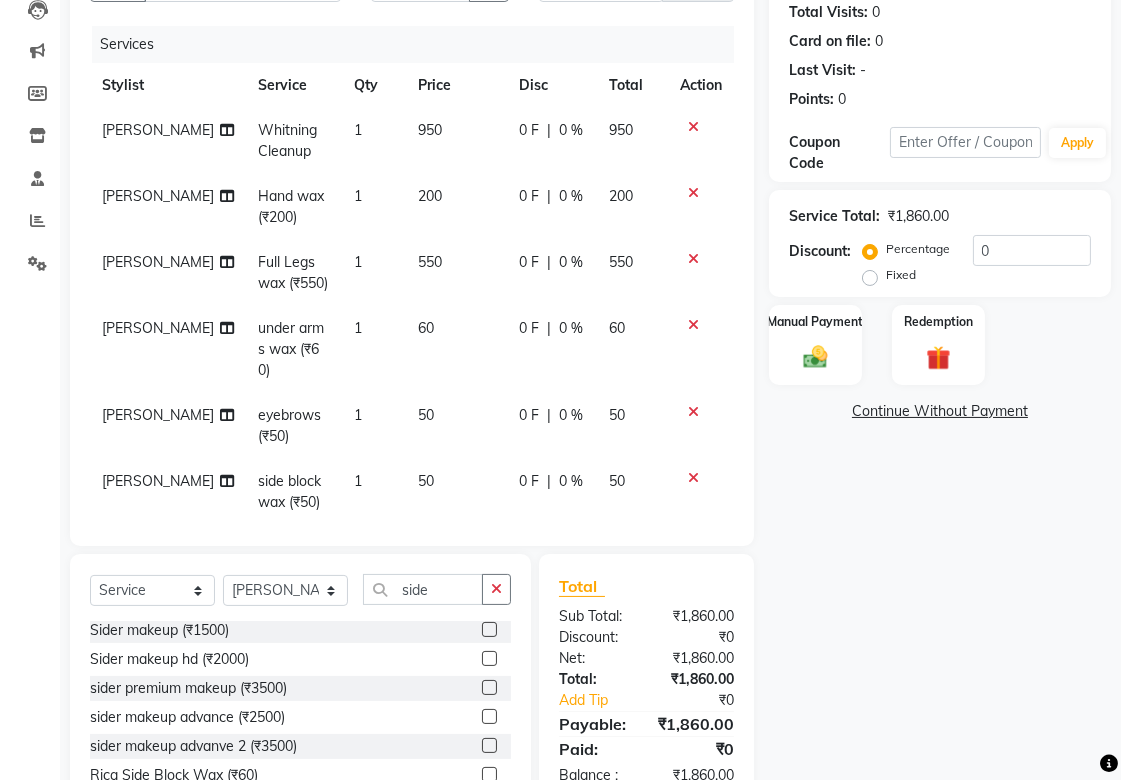 checkbox on "false" 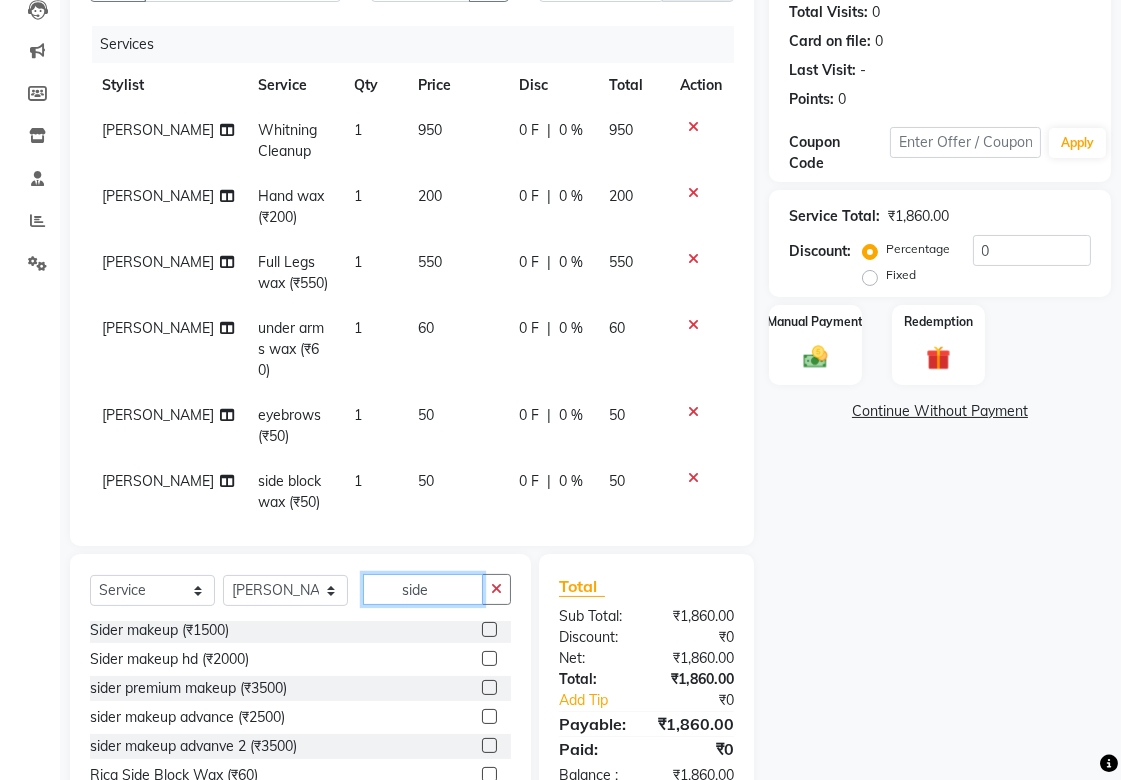 click on "side" 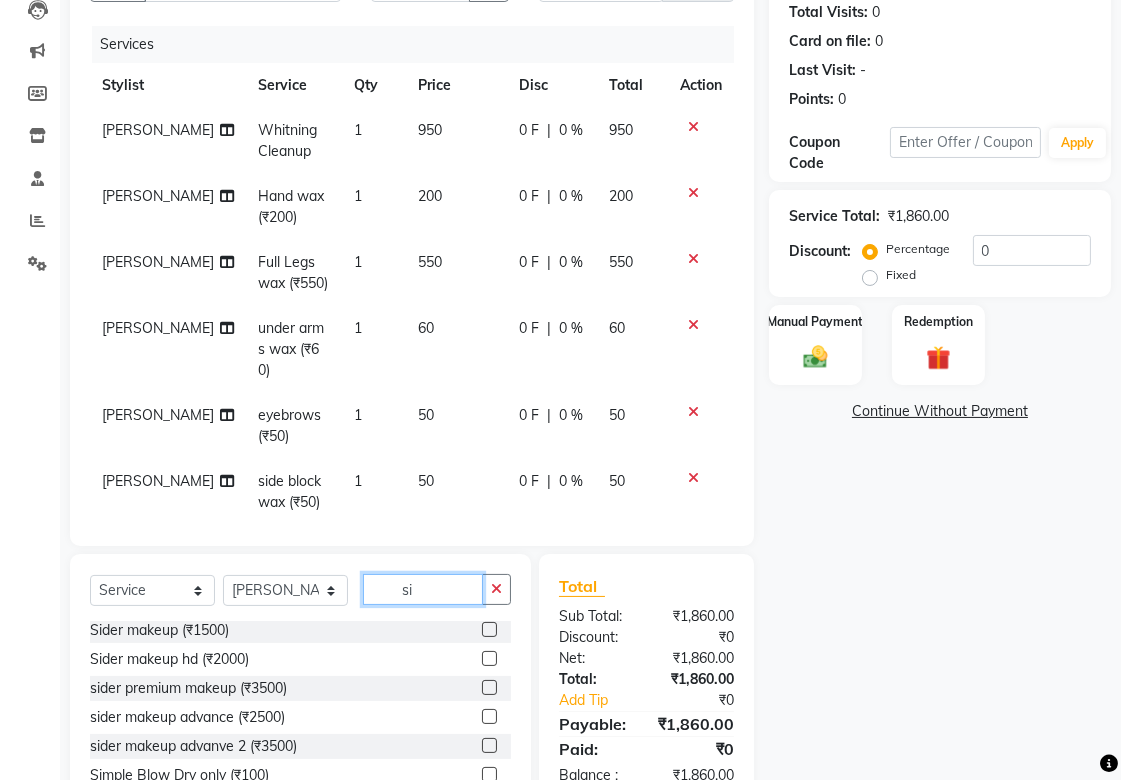 type on "s" 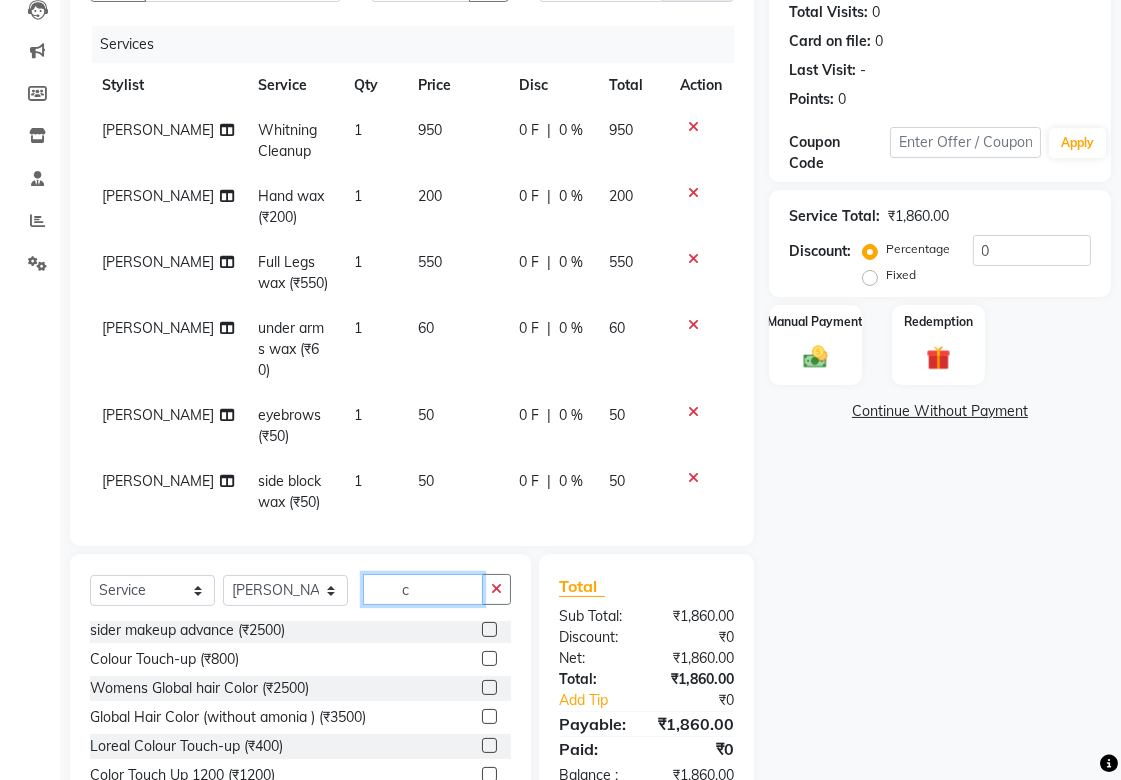scroll, scrollTop: 0, scrollLeft: 0, axis: both 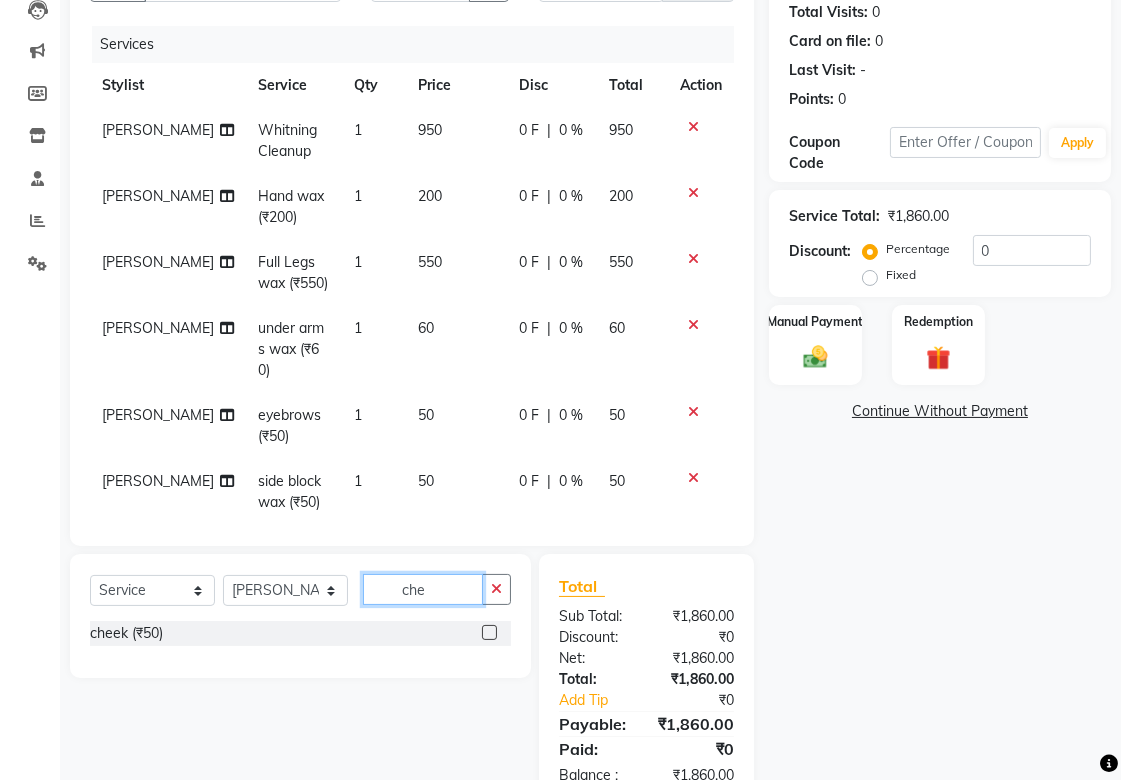 type on "che" 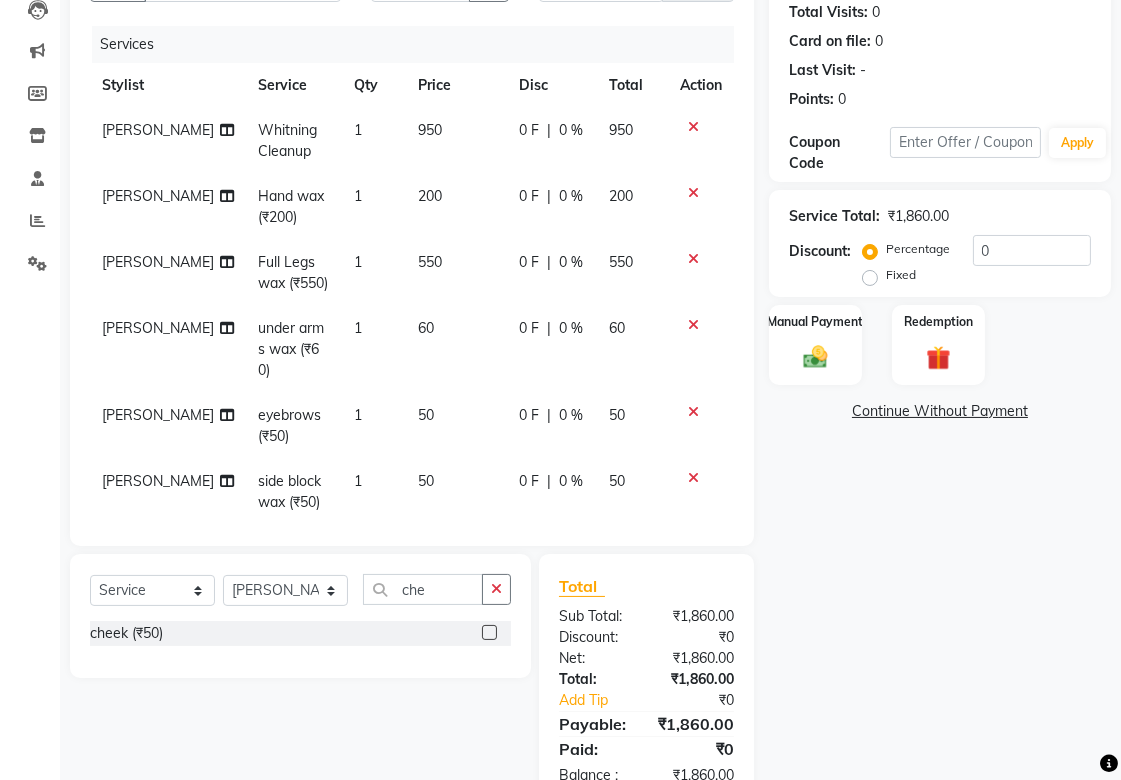 click on "cheek (₹50)" 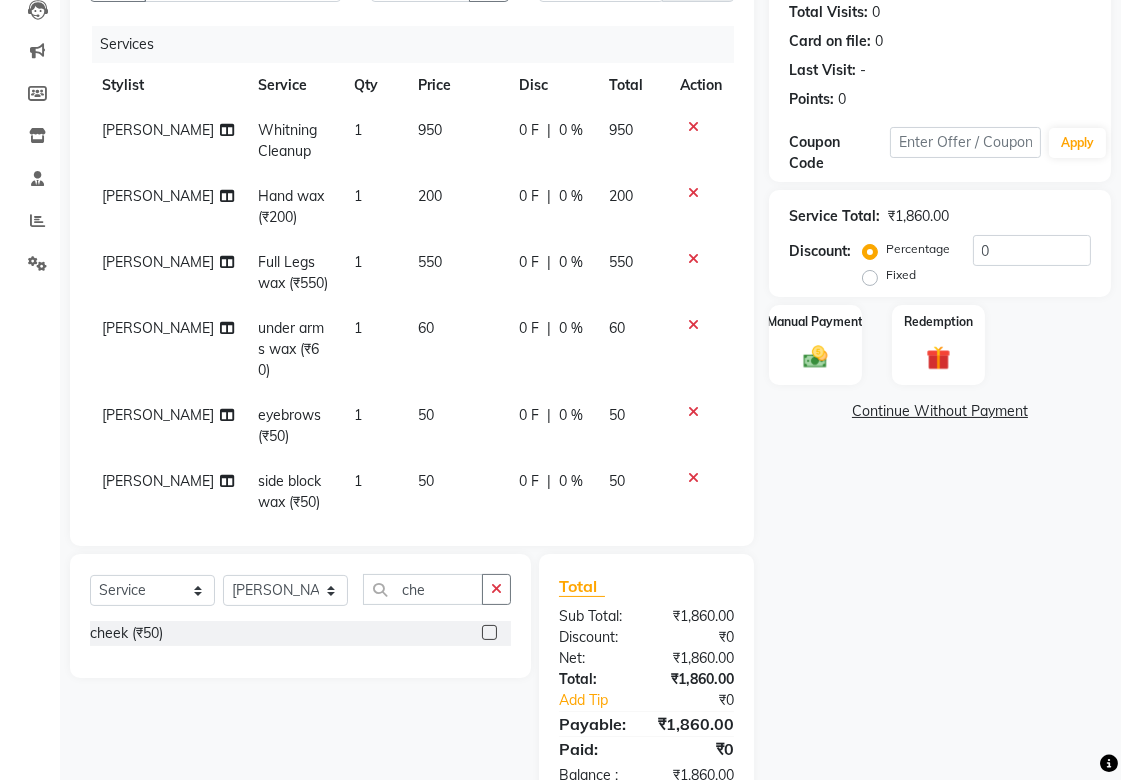 click 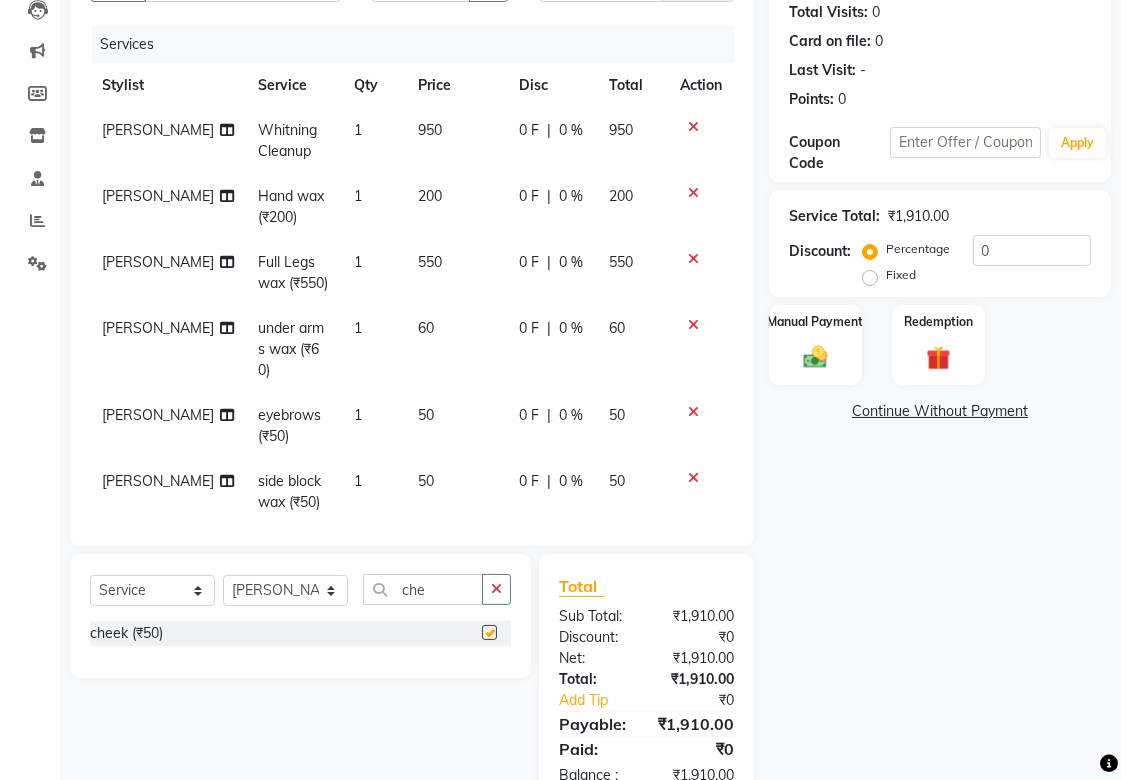 checkbox on "false" 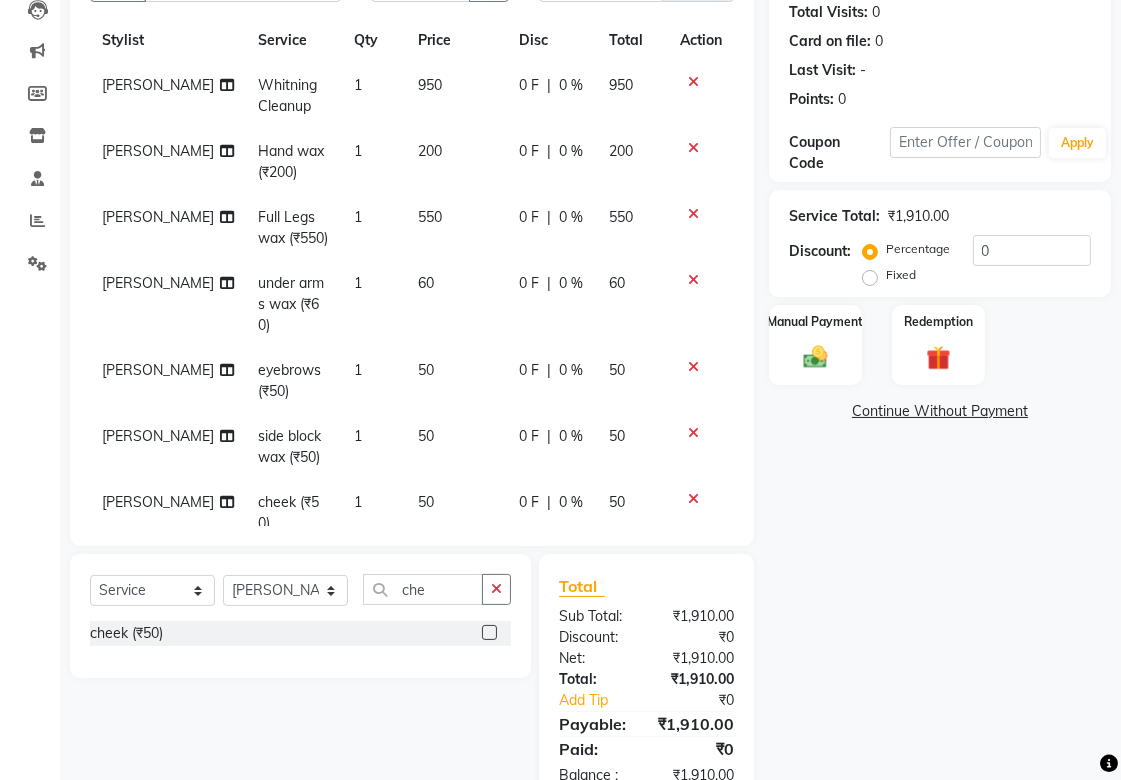 scroll, scrollTop: 97, scrollLeft: 0, axis: vertical 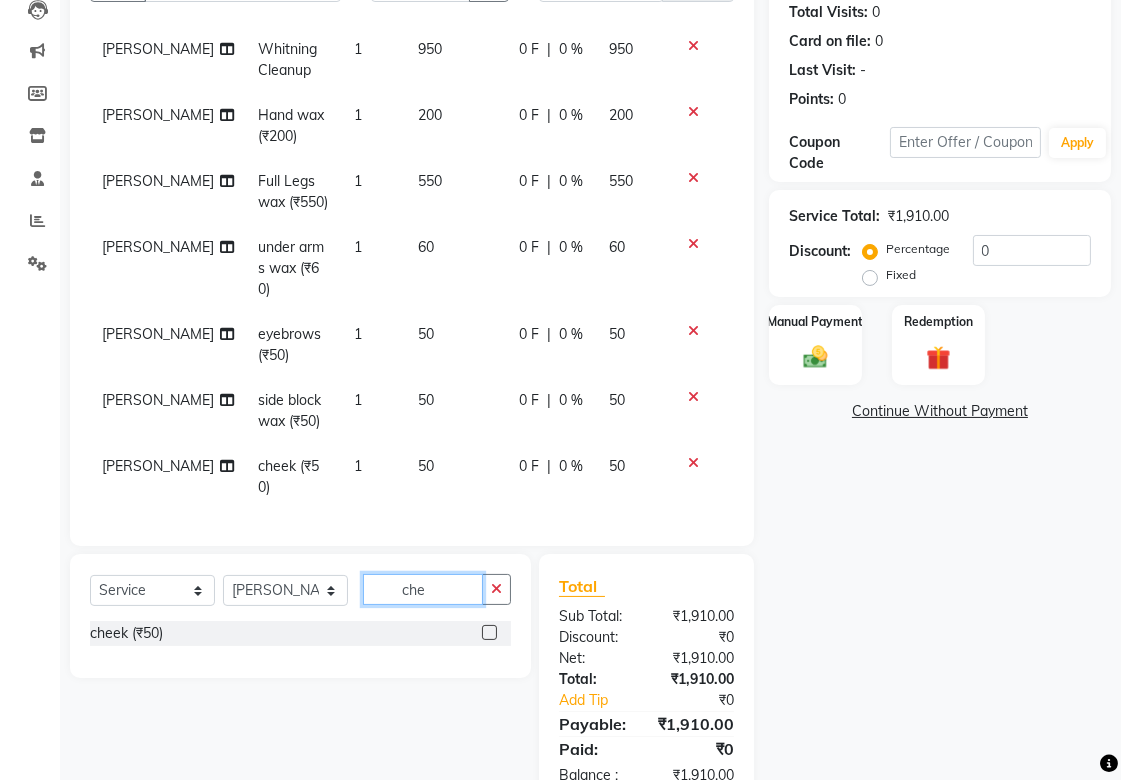 click on "che" 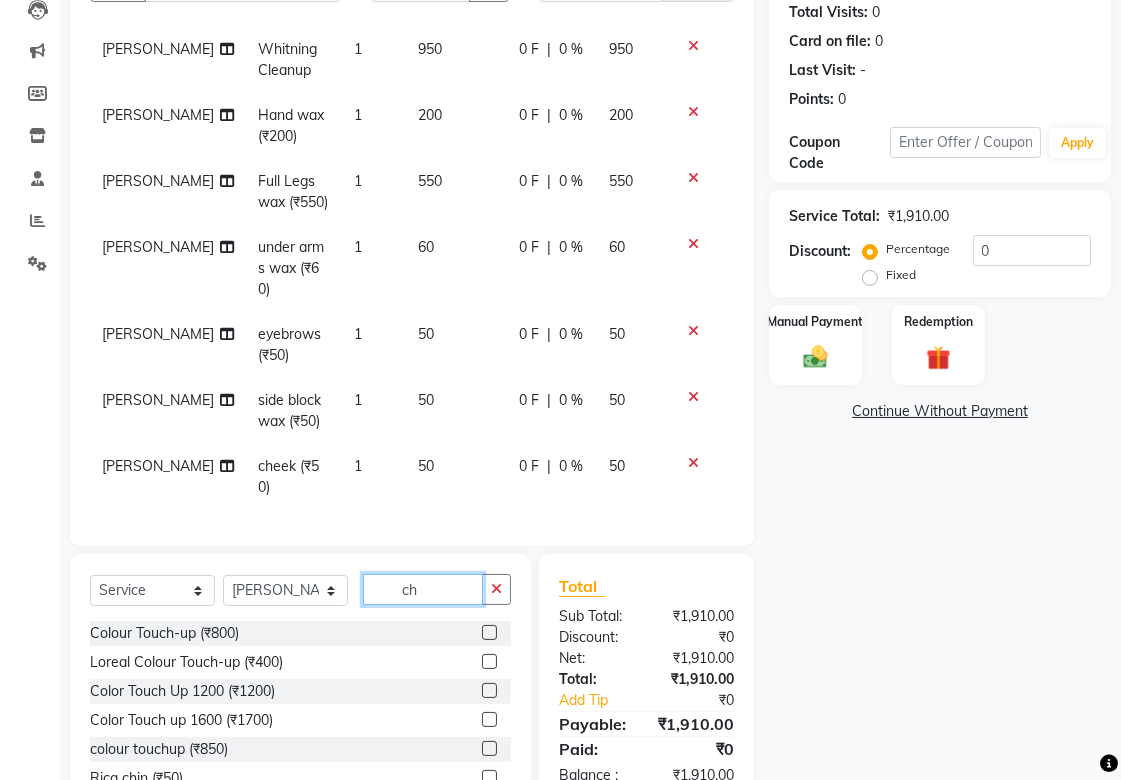 type on "c" 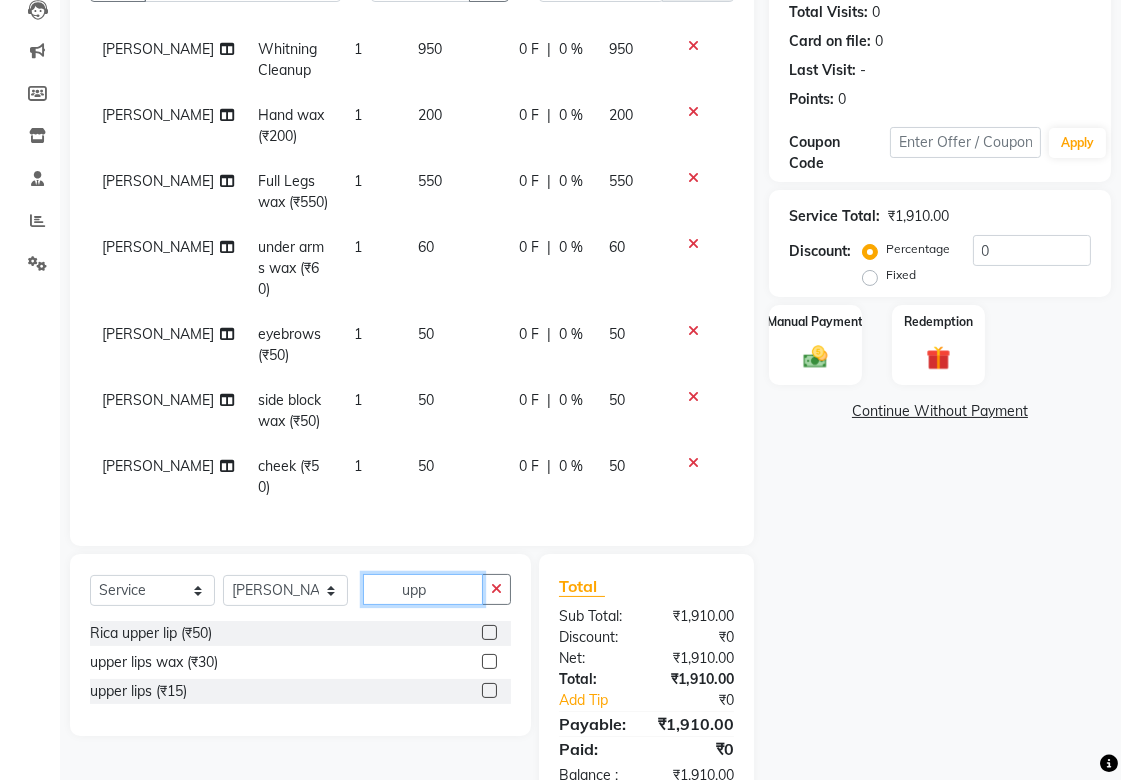 type on "upp" 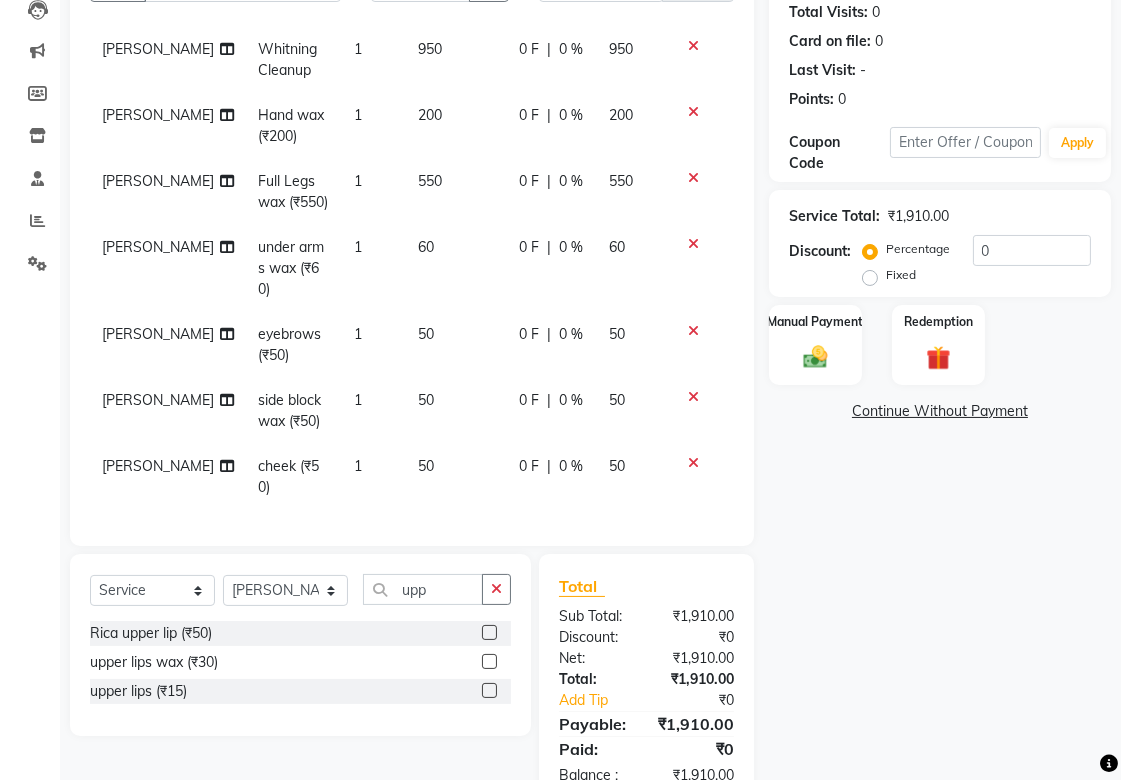 click 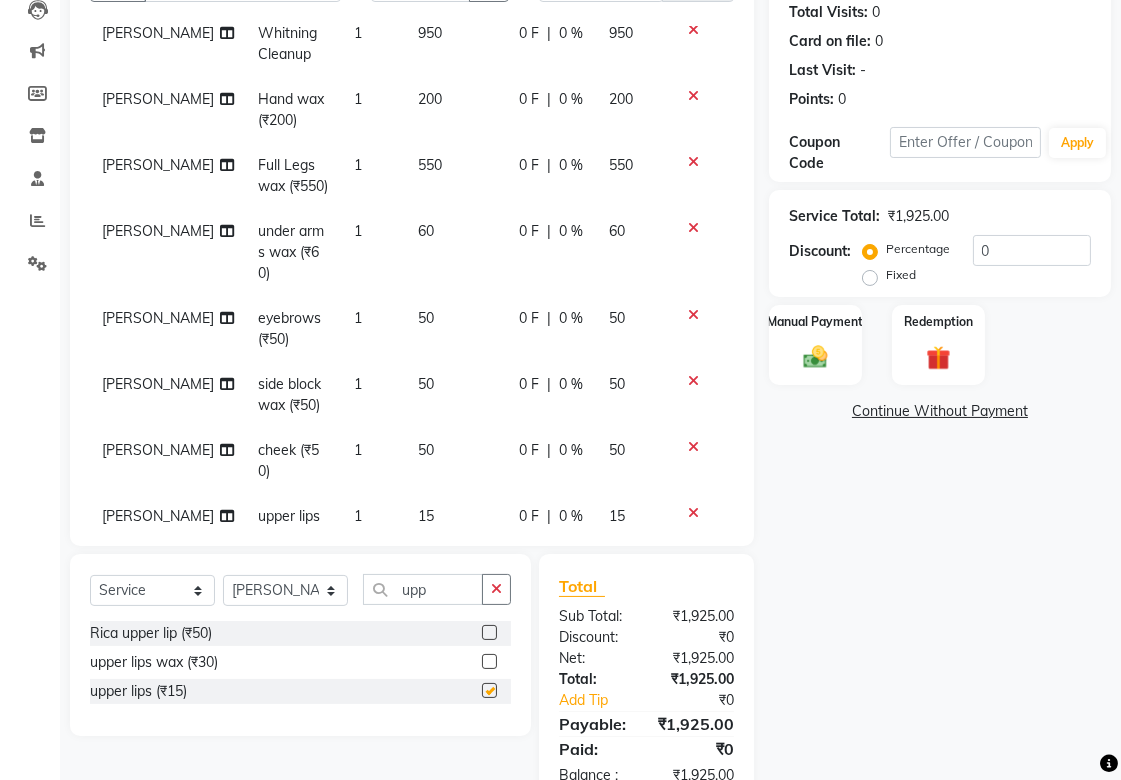 checkbox on "false" 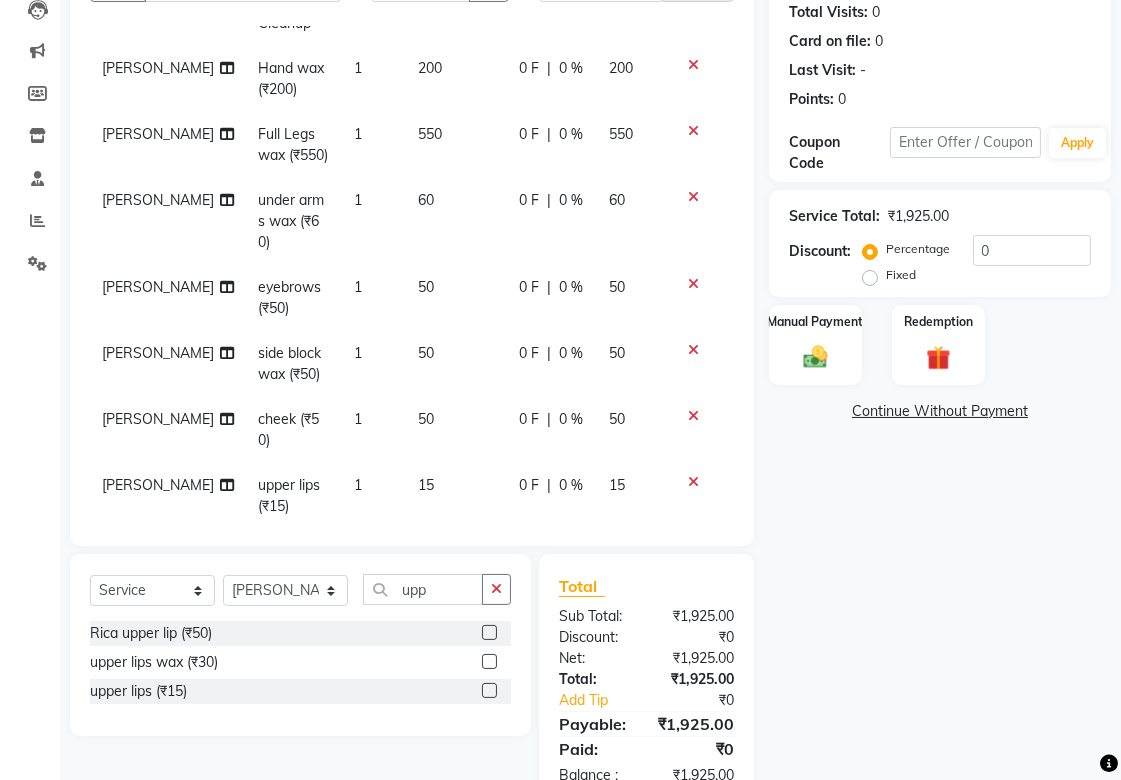 scroll, scrollTop: 163, scrollLeft: 0, axis: vertical 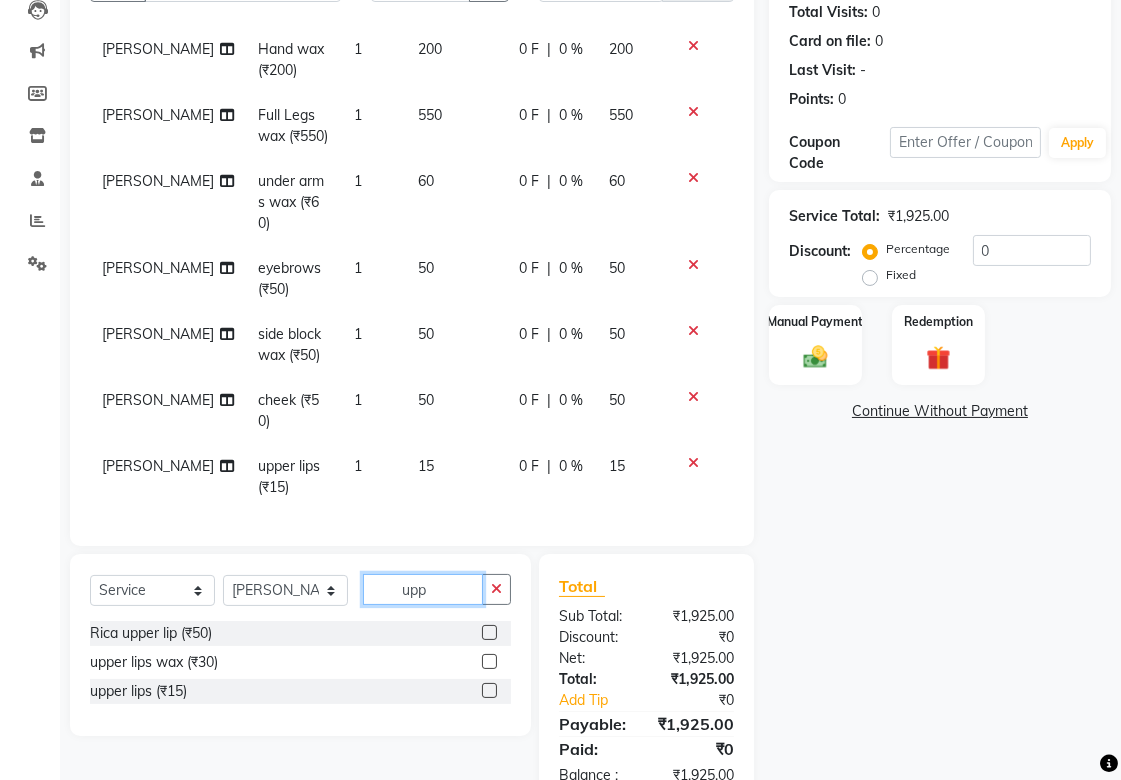 click on "upp" 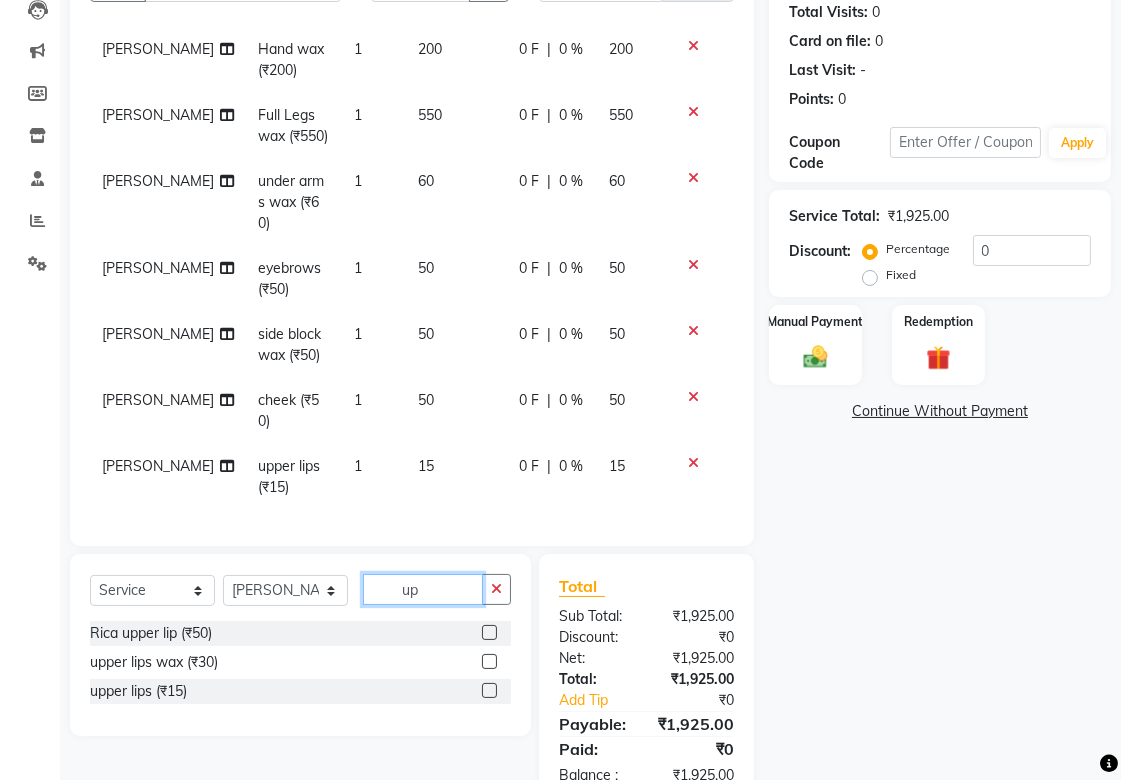 type on "u" 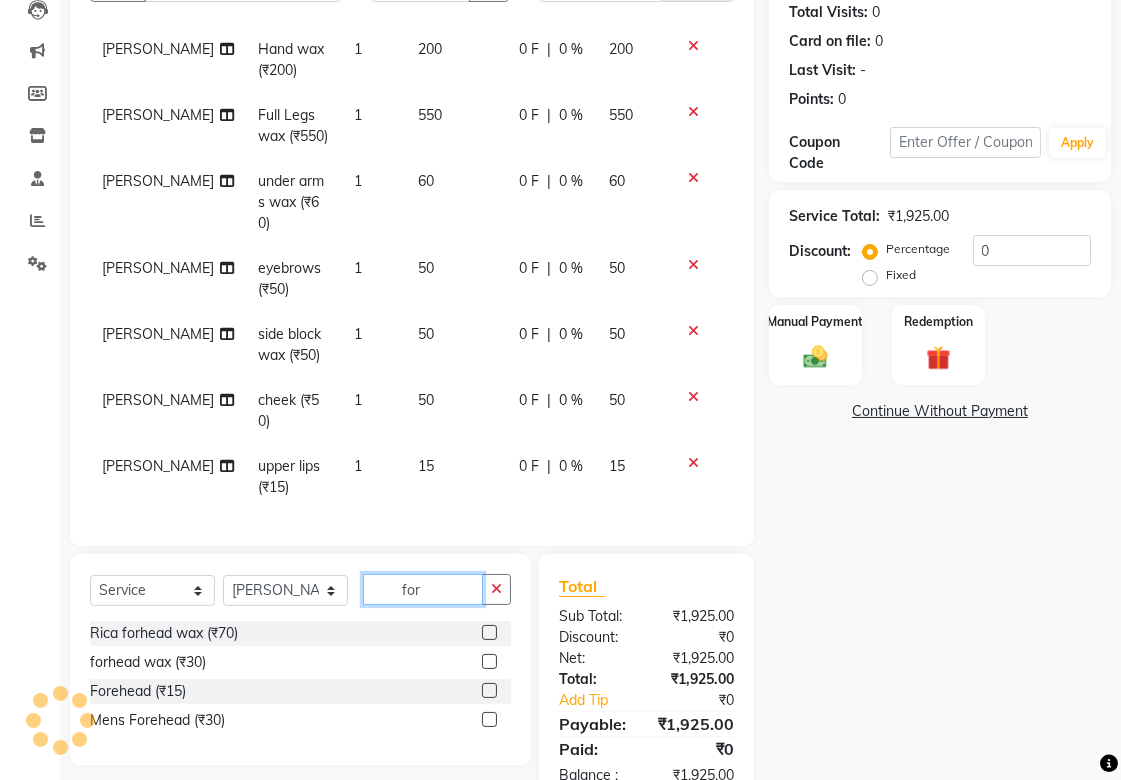 type on "for" 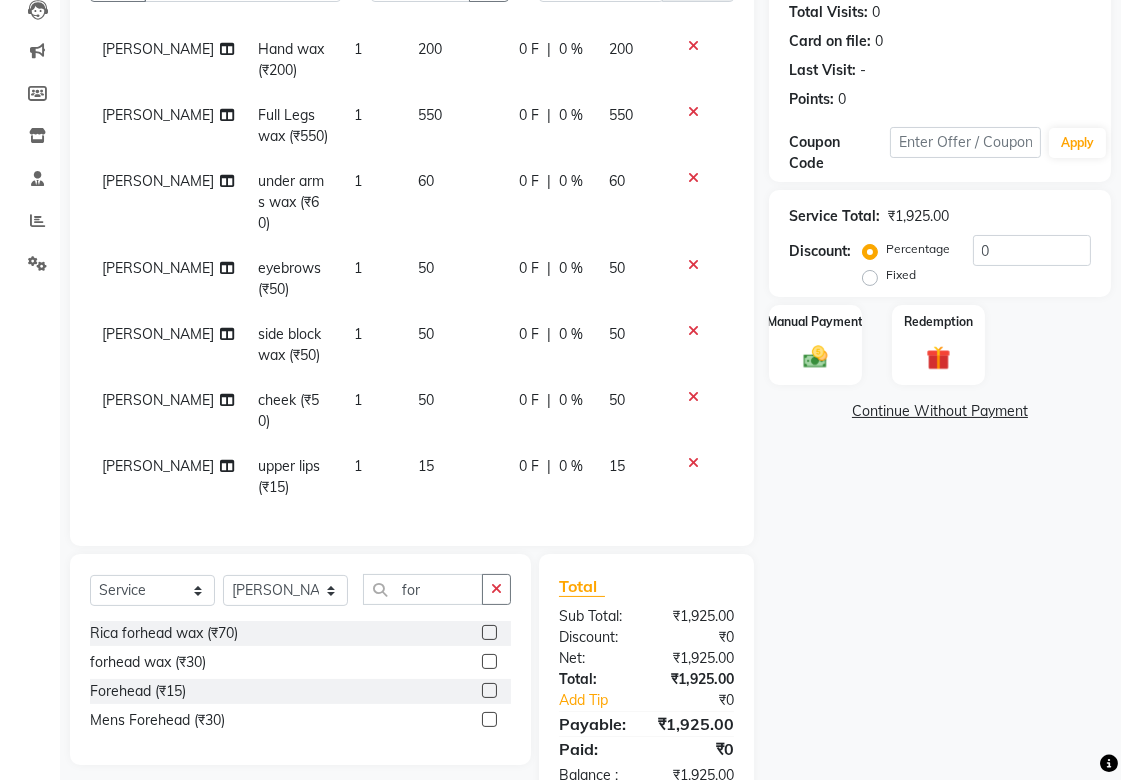 click 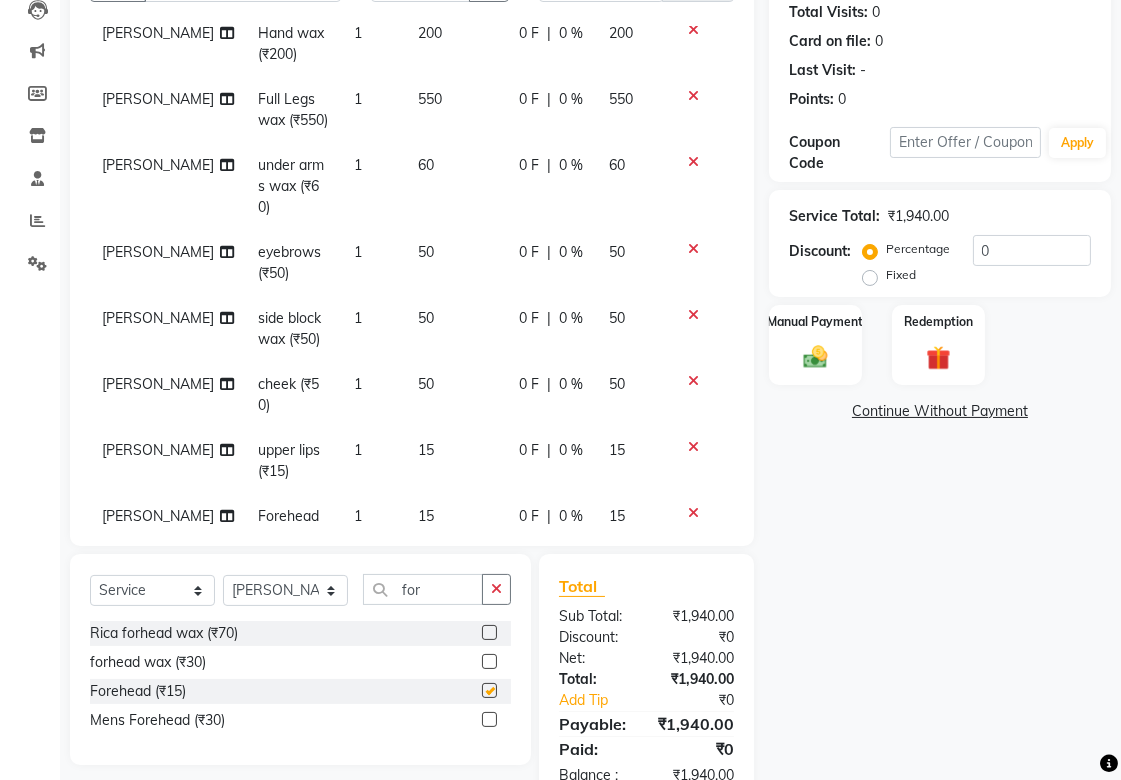 checkbox on "false" 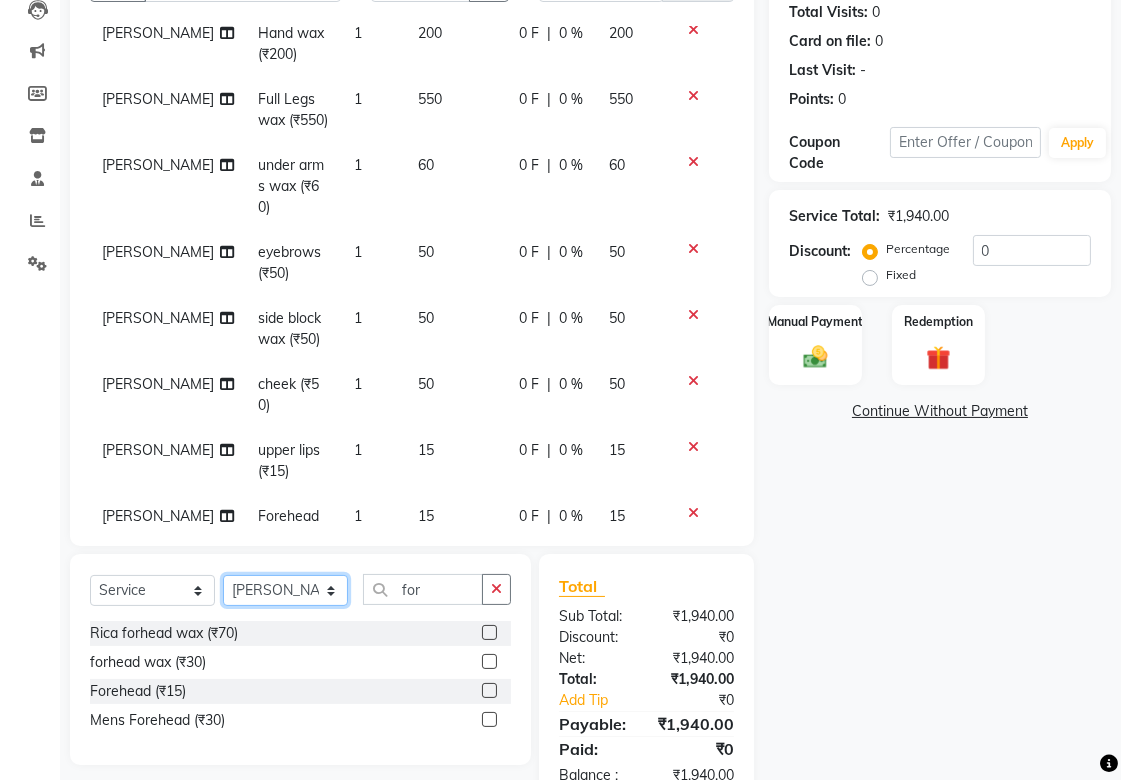 click on "Select Stylist [PERSON_NAME] Satarrdekar ashwini [PERSON_NAME] Hire operator" 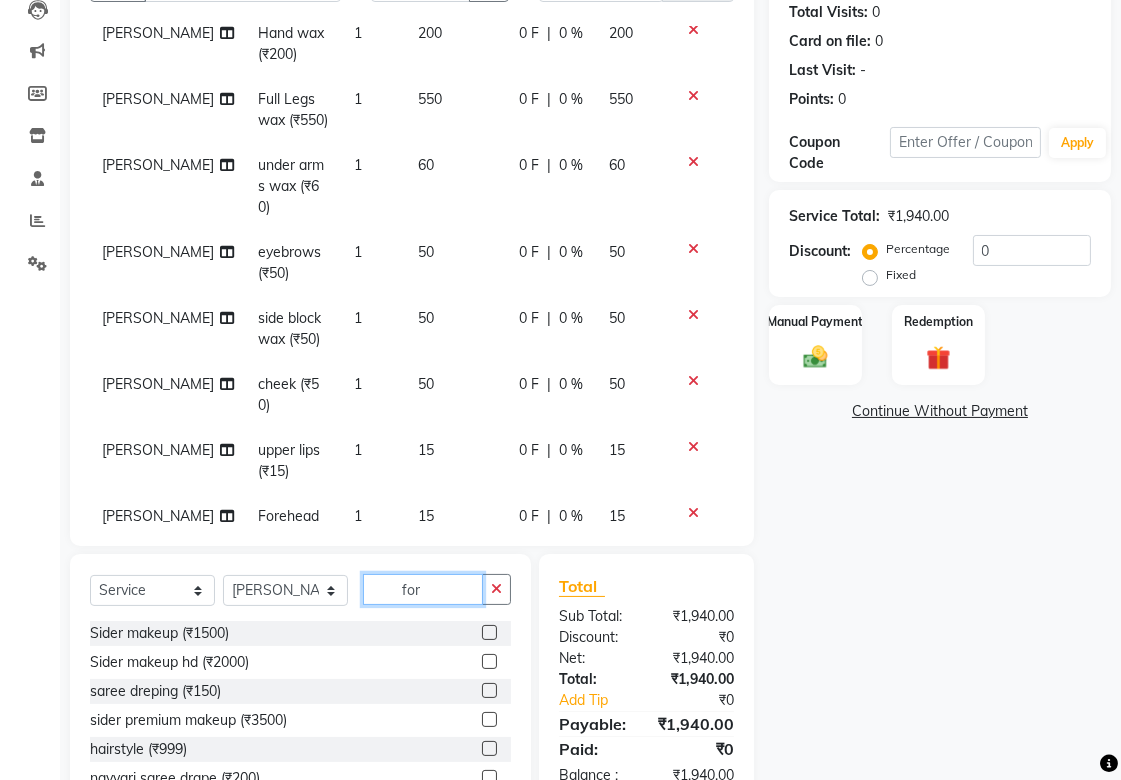 click on "for" 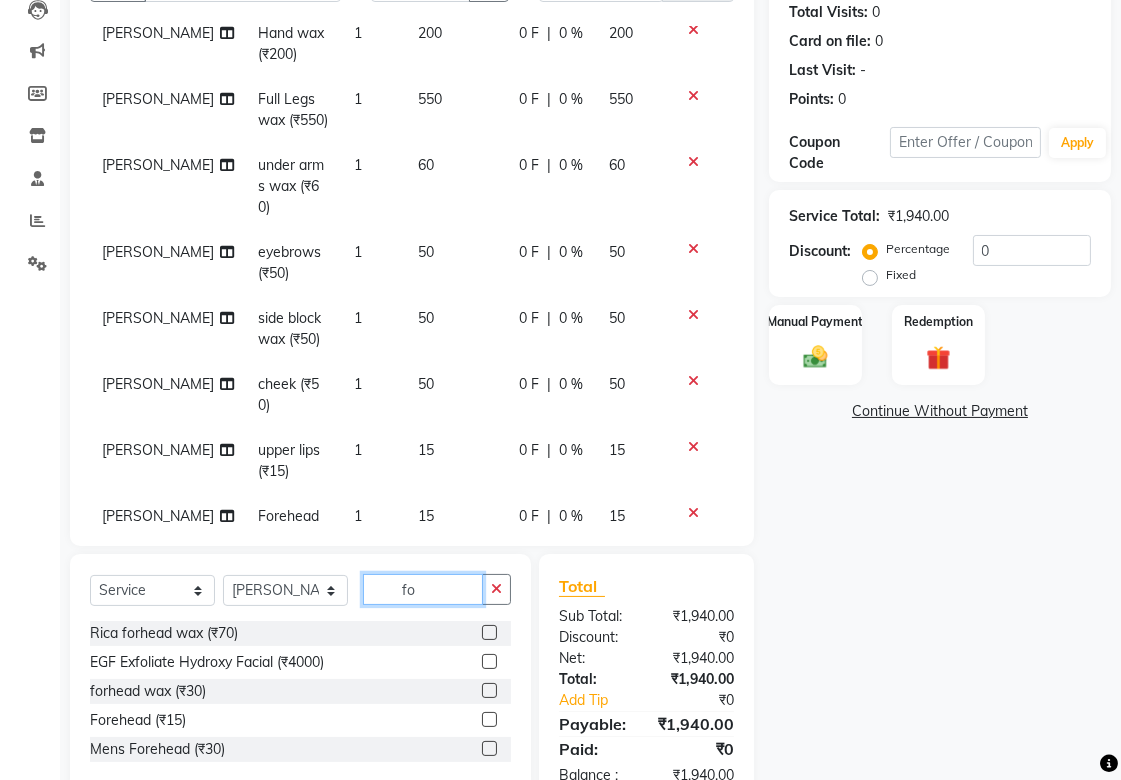 type on "f" 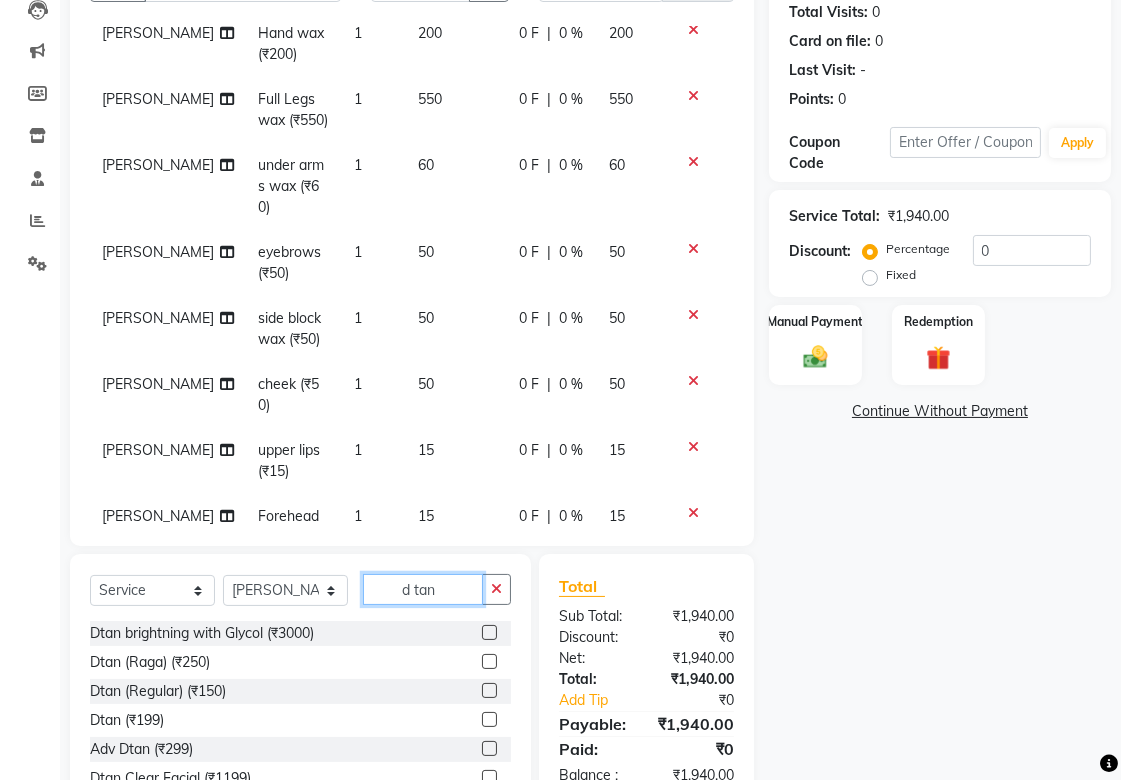 type on "d tan" 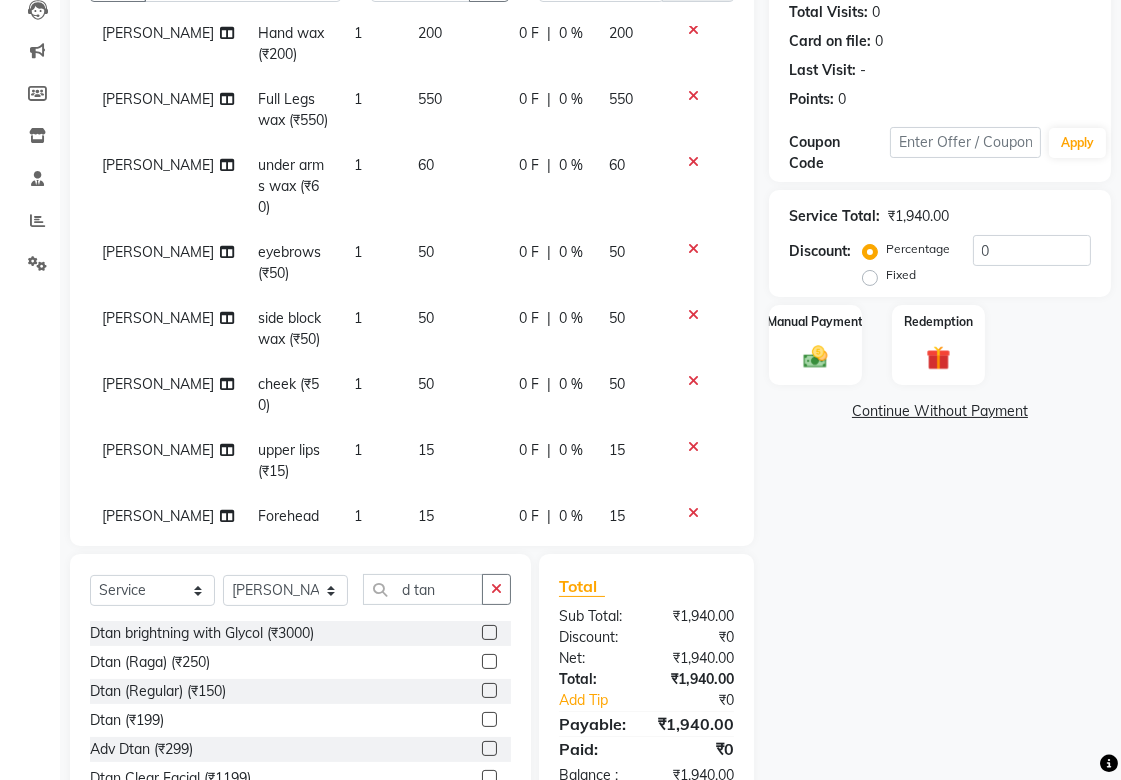 click 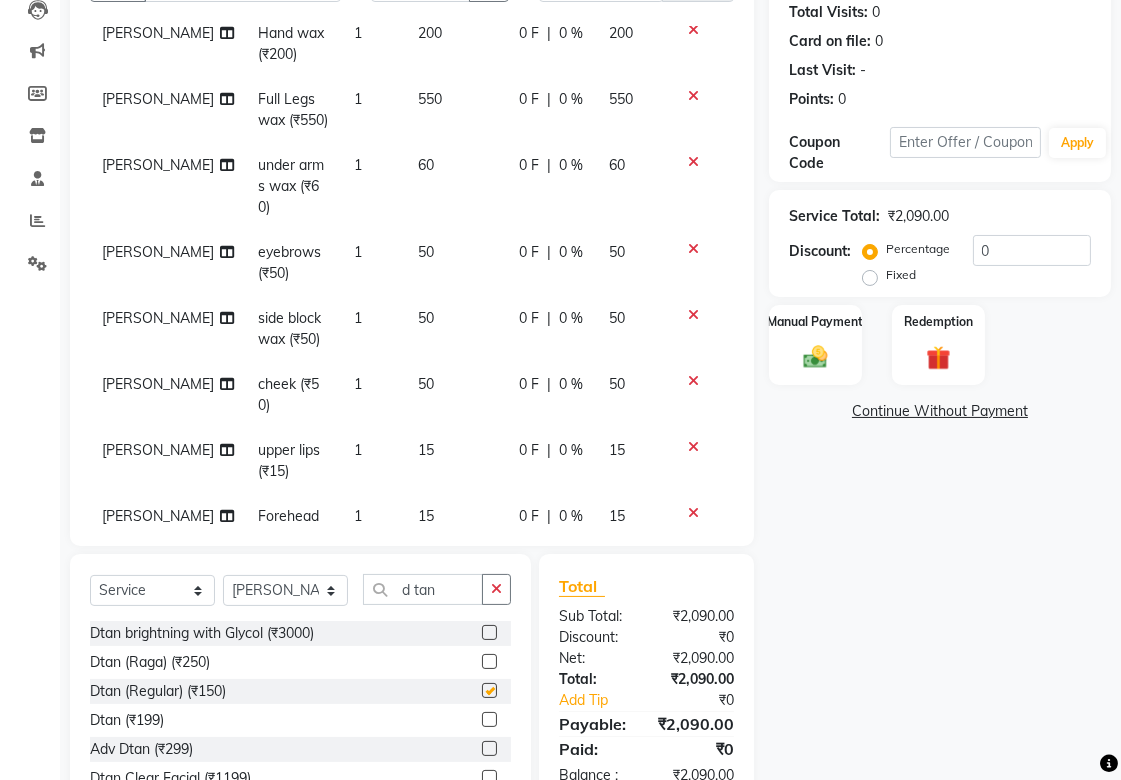checkbox on "false" 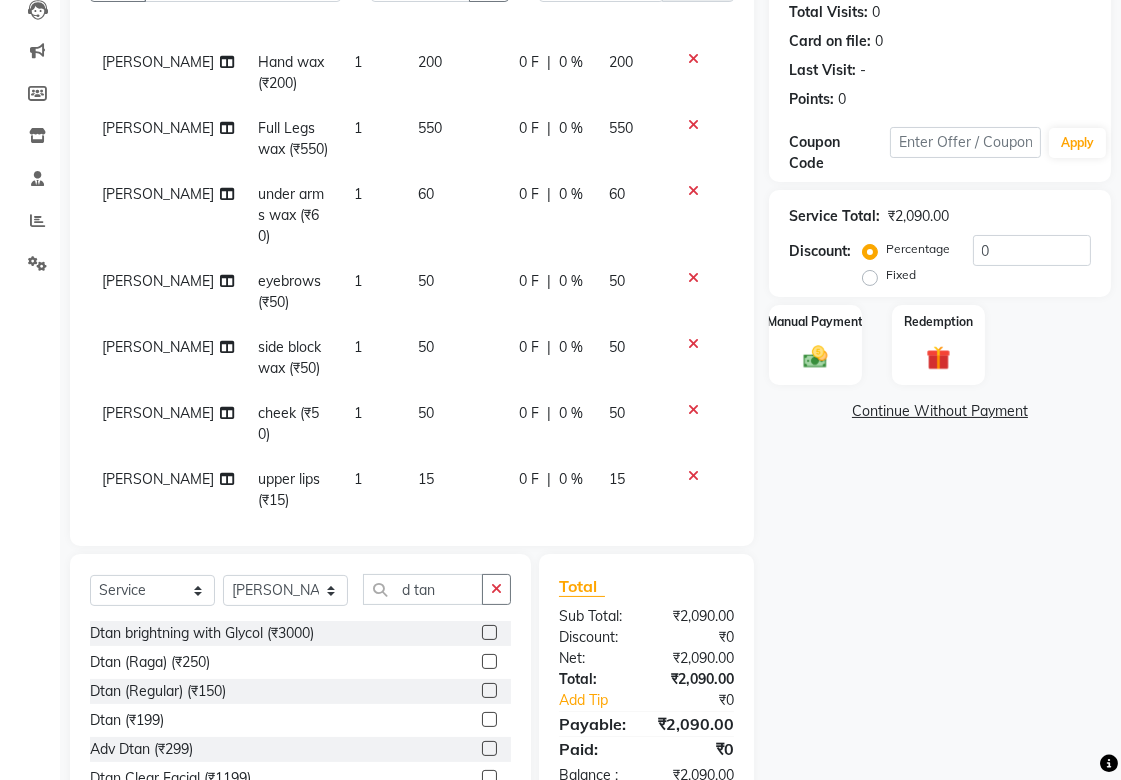 scroll, scrollTop: 73, scrollLeft: 0, axis: vertical 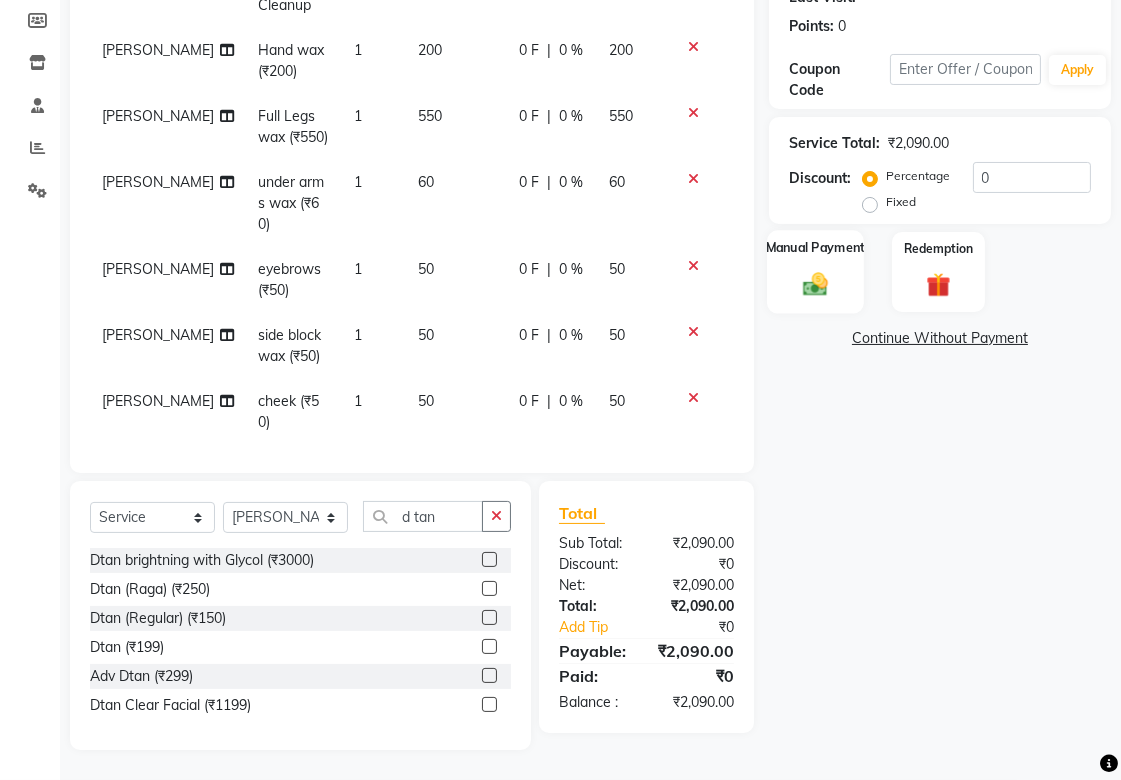 click 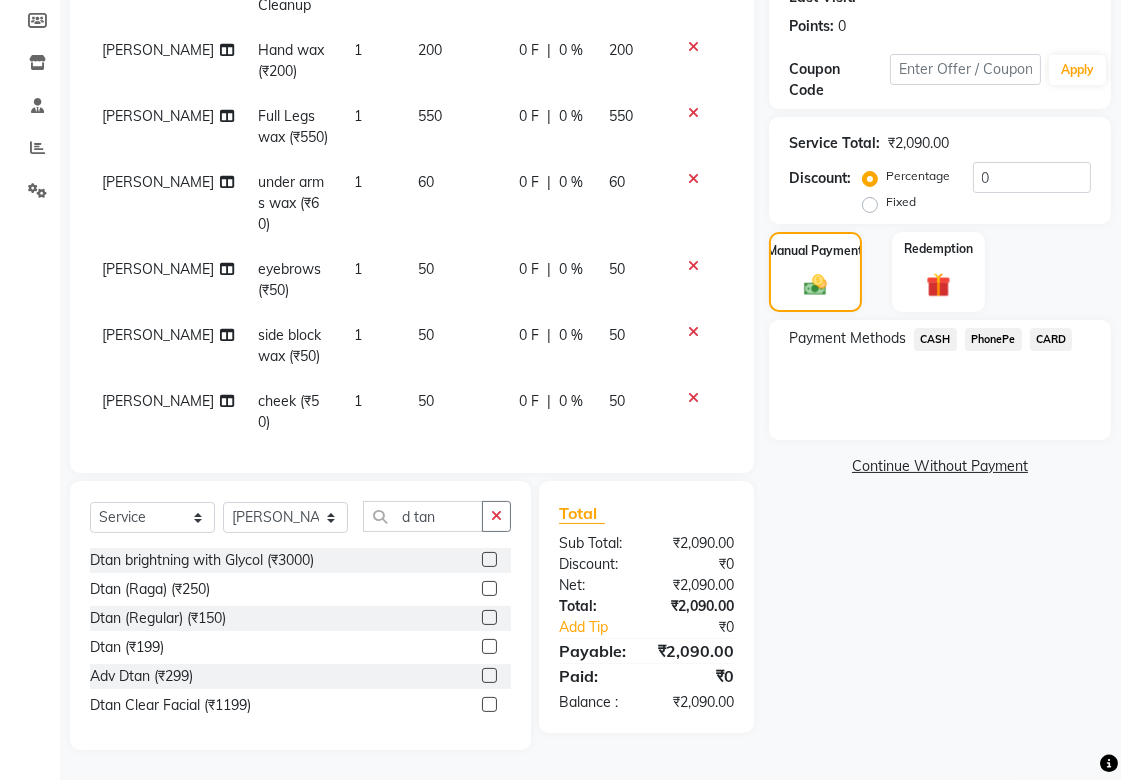 click on "CARD" 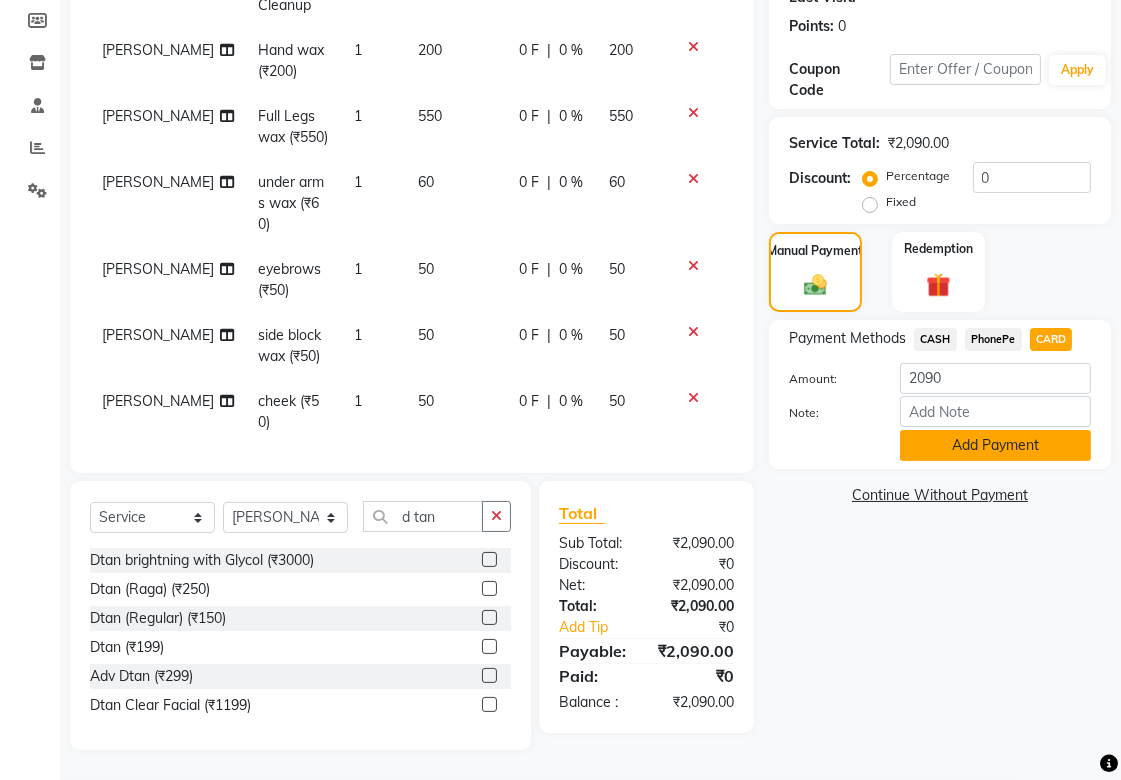click on "Add Payment" 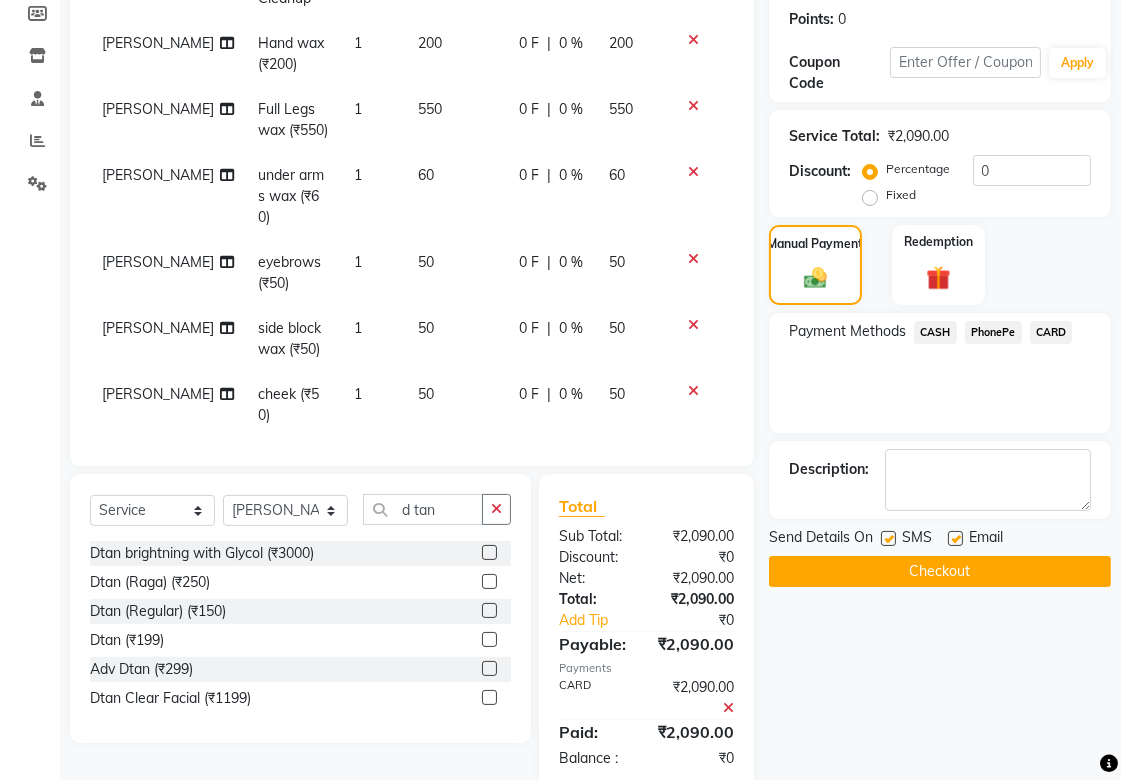 click on "Checkout" 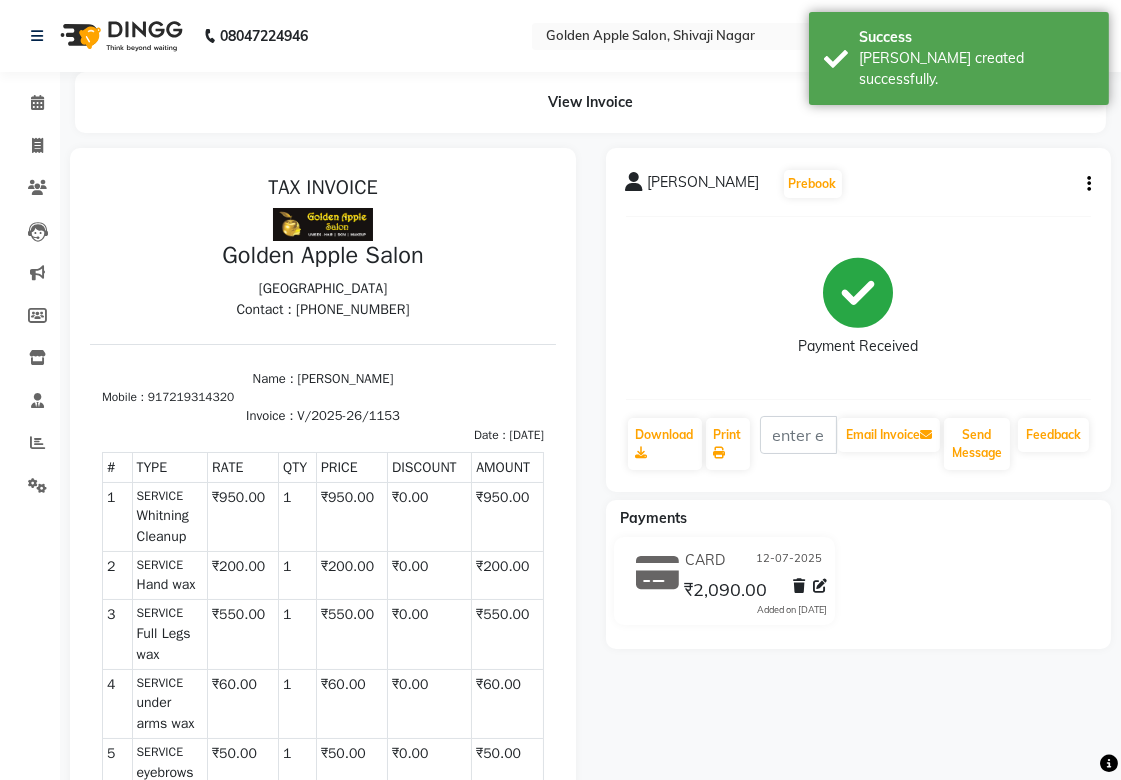 scroll, scrollTop: 57, scrollLeft: 0, axis: vertical 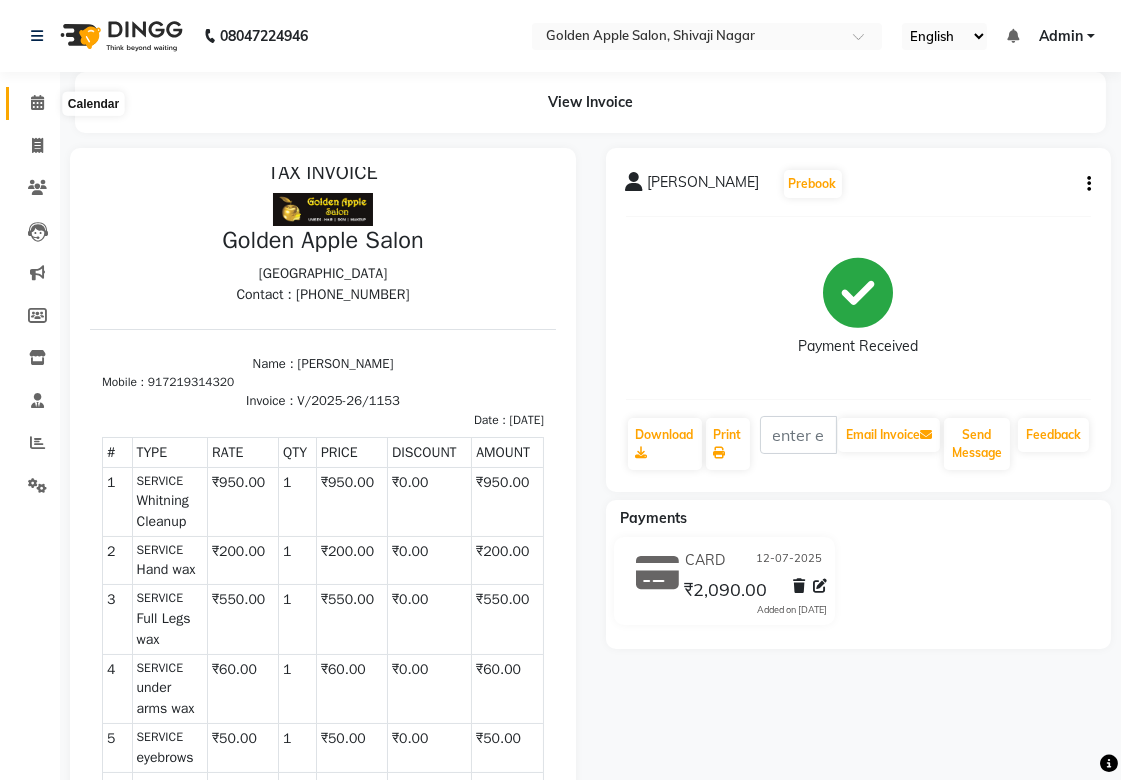 click 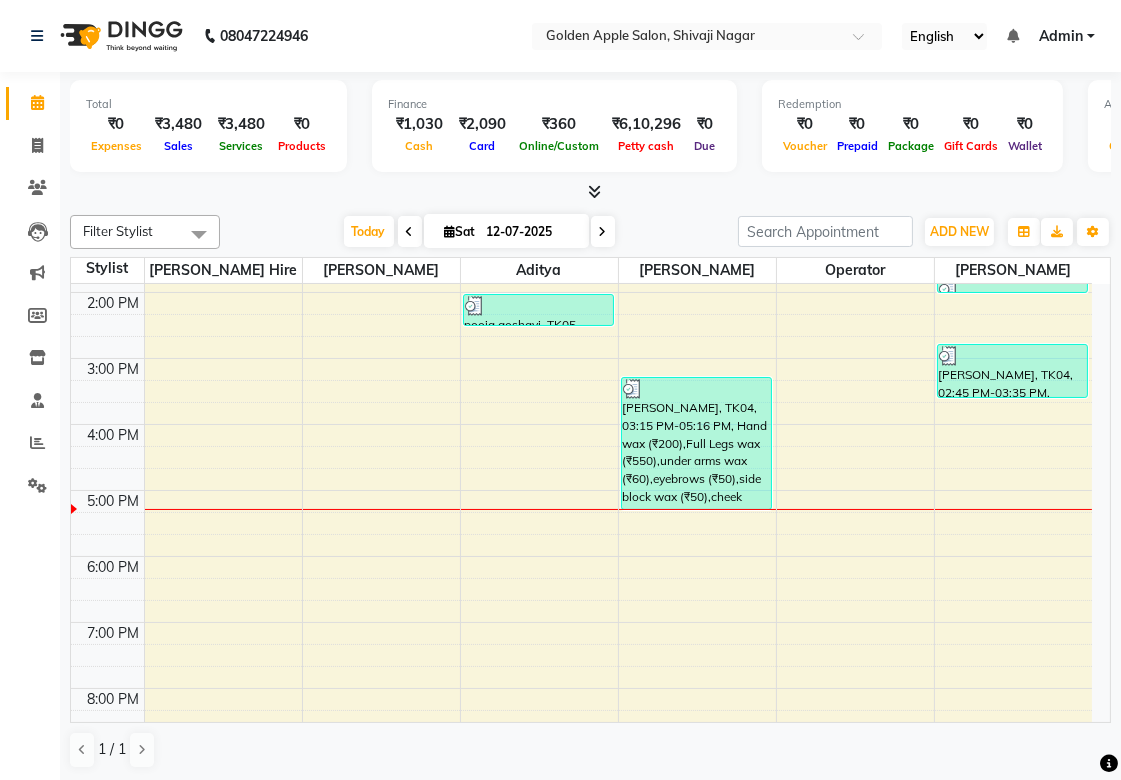 scroll, scrollTop: 201, scrollLeft: 0, axis: vertical 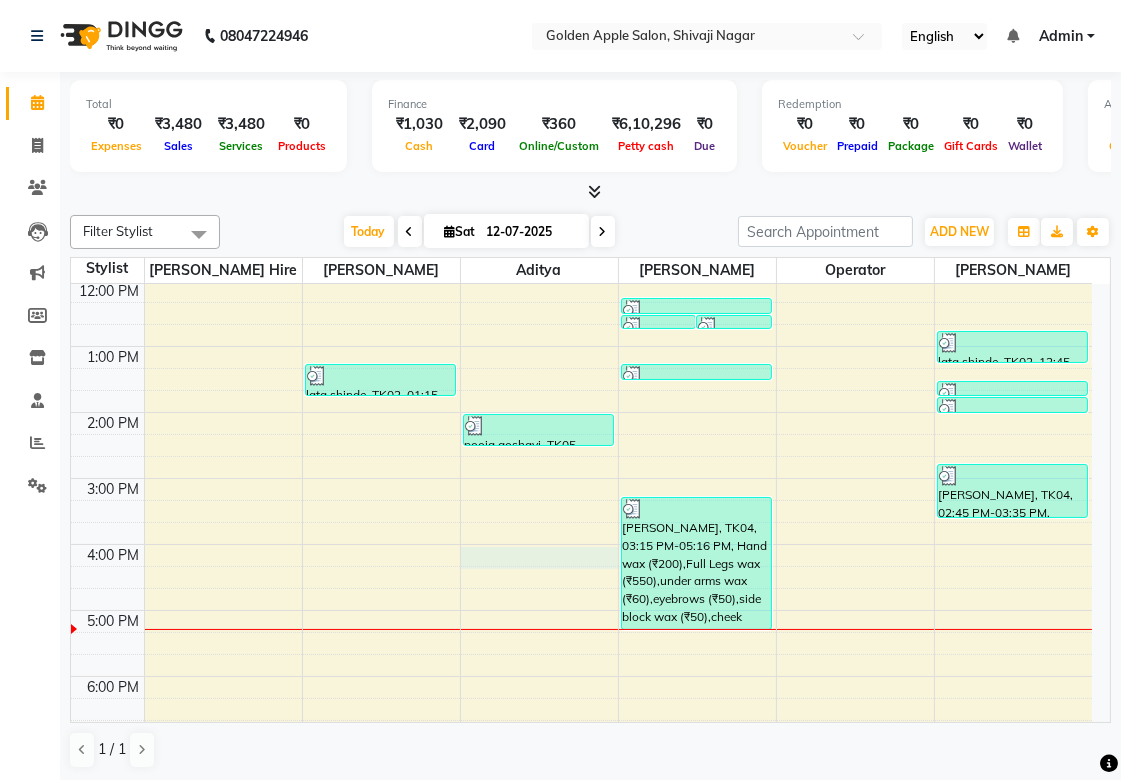 click on "9:00 AM 10:00 AM 11:00 AM 12:00 PM 1:00 PM 2:00 PM 3:00 PM 4:00 PM 5:00 PM 6:00 PM 7:00 PM 8:00 PM 9:00 PM     lata shinde, TK02, 01:15 PM-01:45 PM, CLEAN UP  (₹400)     pooja goshavi, TK05, 02:00 PM-02:30 PM, Hair Cut H3     rakhi madam, TK01, 12:30 PM-12:36 PM, [GEOGRAPHIC_DATA], TK01, 12:30 PM-12:35 PM, Forehead     rakhi madam, TK01, 12:15 PM-12:30 PM, eyebrows     [PERSON_NAME], TK03, 01:15 PM-01:30 PM, eyebrows     [PERSON_NAME], TK04, 03:15 PM-05:16 PM, Hand wax (₹200),Full Legs wax (₹550),under arms wax (₹60),eyebrows (₹50),side block wax  (₹50),cheek (₹50),upper lips (₹15),Forehead (₹15)     lata shinde, TK02, 12:45 PM-01:15 PM, Womens head massage     [PERSON_NAME], TK03, 01:30 PM-01:45 PM, Rica upper lip     [PERSON_NAME], TK03, 01:45 PM-02:00 PM, Rica forhead wax     [PERSON_NAME], TK04, 02:45 PM-03:35 PM, Whitning Cleanup,Dtan (Regular) (₹150)" at bounding box center [581, 511] 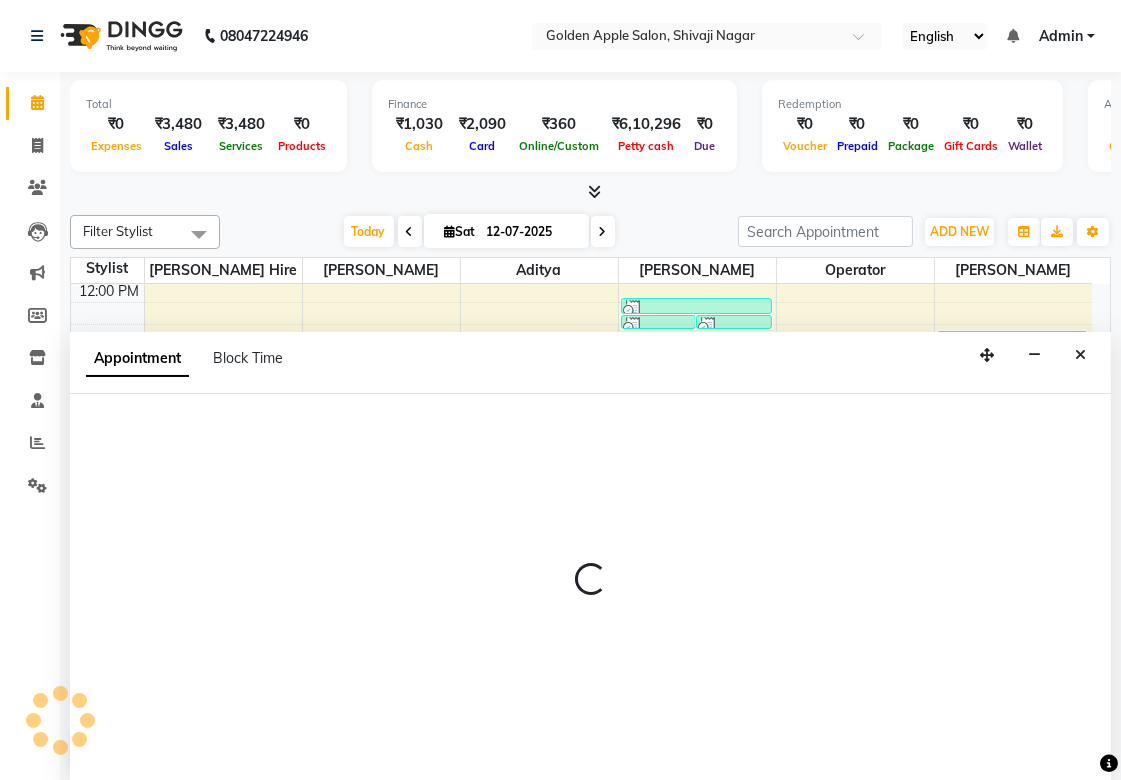 scroll, scrollTop: 1, scrollLeft: 0, axis: vertical 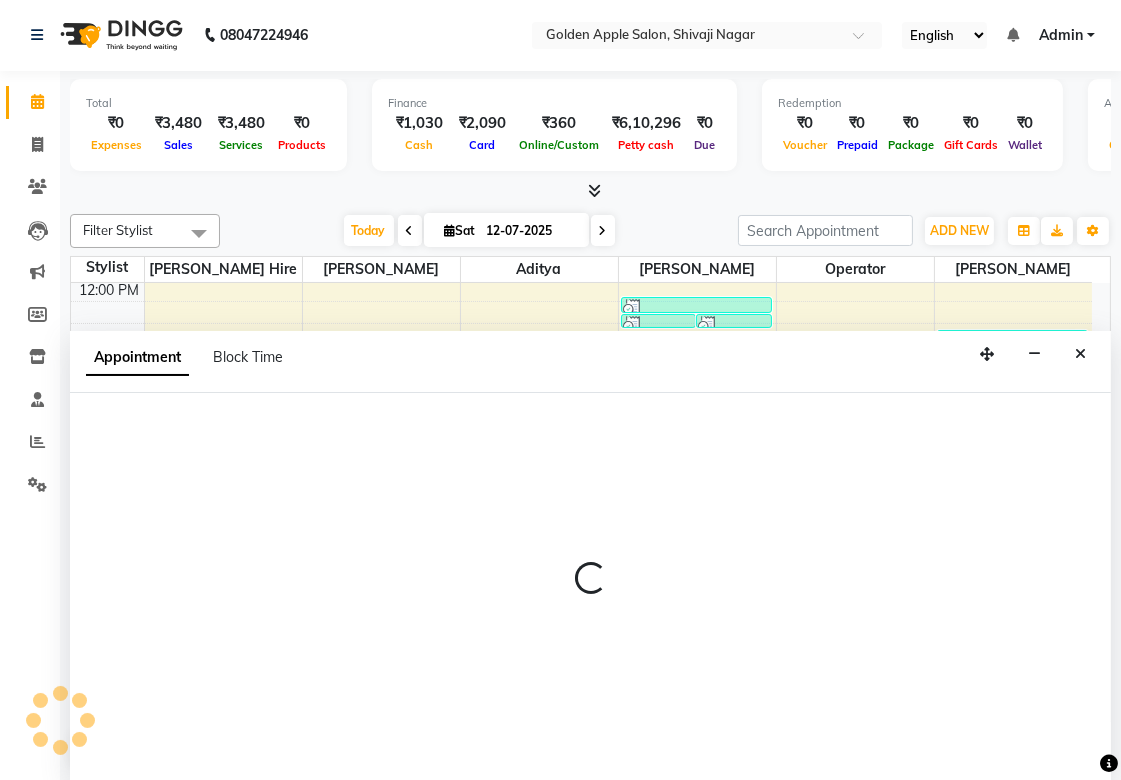 select on "54411" 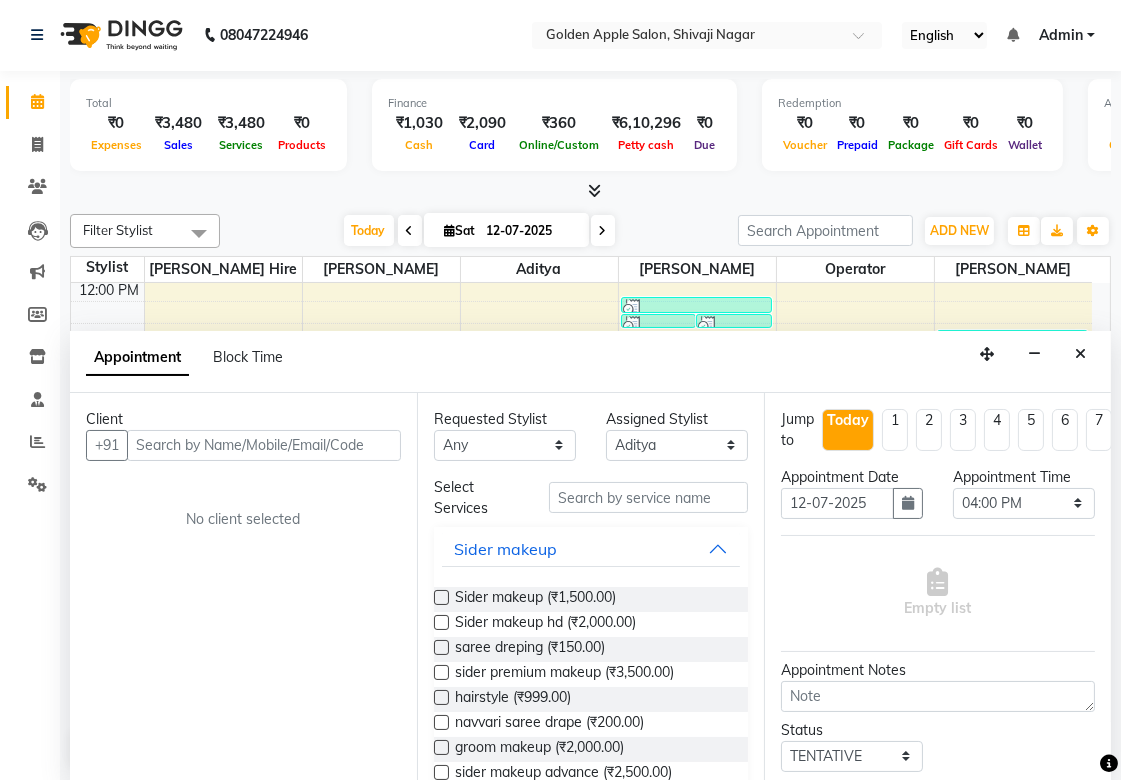 click at bounding box center (264, 445) 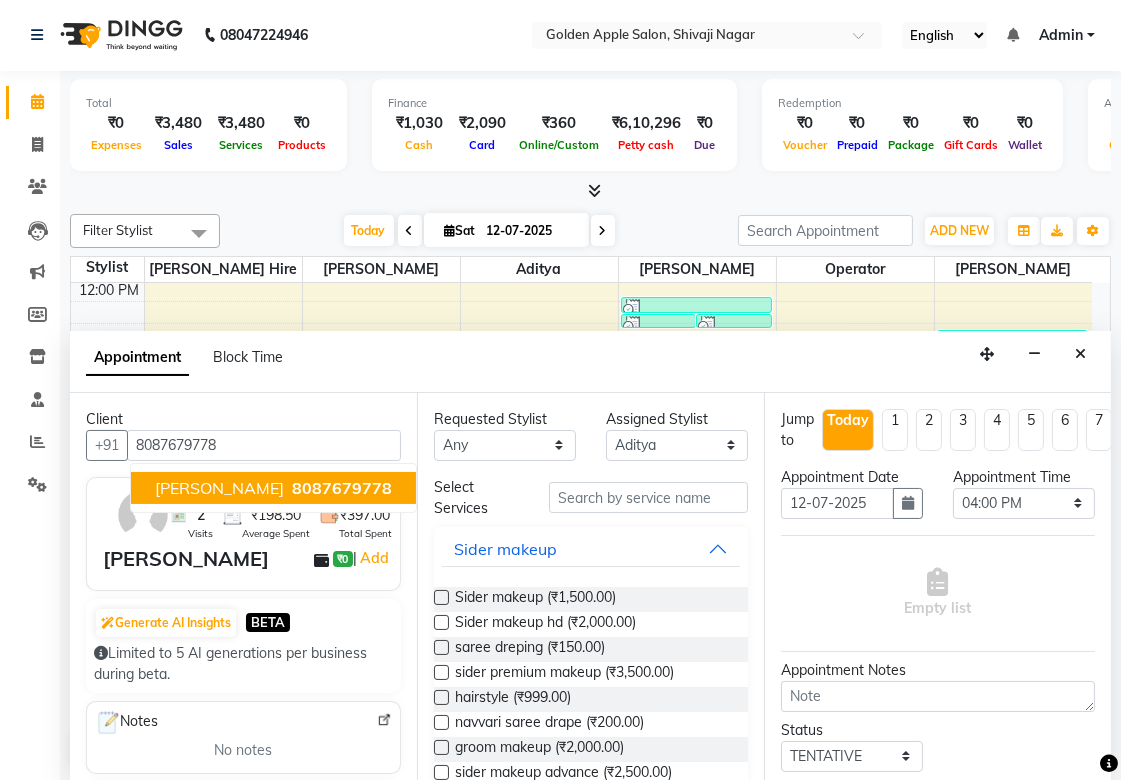 click on "[PERSON_NAME]" at bounding box center (219, 488) 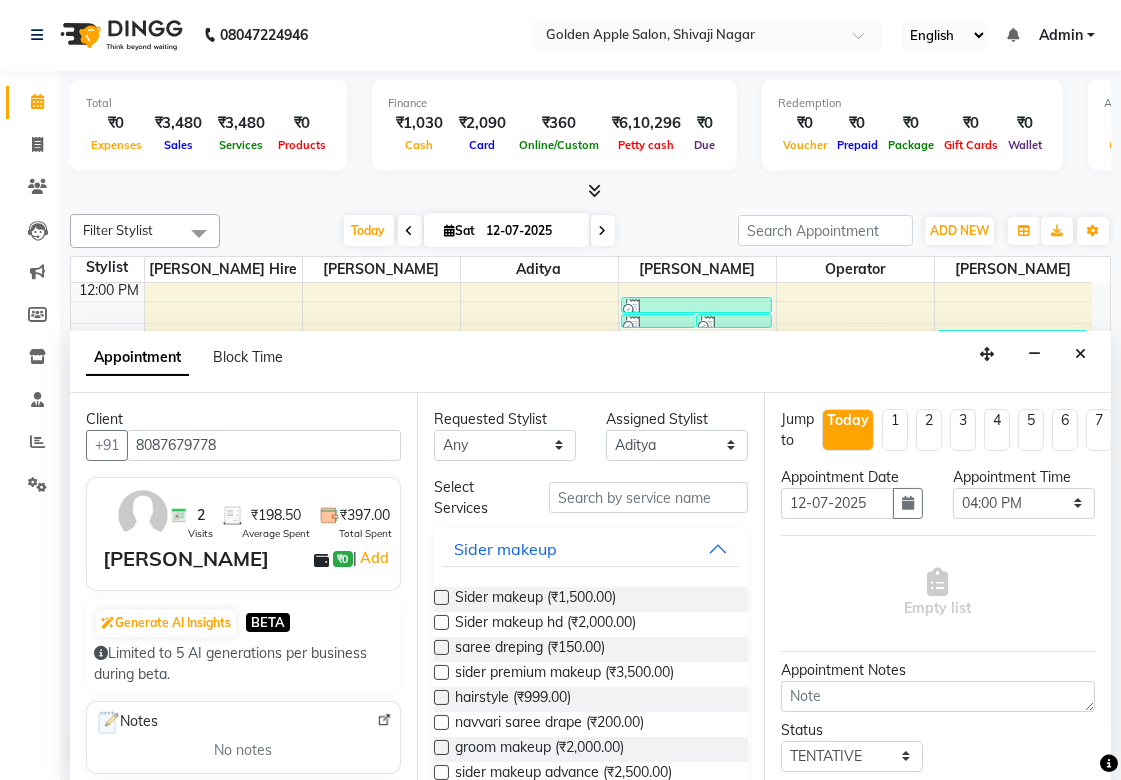 type on "8087679778" 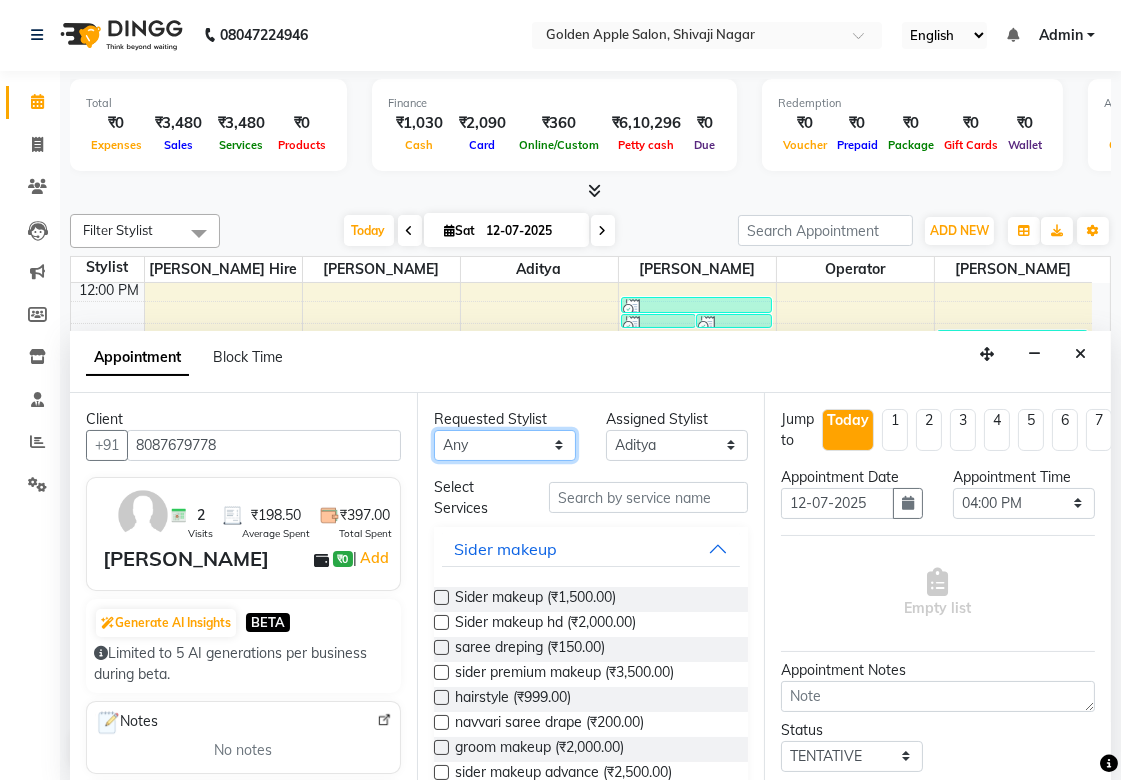 click on "Any [PERSON_NAME] Satarrdekar ashwini [PERSON_NAME] Hire operator" at bounding box center [505, 445] 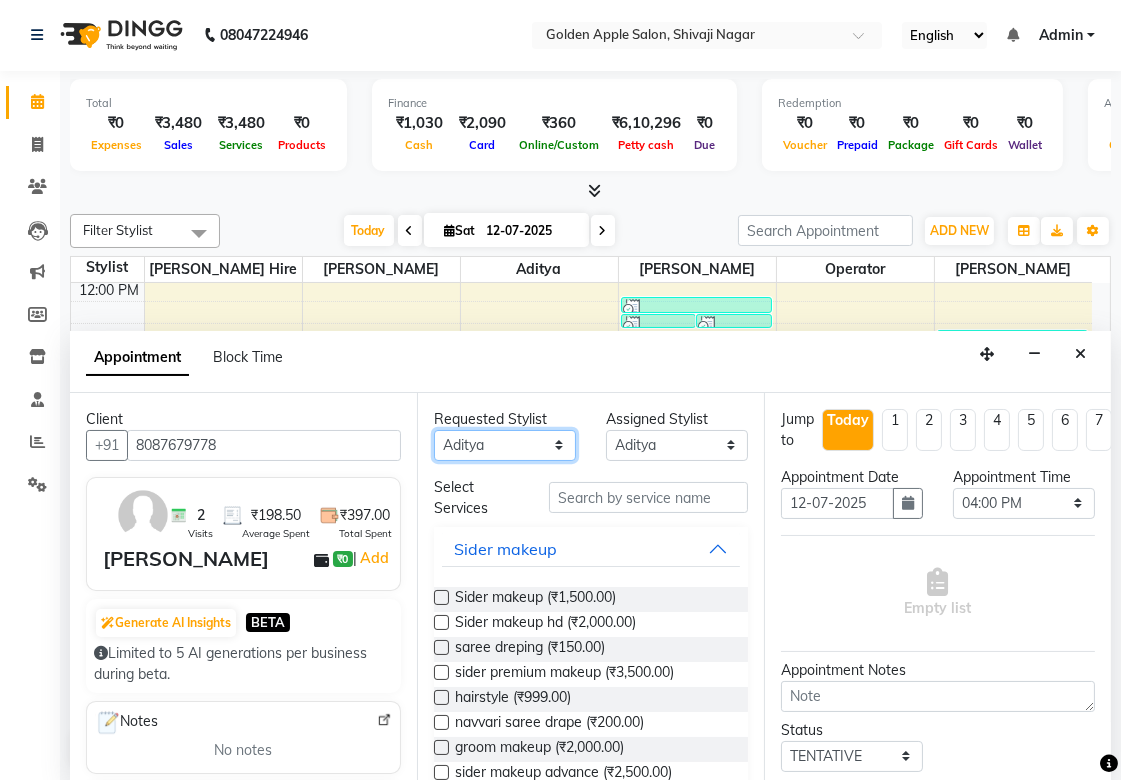 click on "Any [PERSON_NAME] Satarrdekar ashwini [PERSON_NAME] Hire operator" at bounding box center (505, 445) 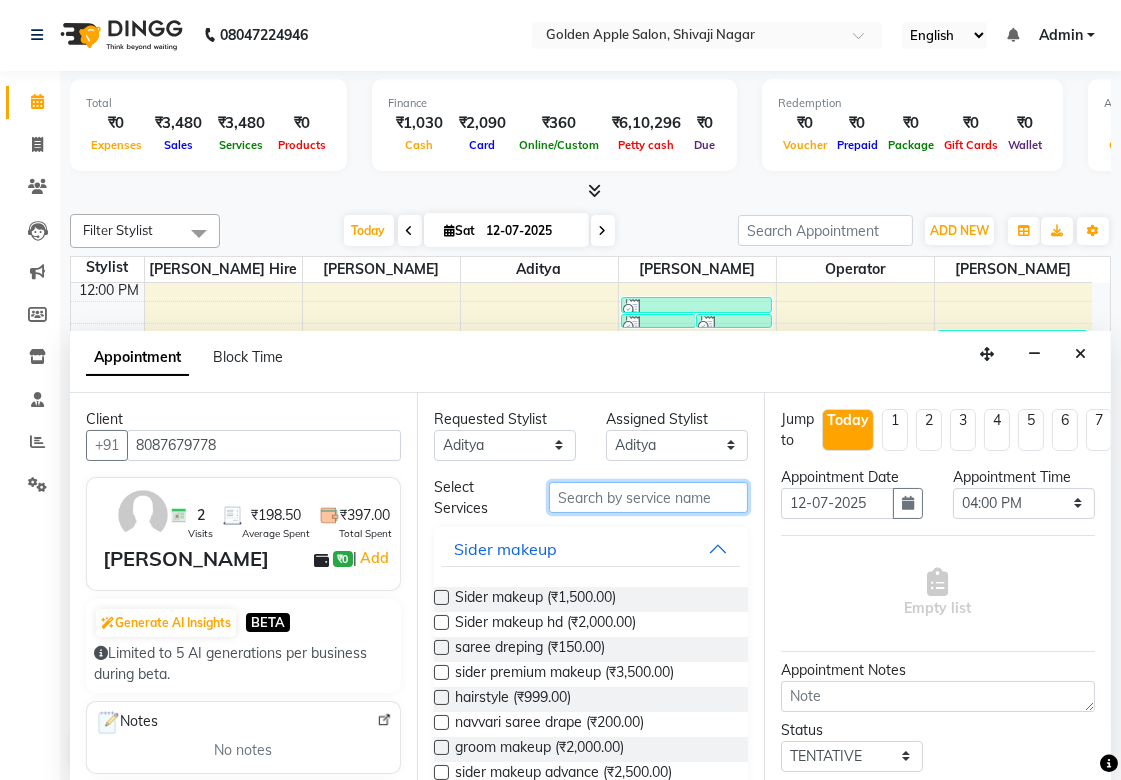 click at bounding box center (648, 497) 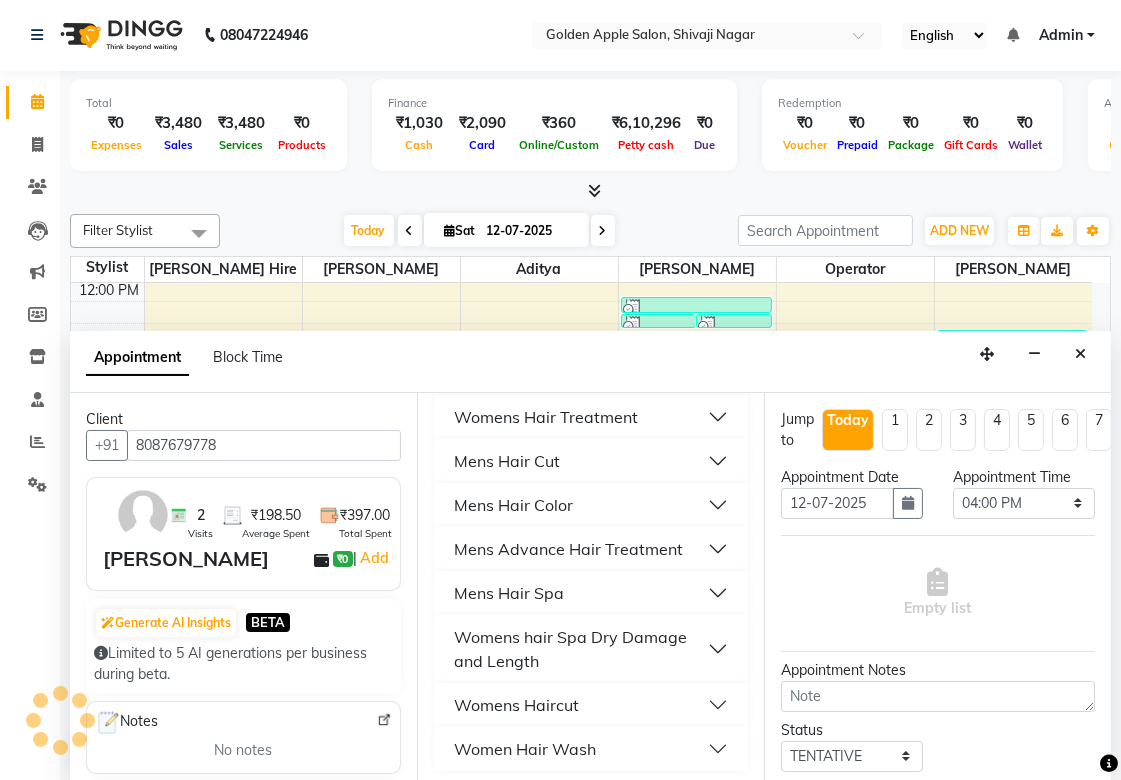 scroll, scrollTop: 351, scrollLeft: 0, axis: vertical 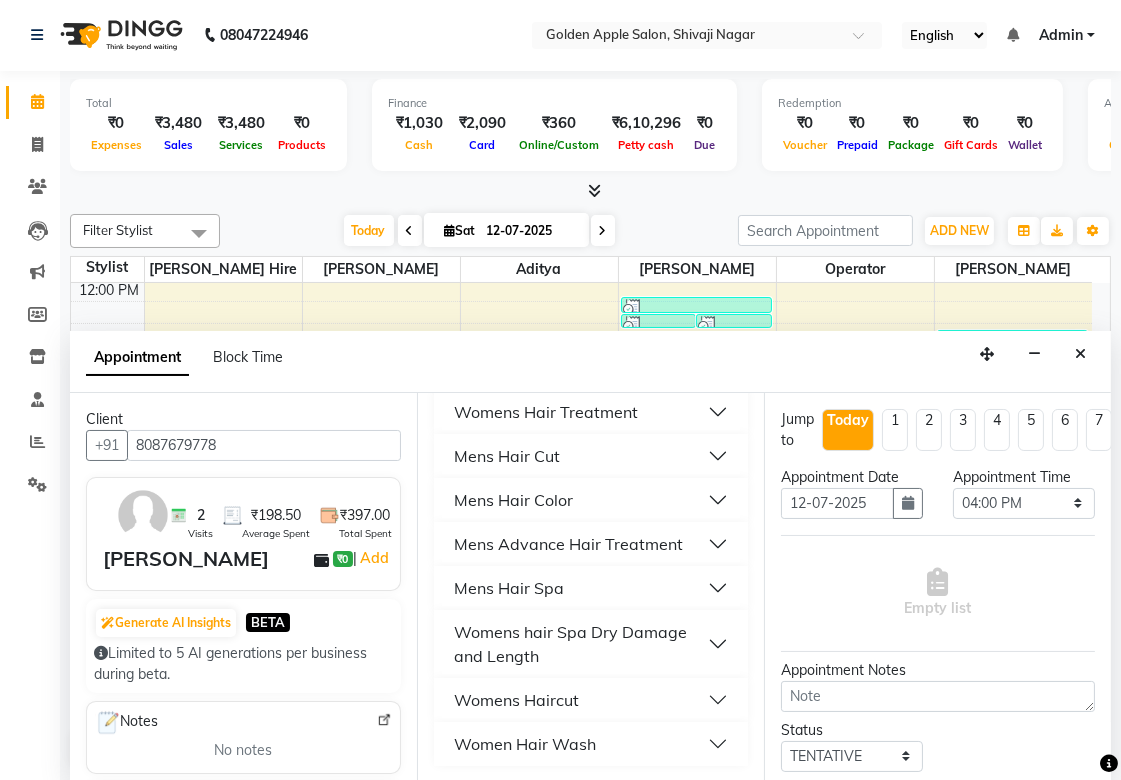 type on "hair" 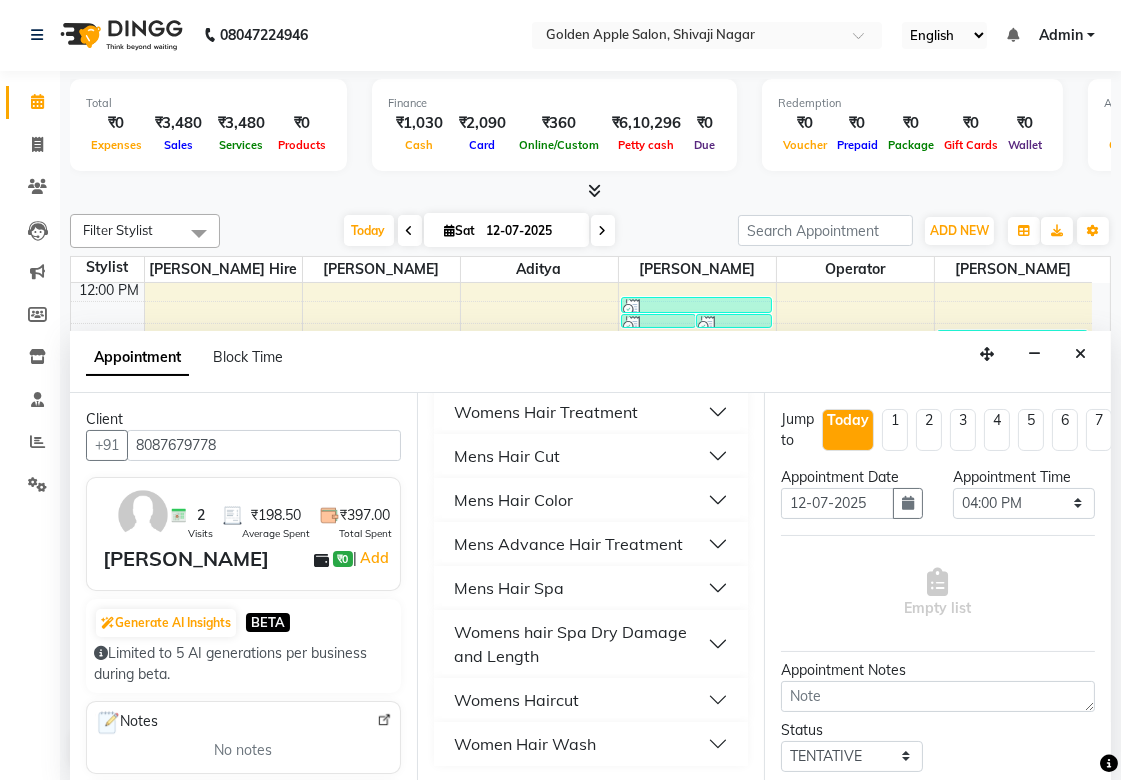 click on "Womens Haircut" at bounding box center [516, 700] 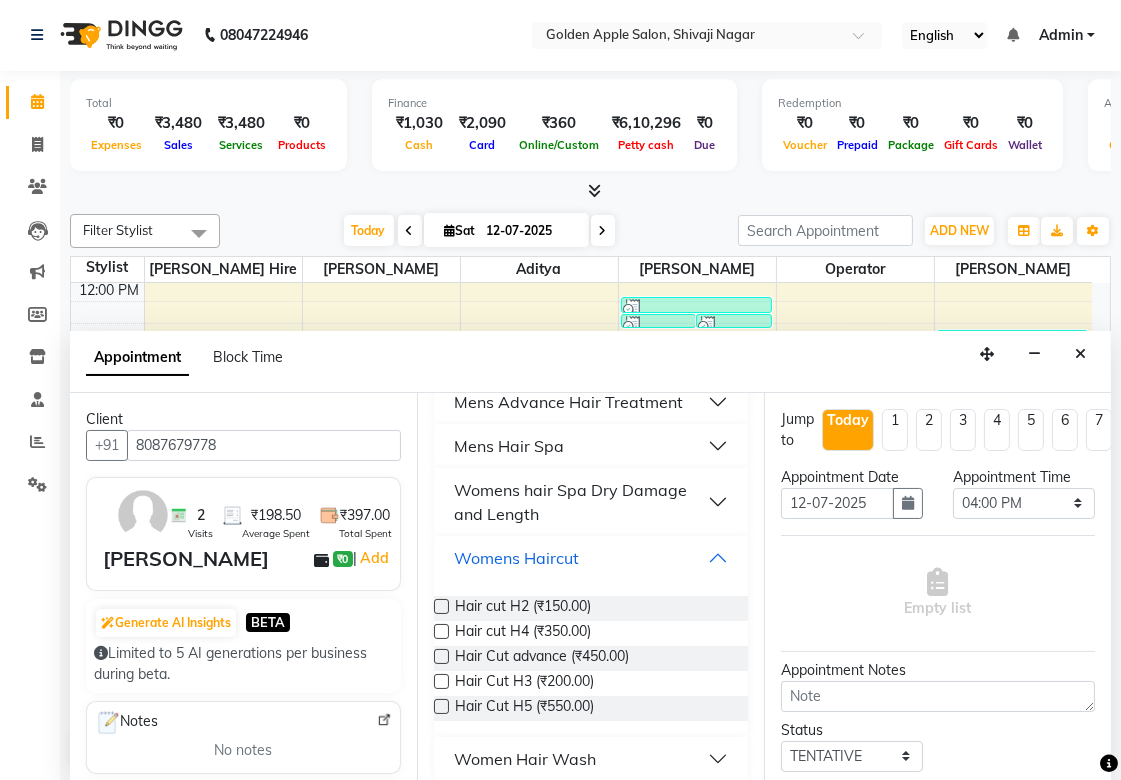scroll, scrollTop: 508, scrollLeft: 0, axis: vertical 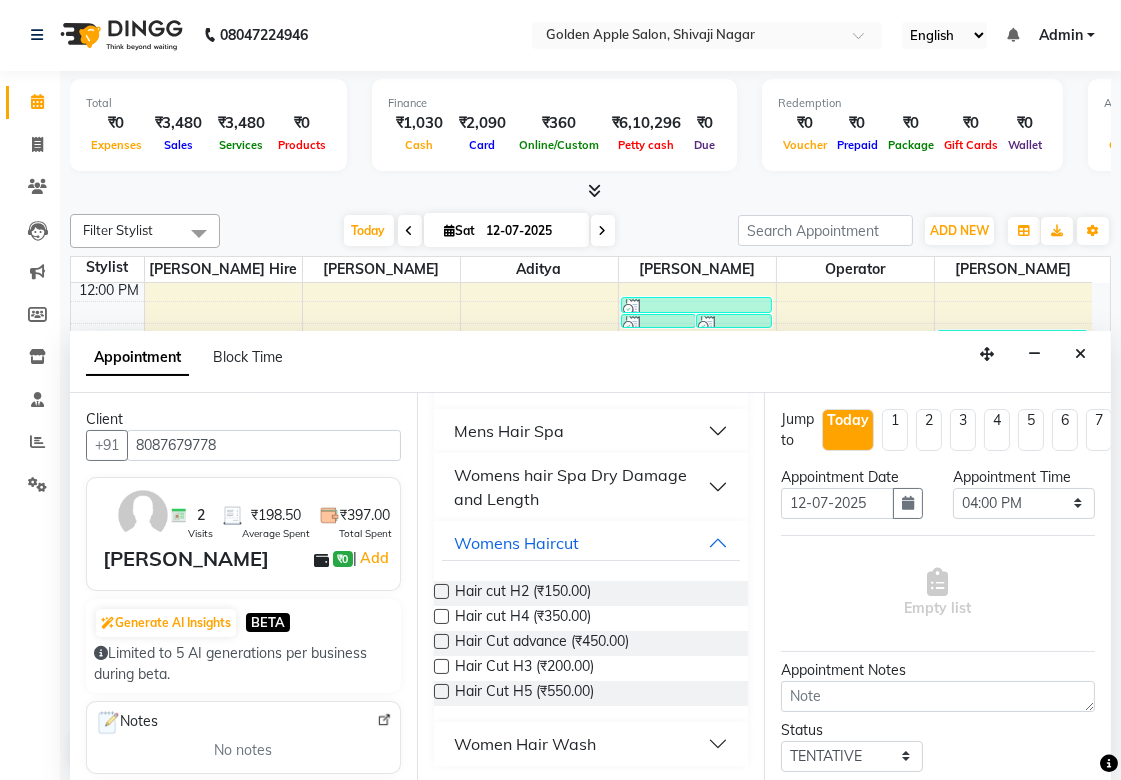 click at bounding box center [441, 666] 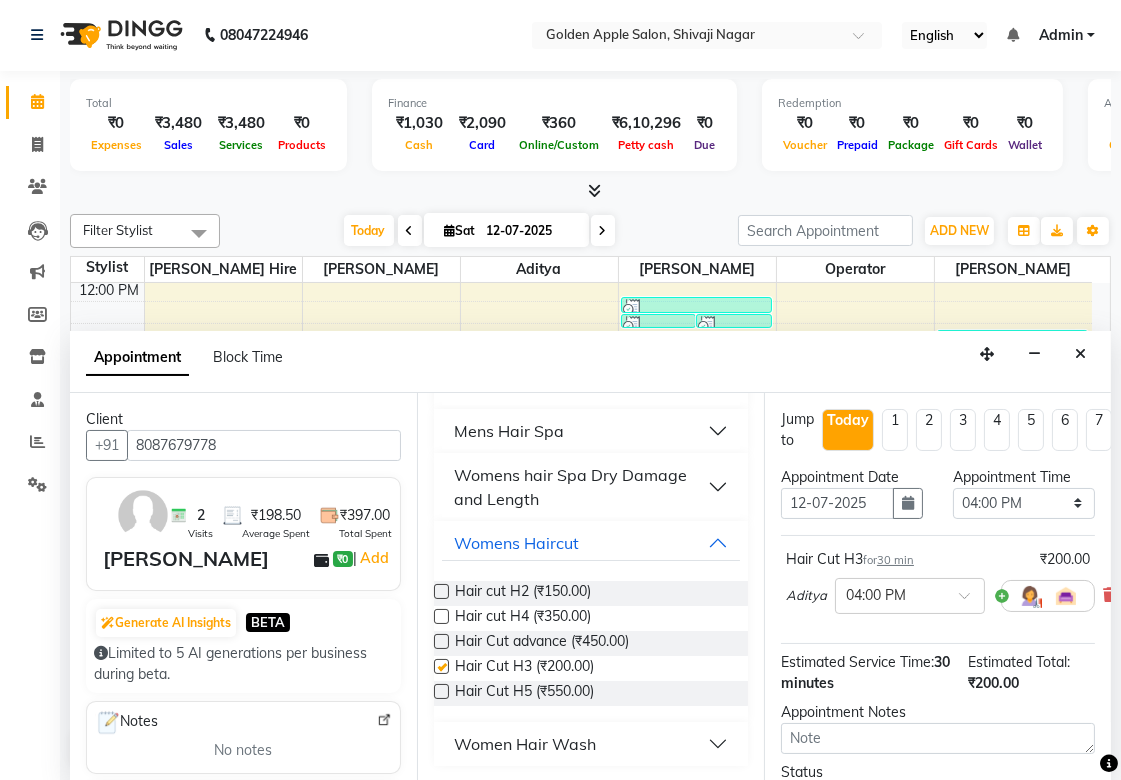 checkbox on "false" 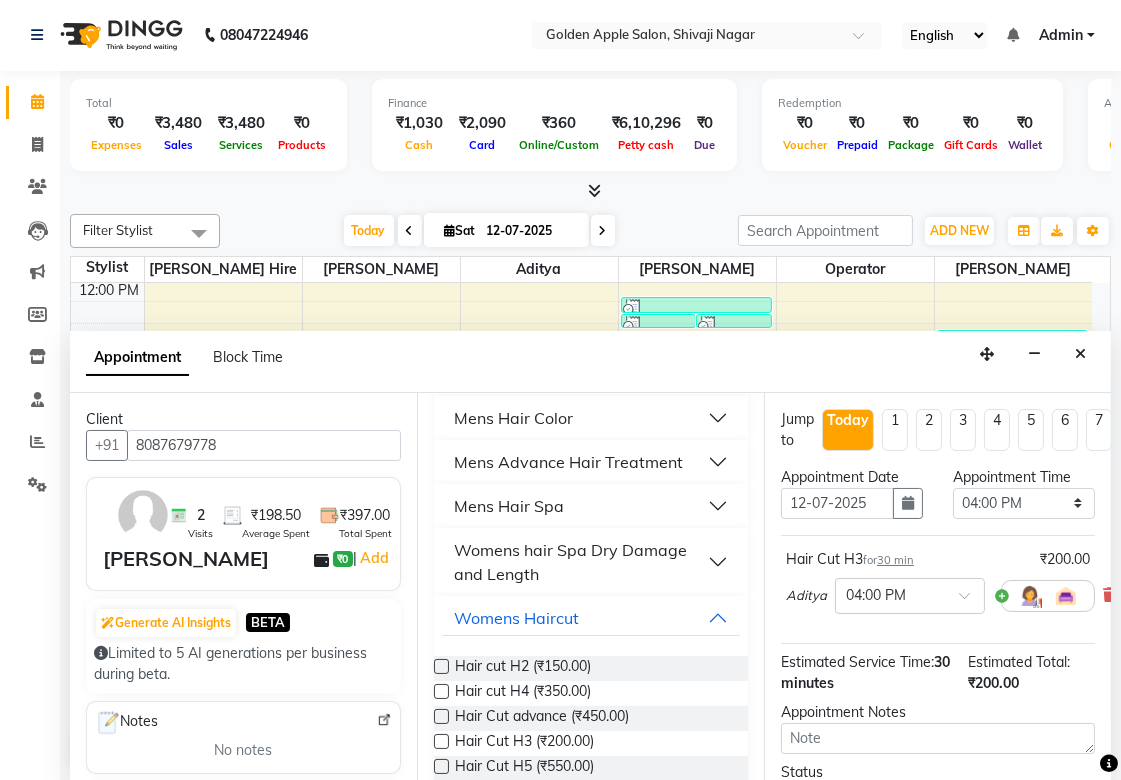 scroll, scrollTop: 64, scrollLeft: 0, axis: vertical 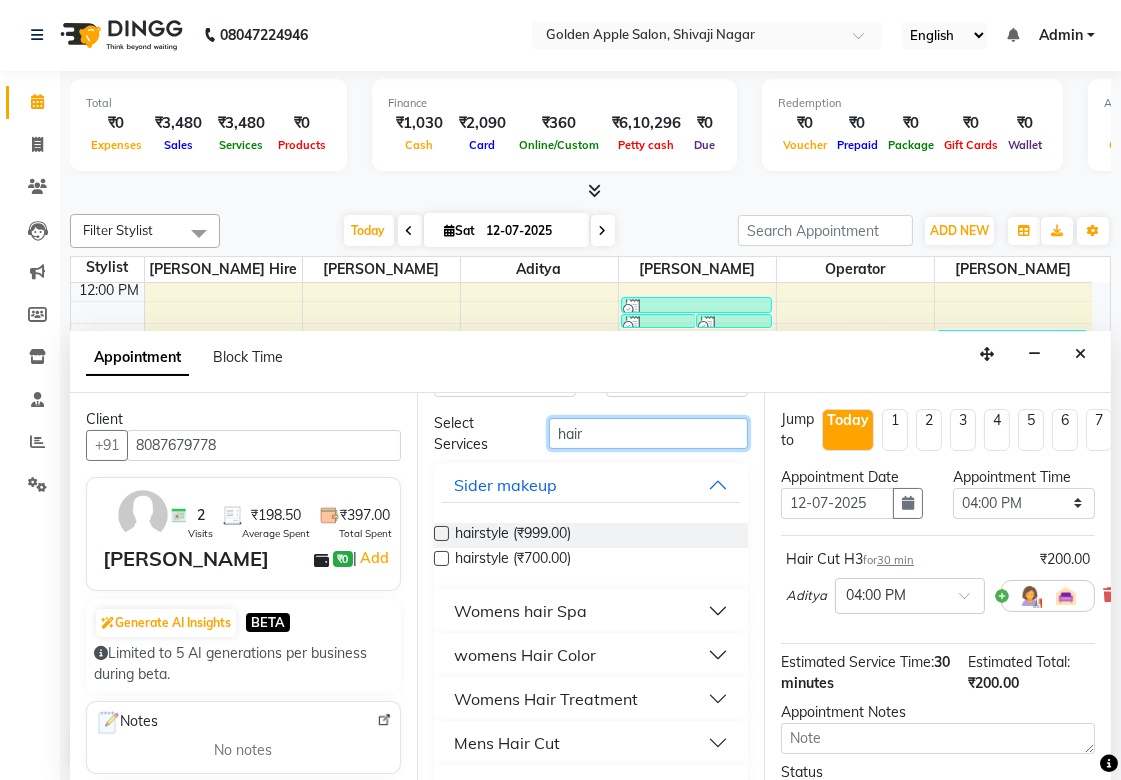 click on "hair" at bounding box center [648, 433] 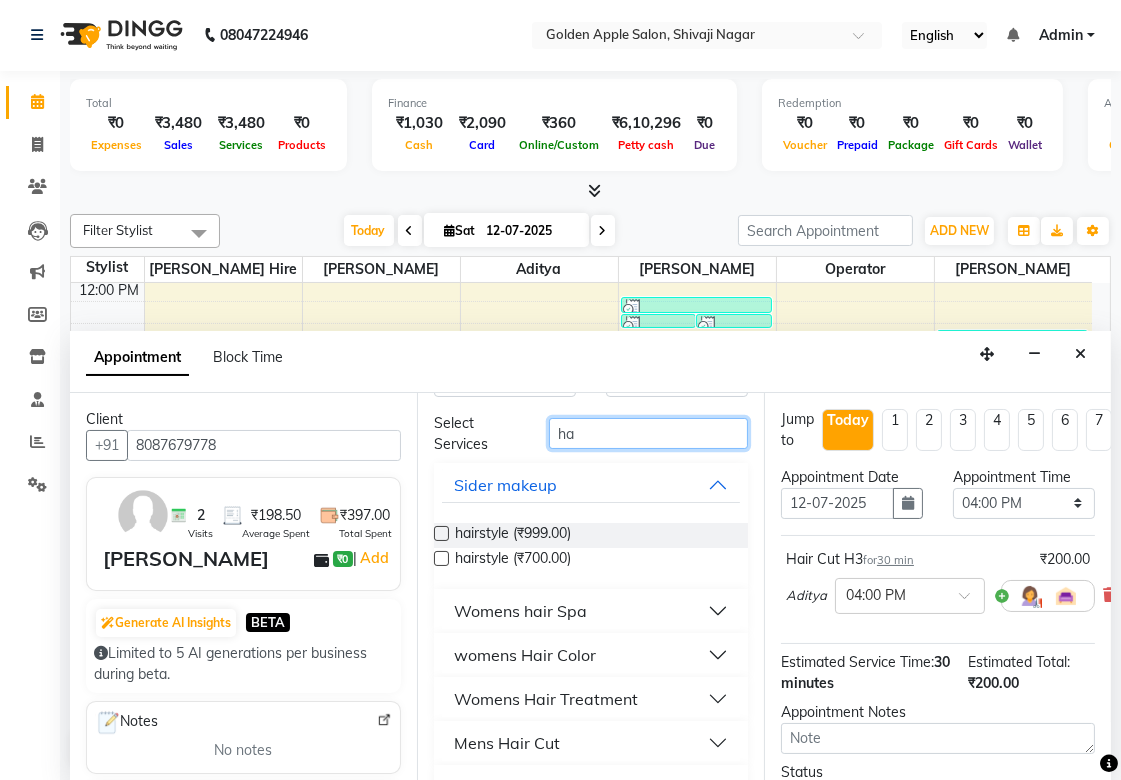 type on "h" 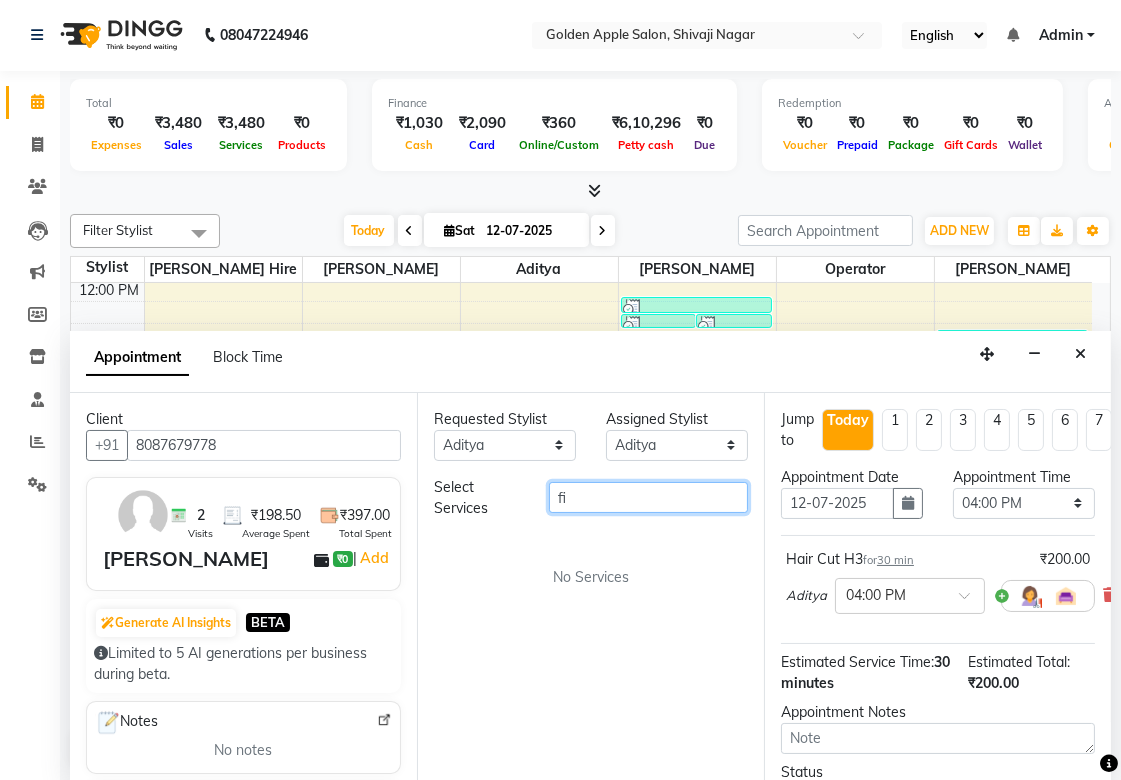 scroll, scrollTop: 0, scrollLeft: 0, axis: both 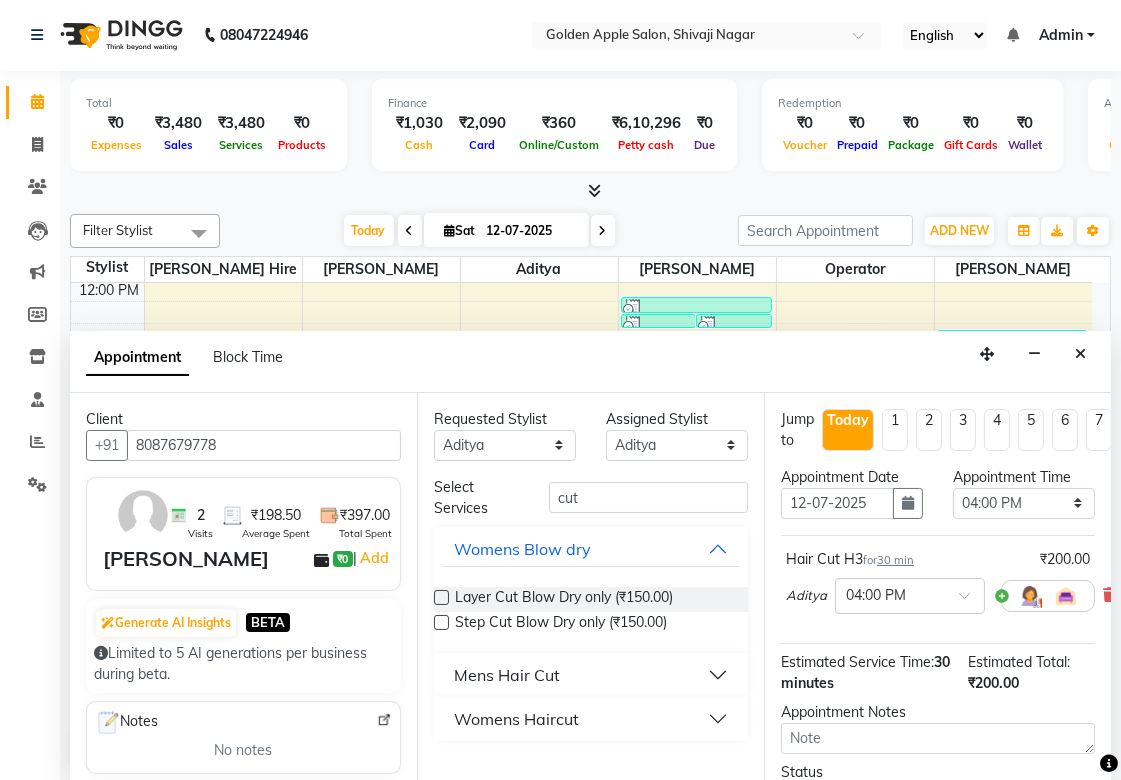 click on "Womens Haircut" at bounding box center (516, 719) 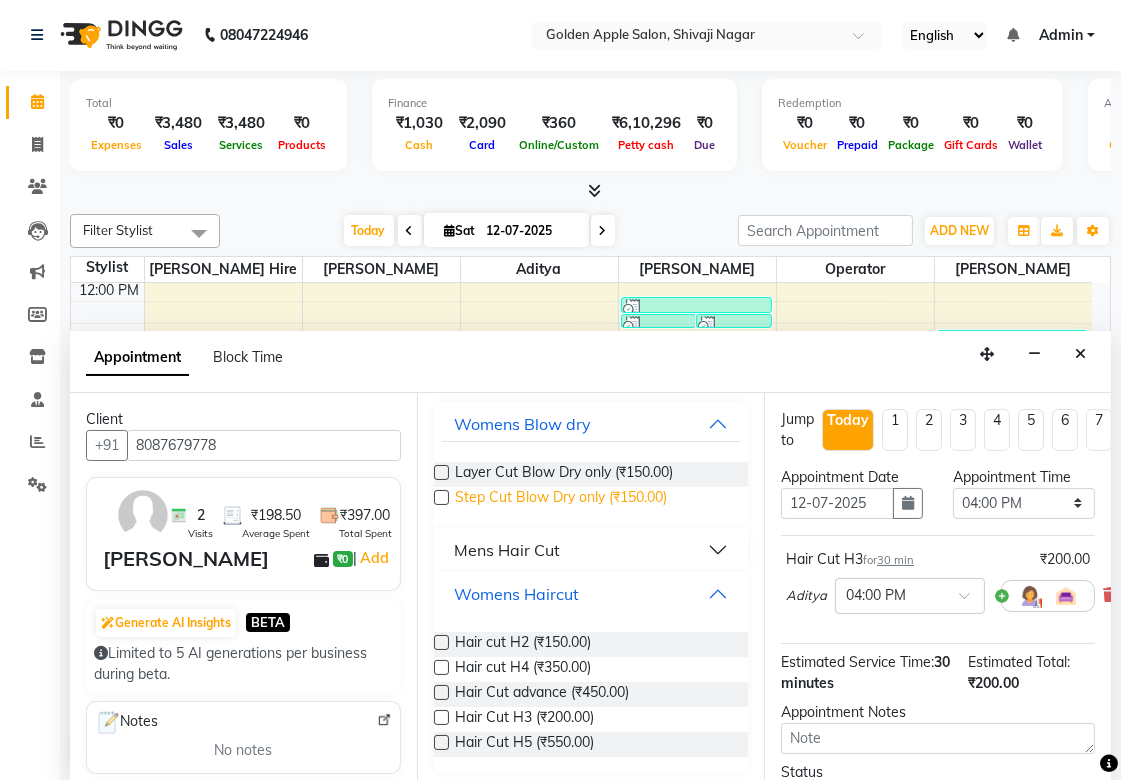 scroll, scrollTop: 132, scrollLeft: 0, axis: vertical 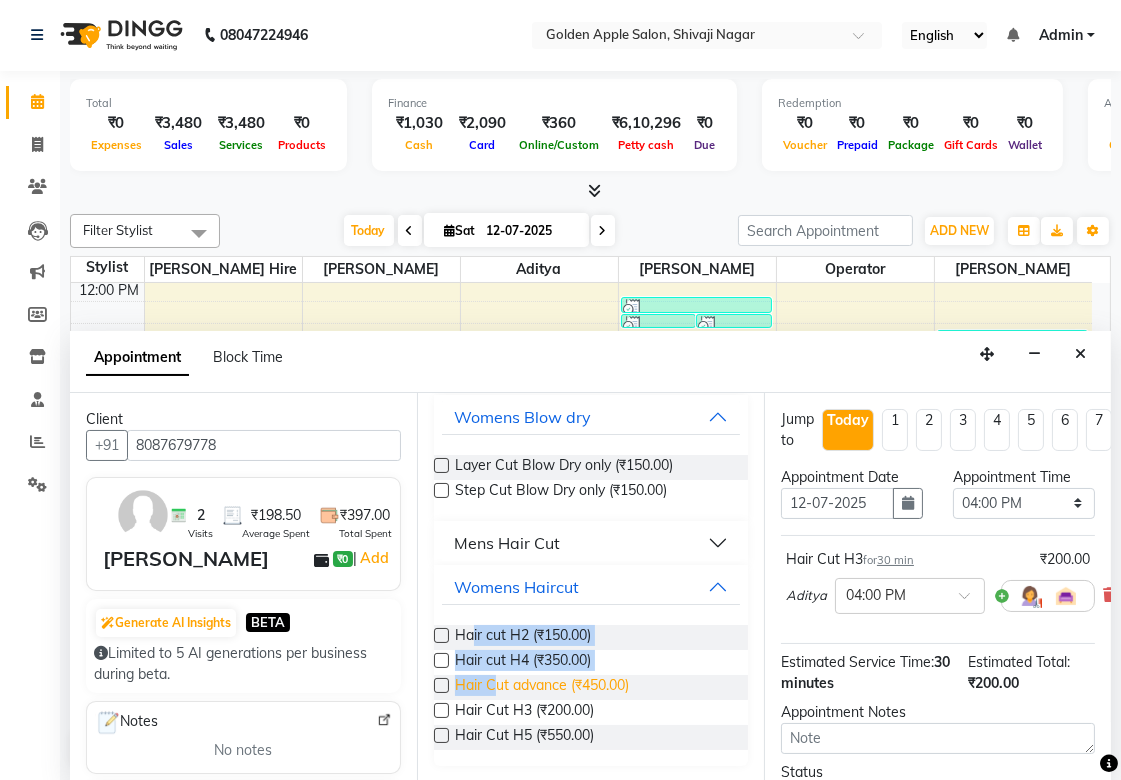 drag, startPoint x: 476, startPoint y: 614, endPoint x: 500, endPoint y: 688, distance: 77.7946 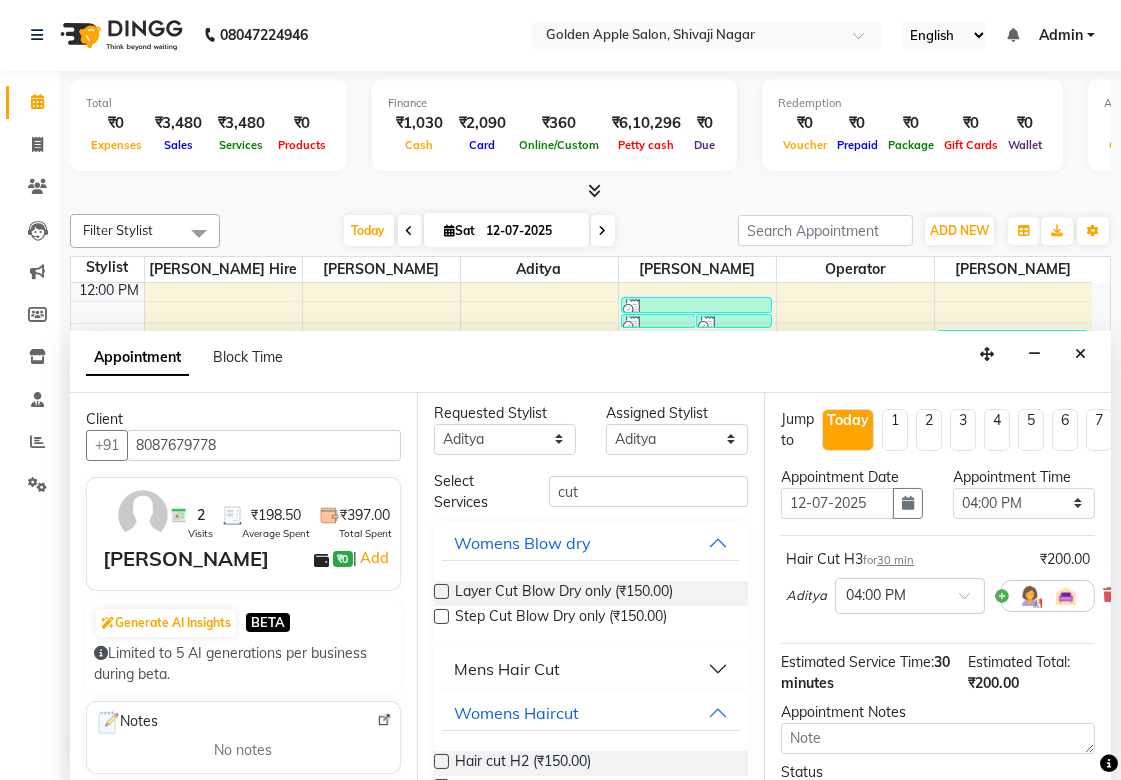 scroll, scrollTop: 0, scrollLeft: 0, axis: both 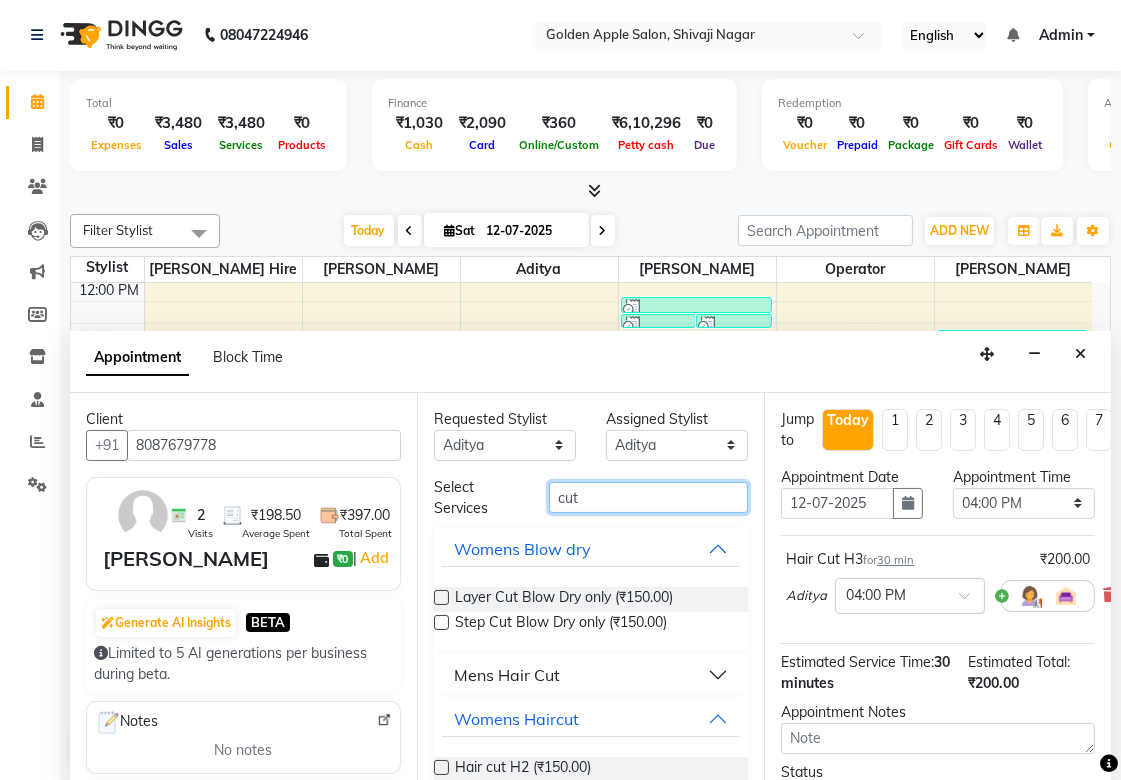 drag, startPoint x: 600, startPoint y: 500, endPoint x: 228, endPoint y: 525, distance: 372.8391 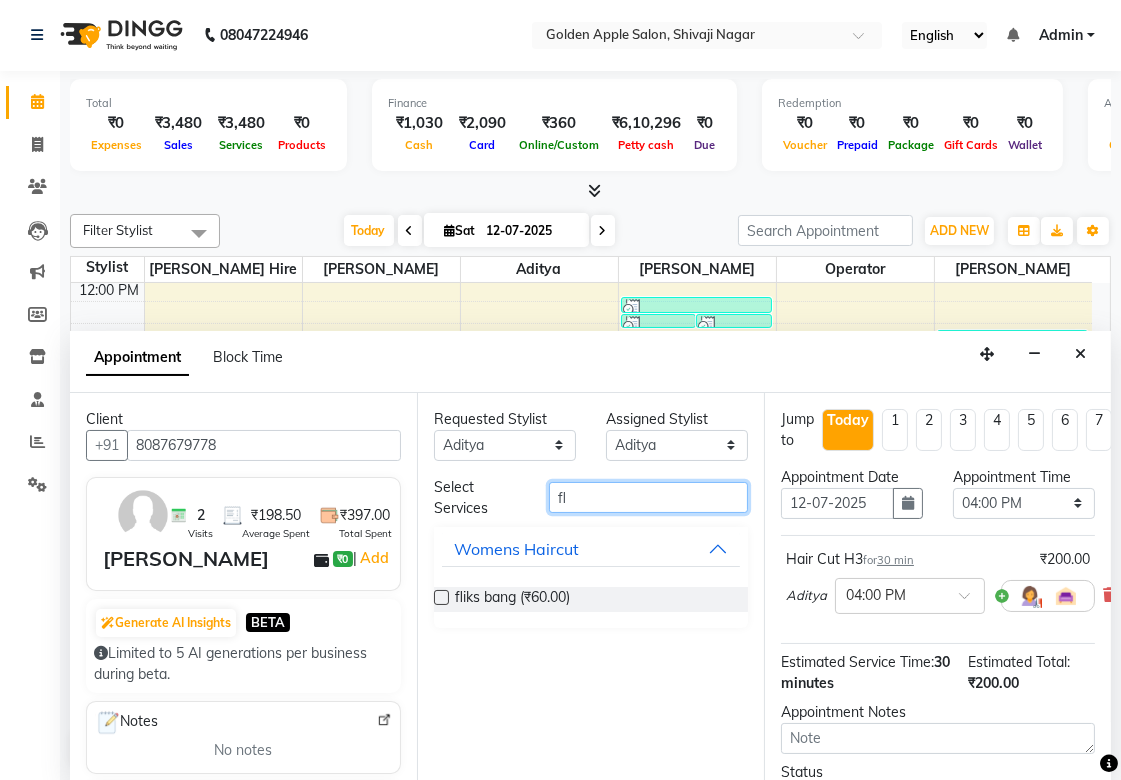 type on "fl" 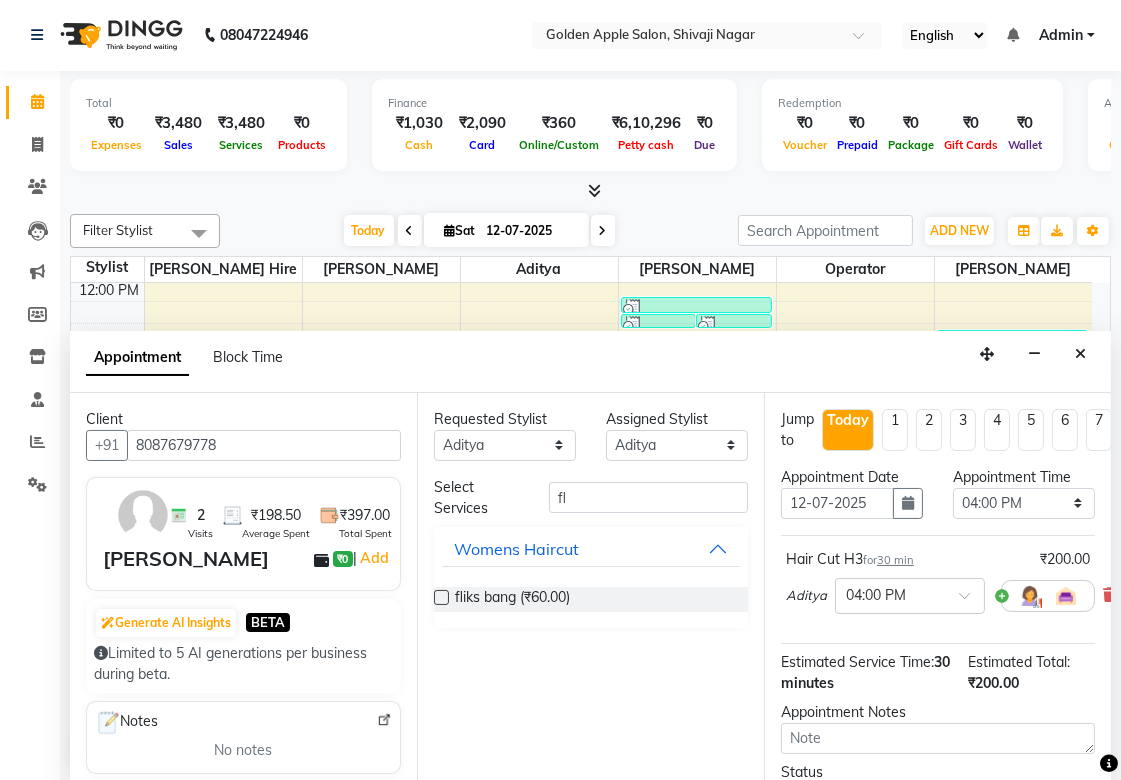 click at bounding box center [441, 597] 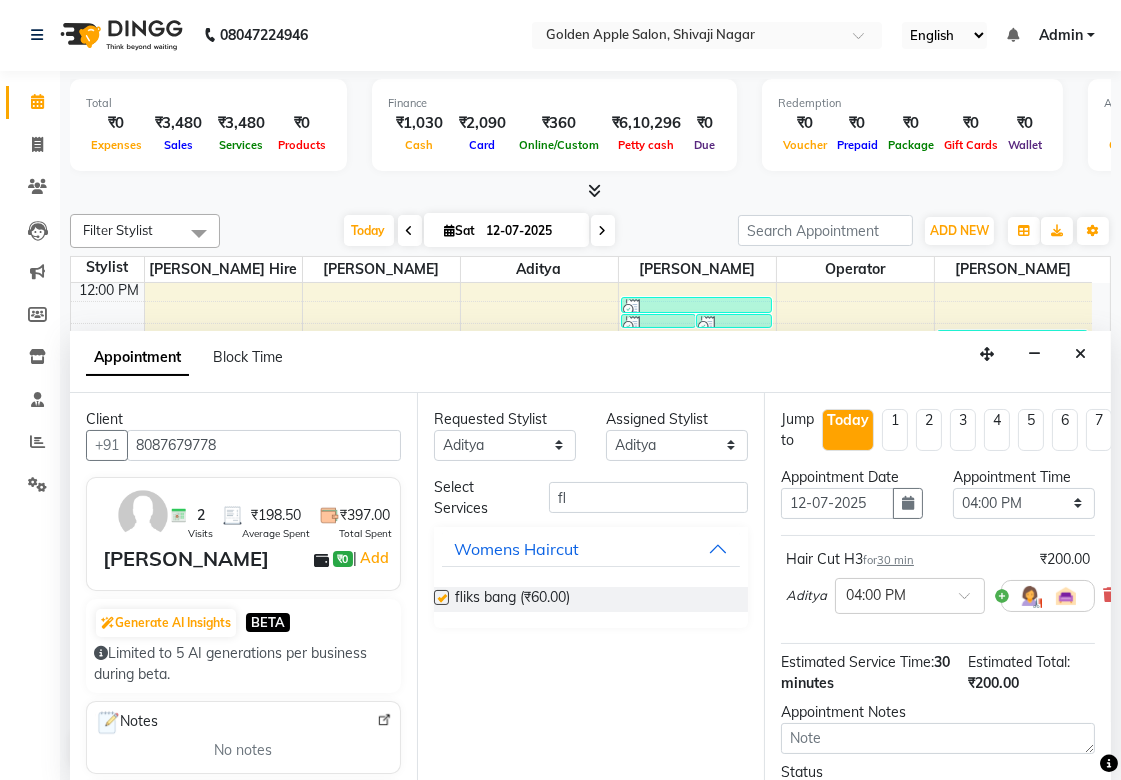 click at bounding box center [441, 597] 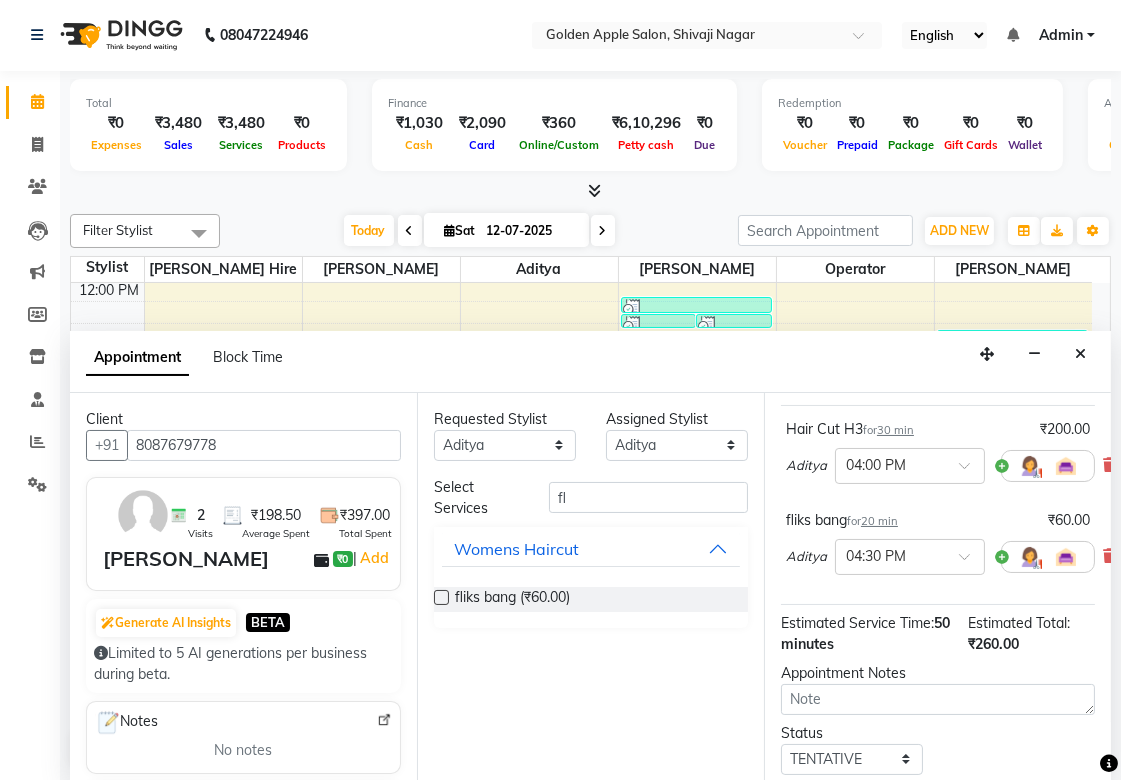 scroll, scrollTop: 283, scrollLeft: 0, axis: vertical 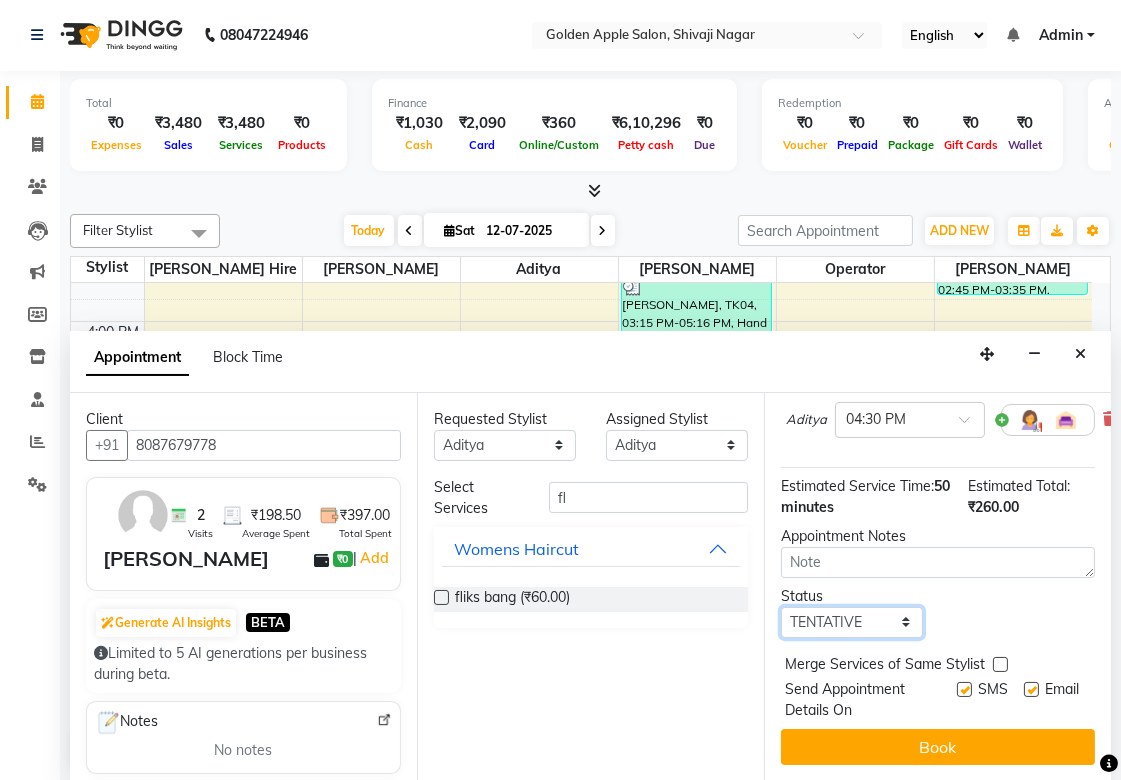 click on "Select TENTATIVE CONFIRM CHECK-IN UPCOMING" at bounding box center (852, 622) 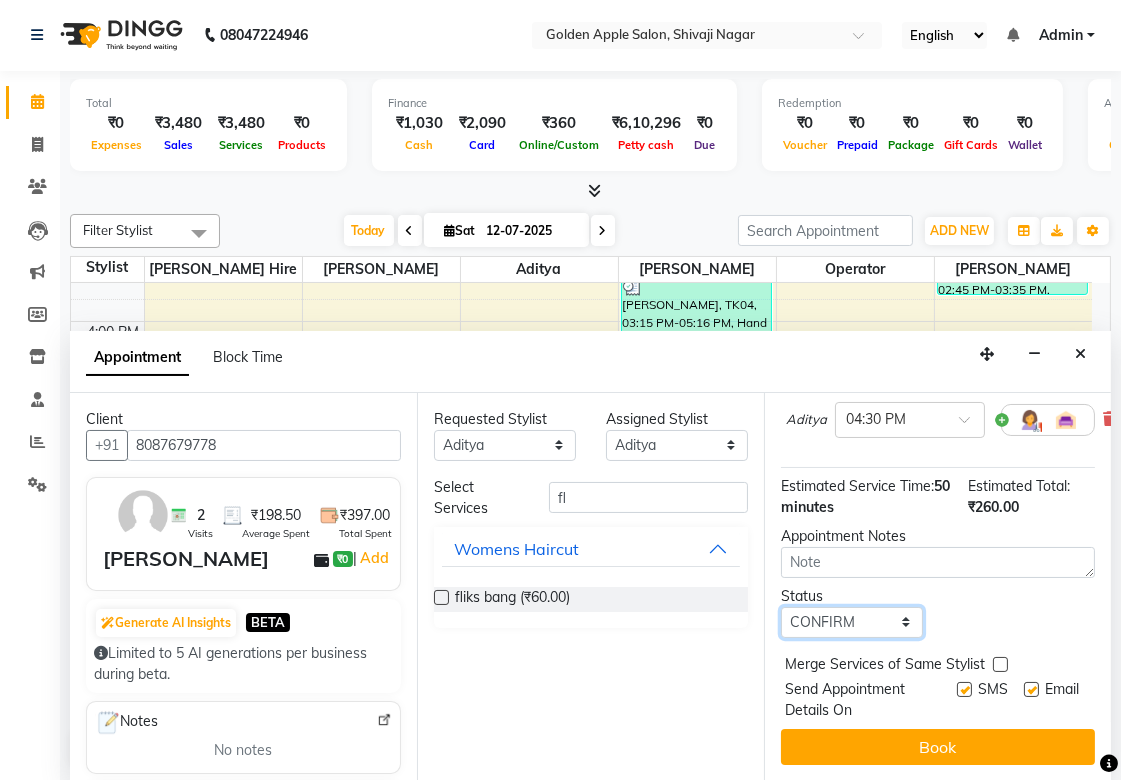 click on "Select TENTATIVE CONFIRM CHECK-IN UPCOMING" at bounding box center (852, 622) 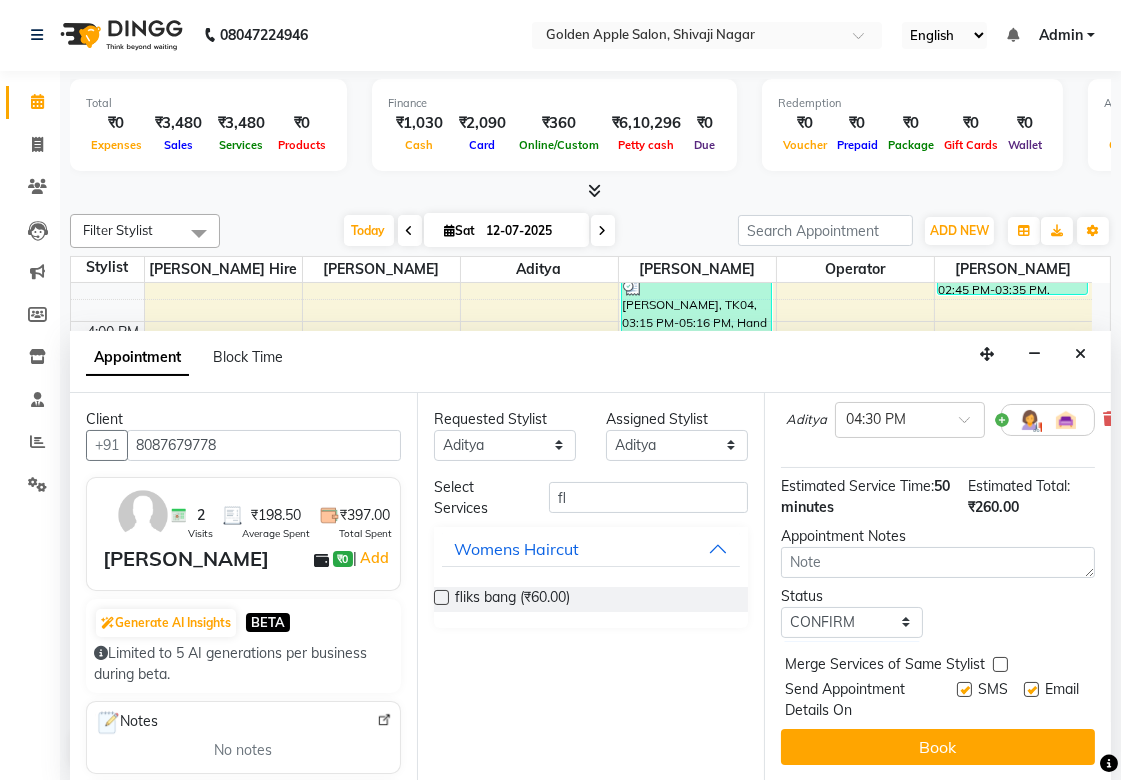 click at bounding box center [964, 689] 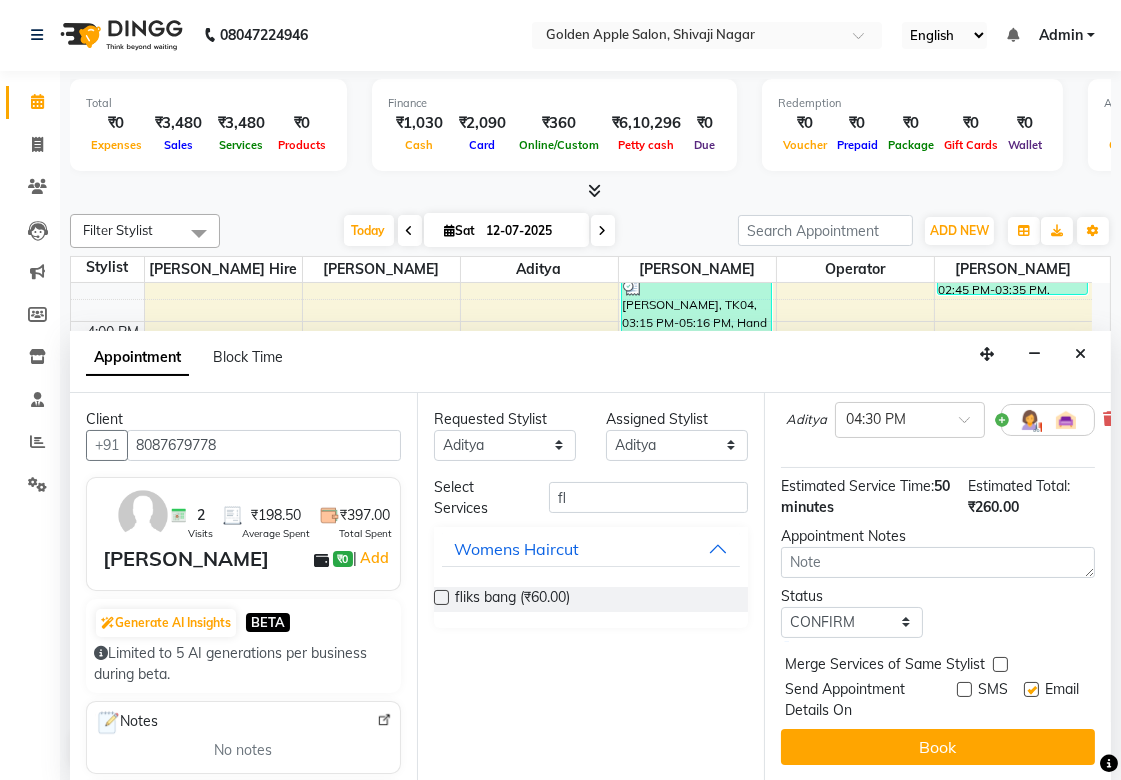 click at bounding box center (1031, 689) 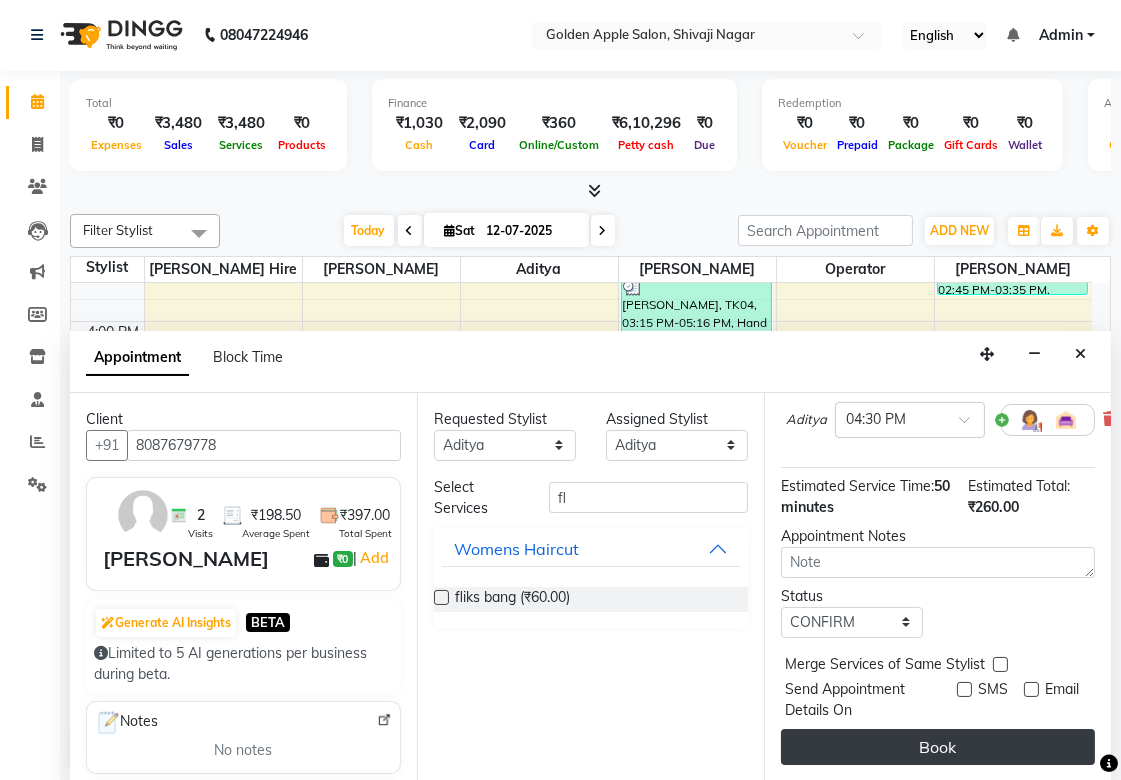 click on "Book" at bounding box center (938, 747) 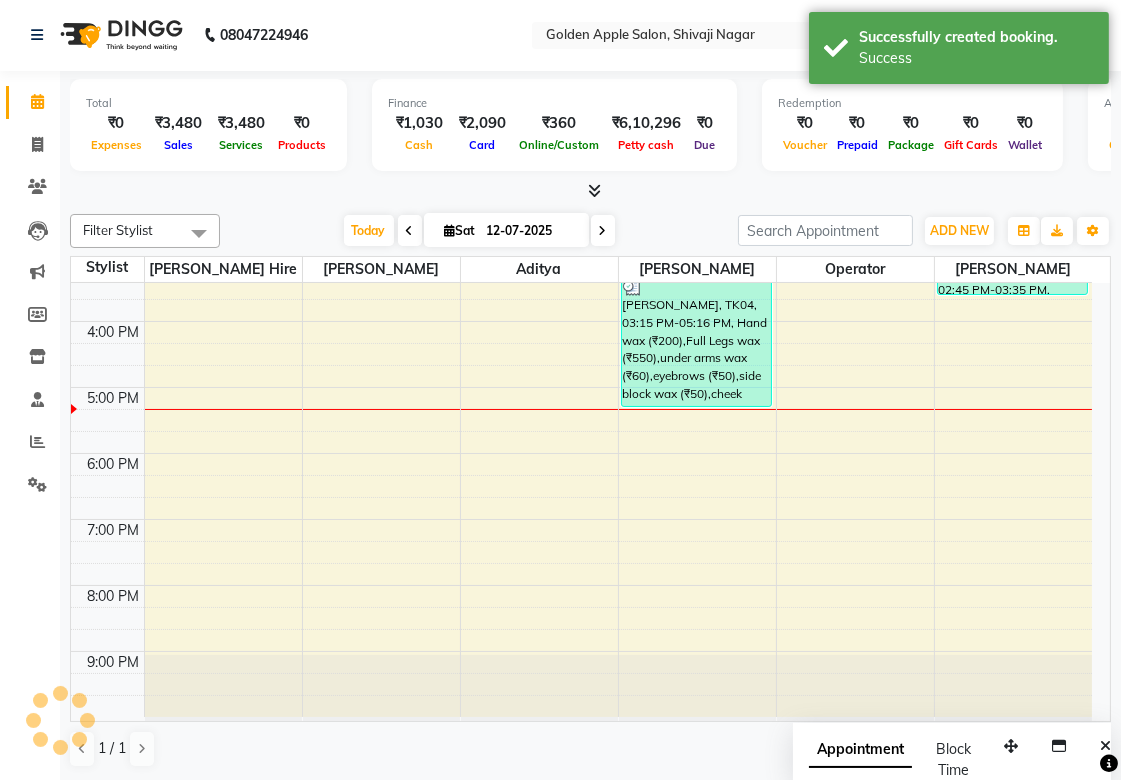 scroll, scrollTop: 0, scrollLeft: 0, axis: both 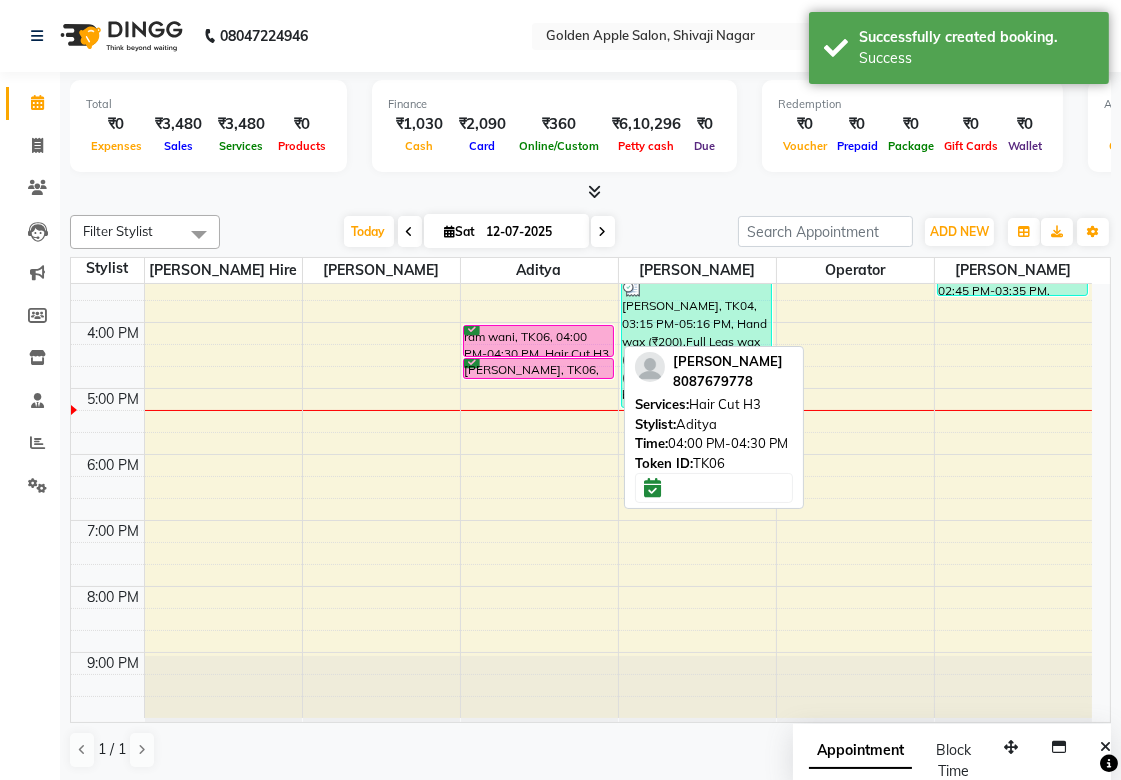 click on "ram wani, TK06, 04:00 PM-04:30 PM, Hair Cut H3" at bounding box center (538, 341) 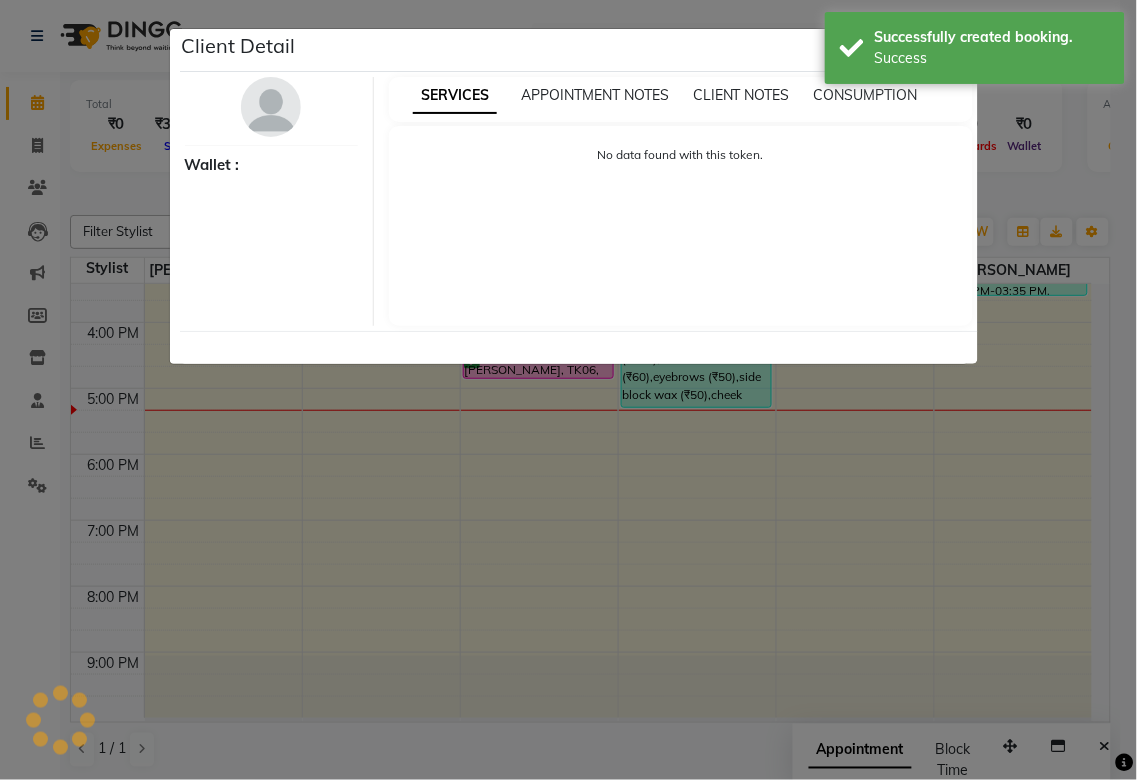 select on "6" 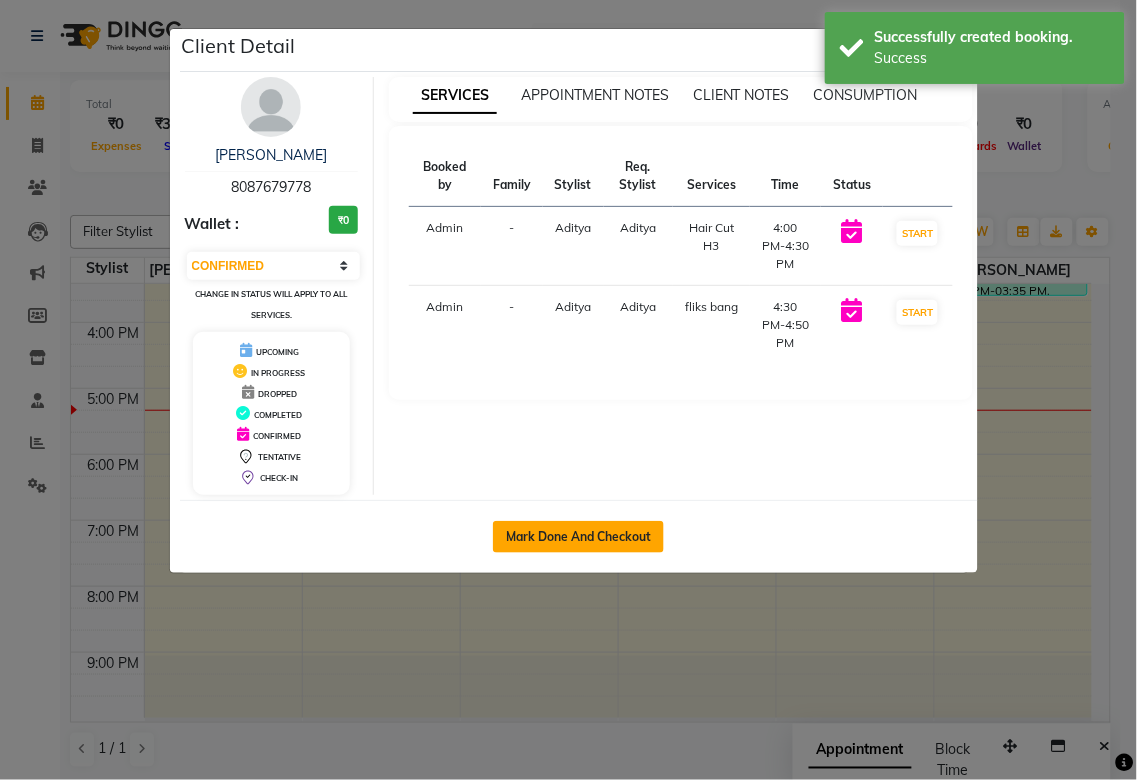 click on "Mark Done And Checkout" 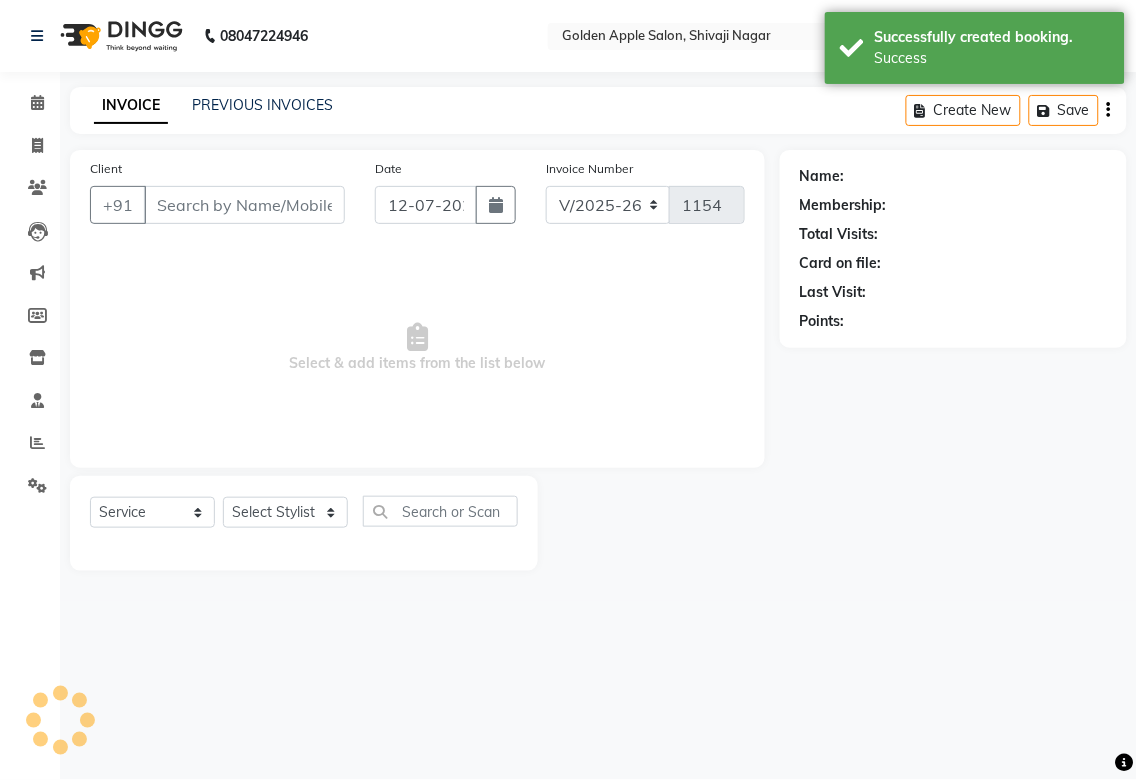 type on "8087679778" 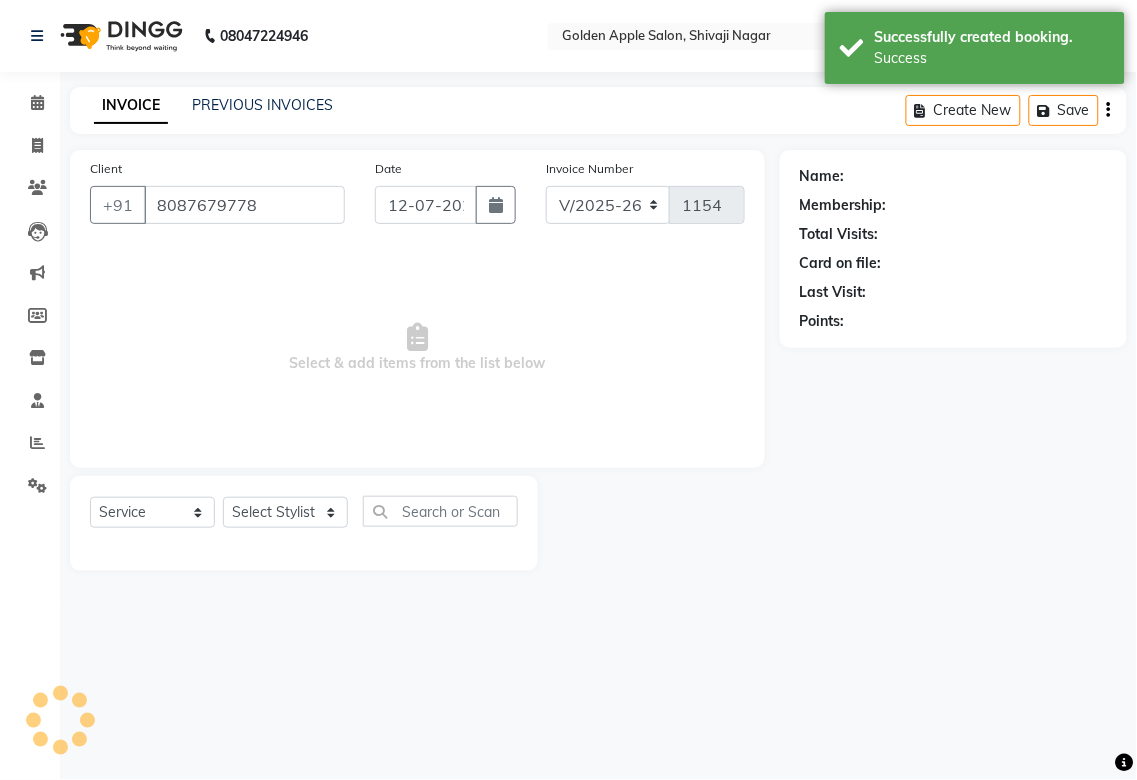 select on "54411" 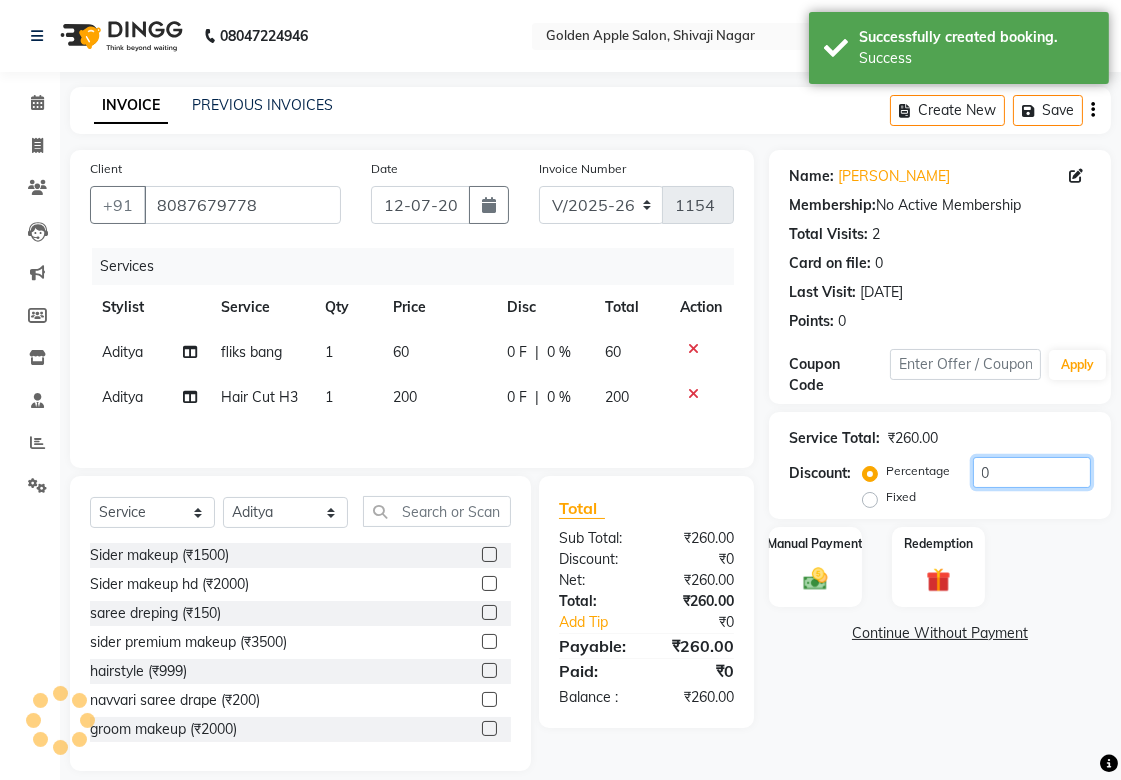 click on "0" 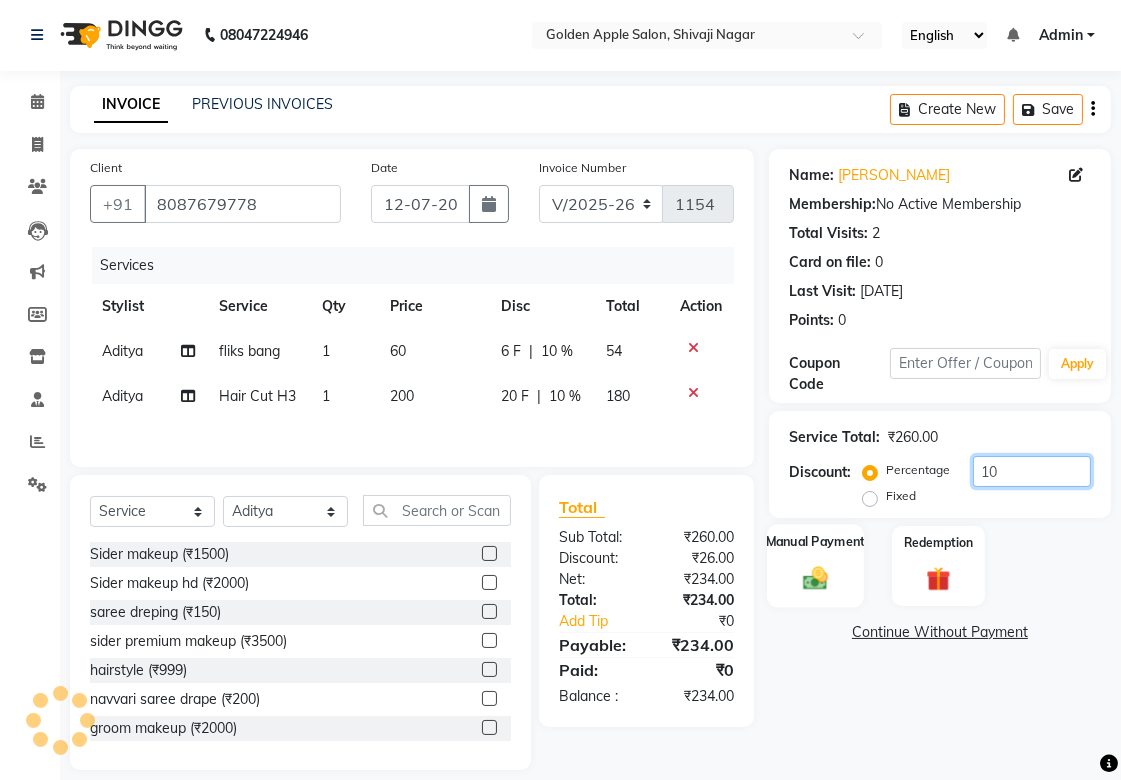 scroll, scrollTop: 25, scrollLeft: 0, axis: vertical 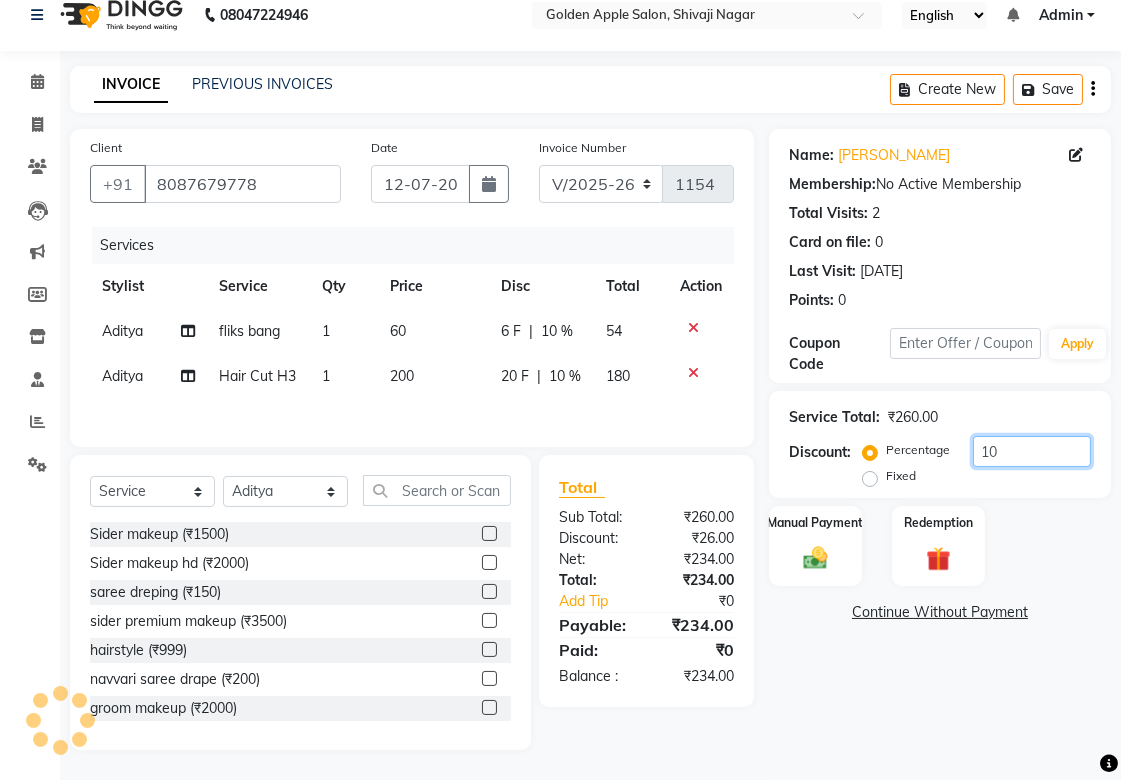 click on "10" 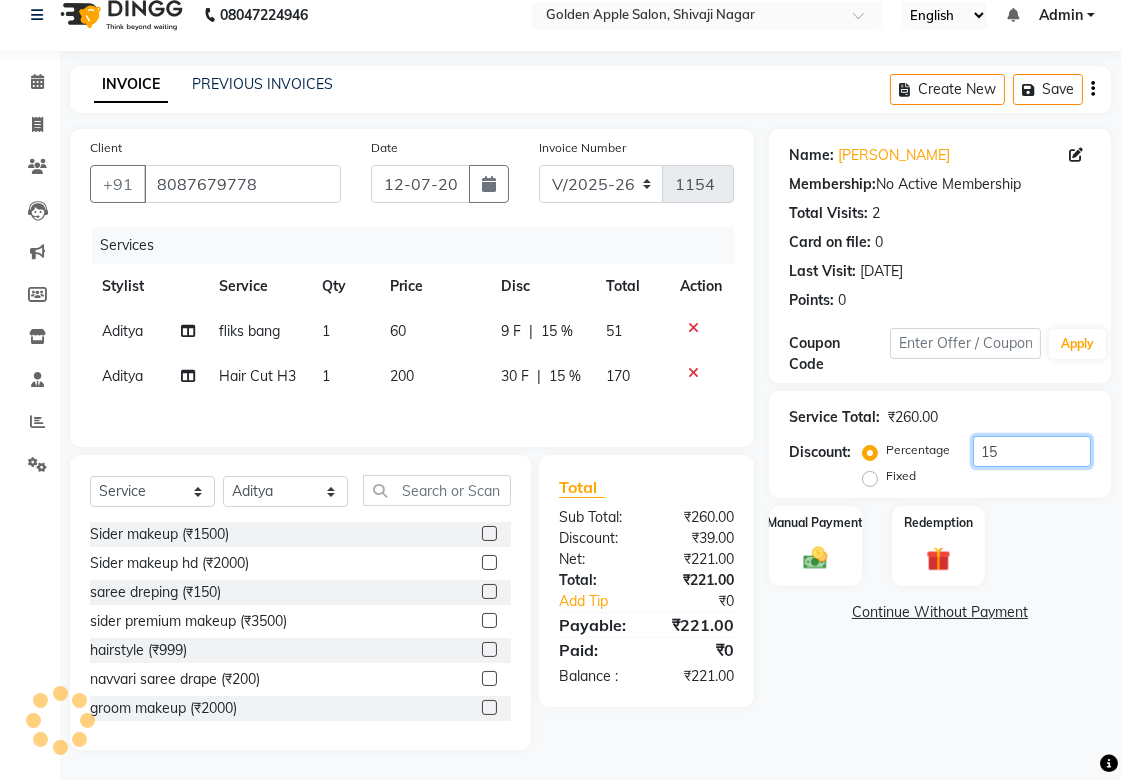 type on "1" 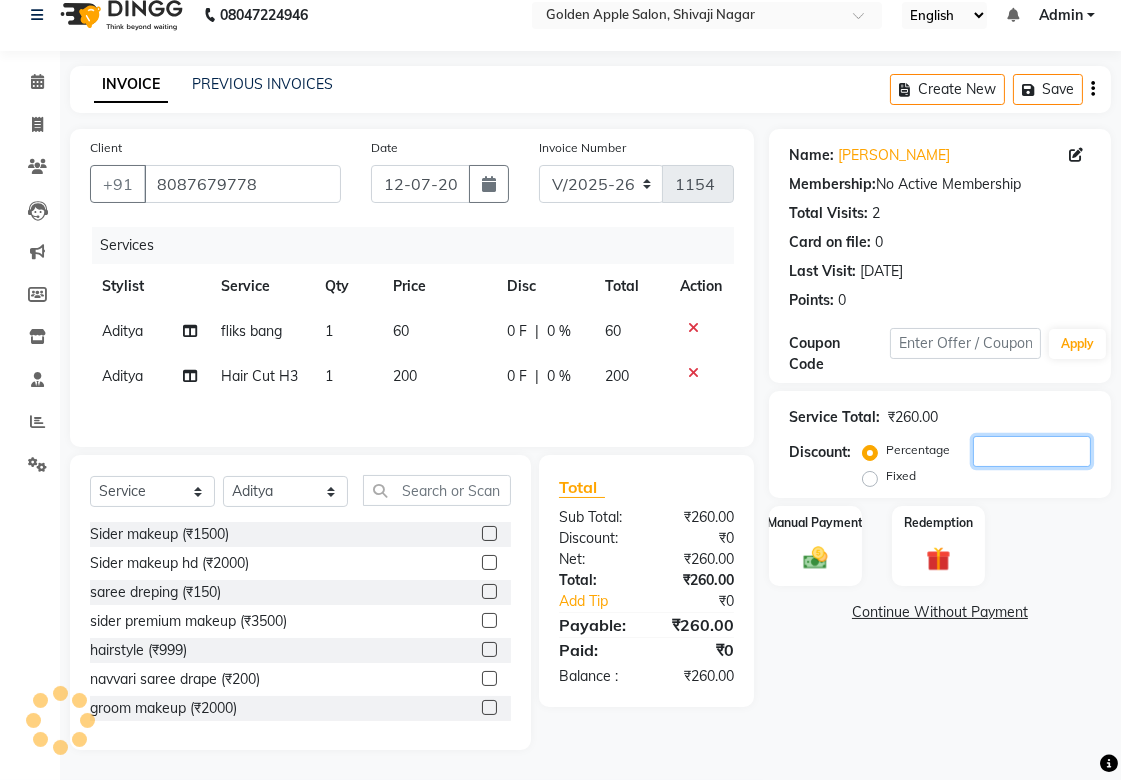 type on "5" 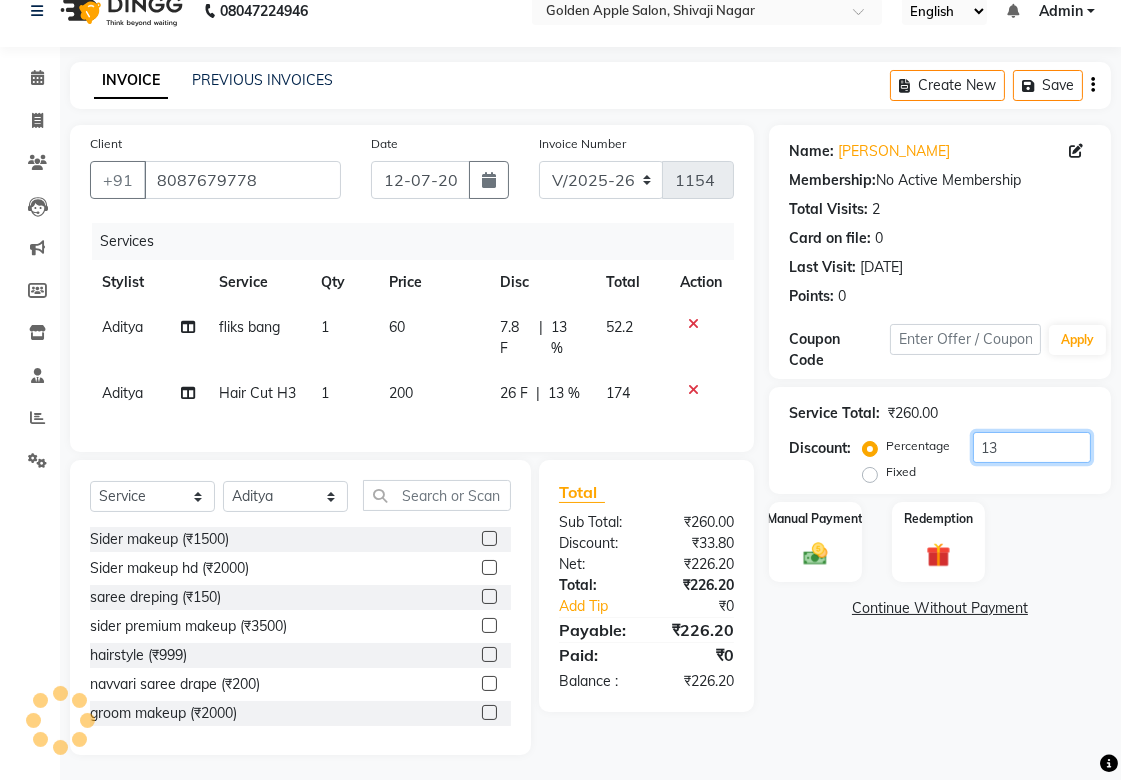 type on "1" 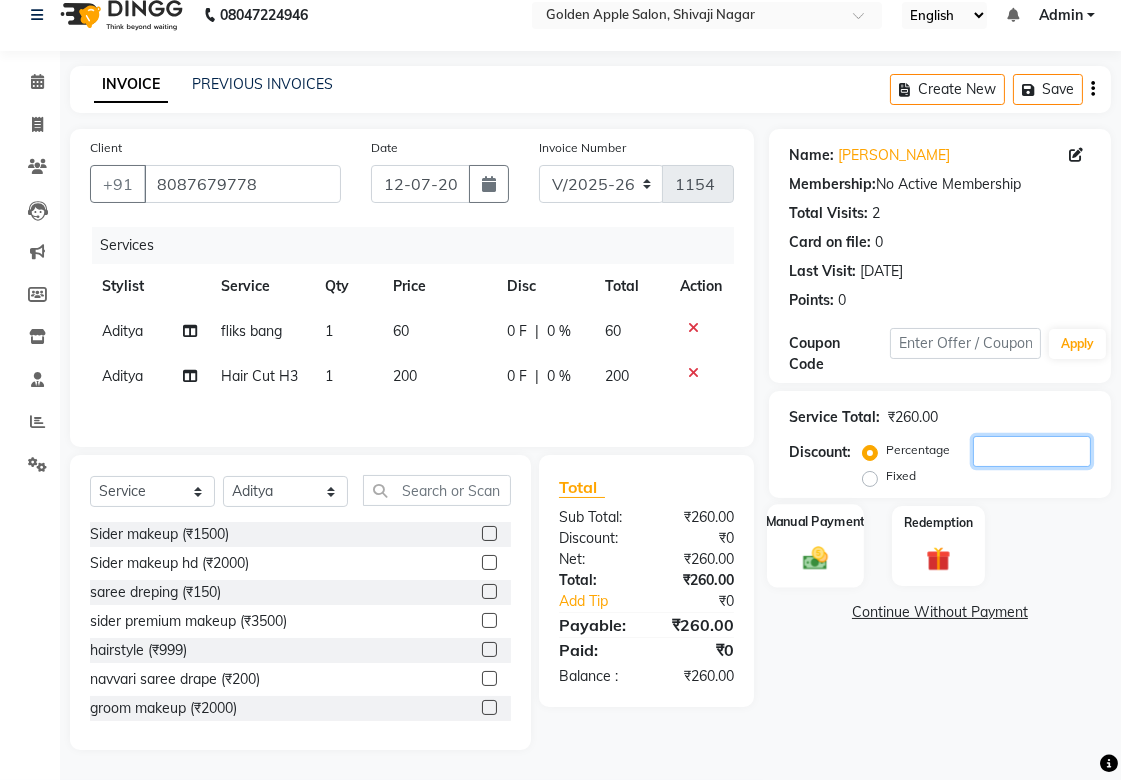 type 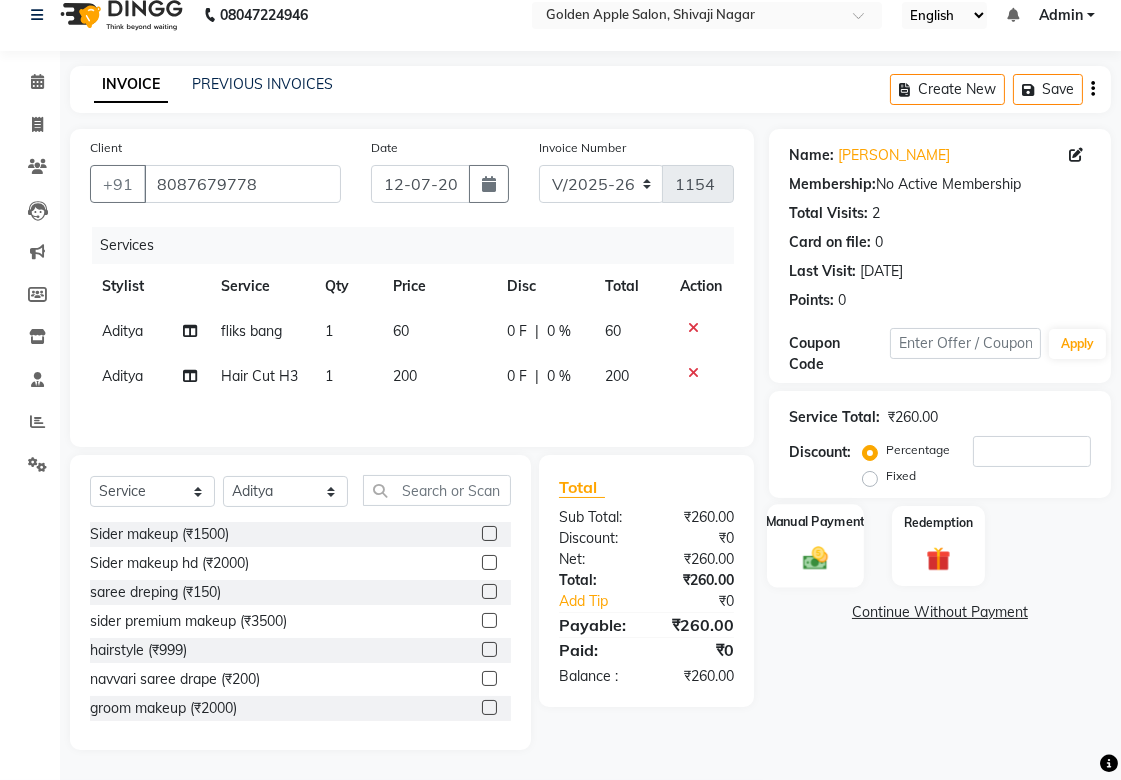 click 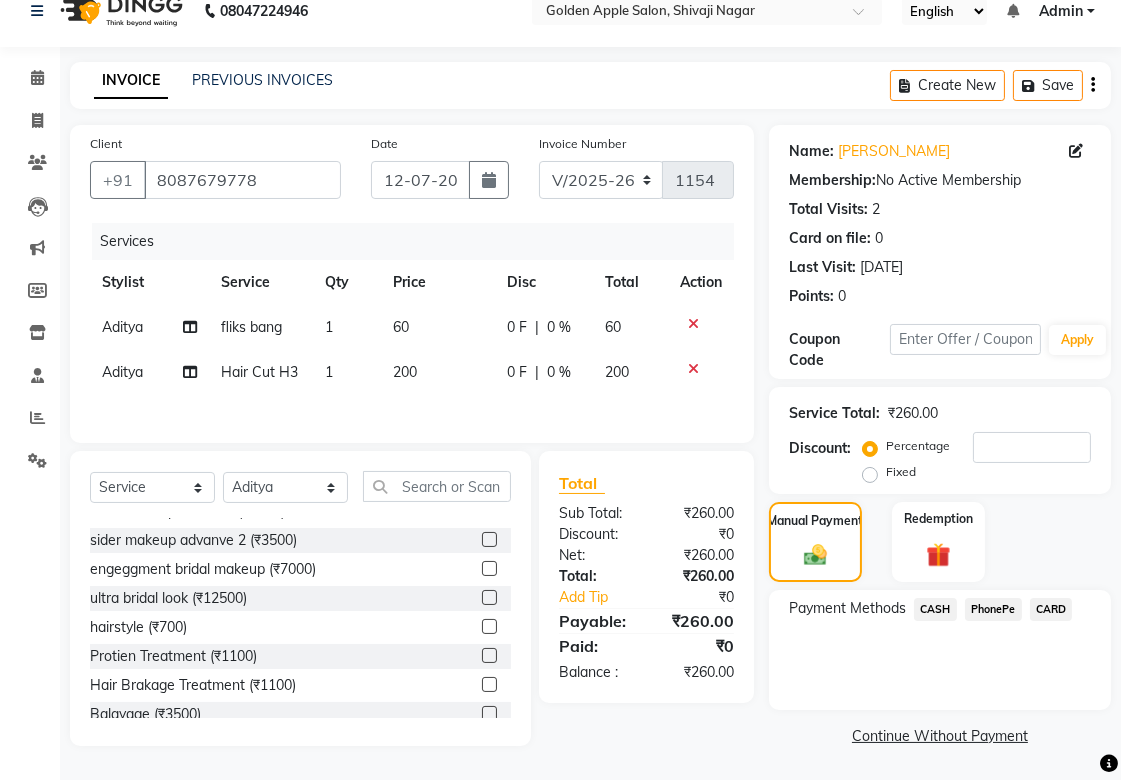 scroll, scrollTop: 0, scrollLeft: 0, axis: both 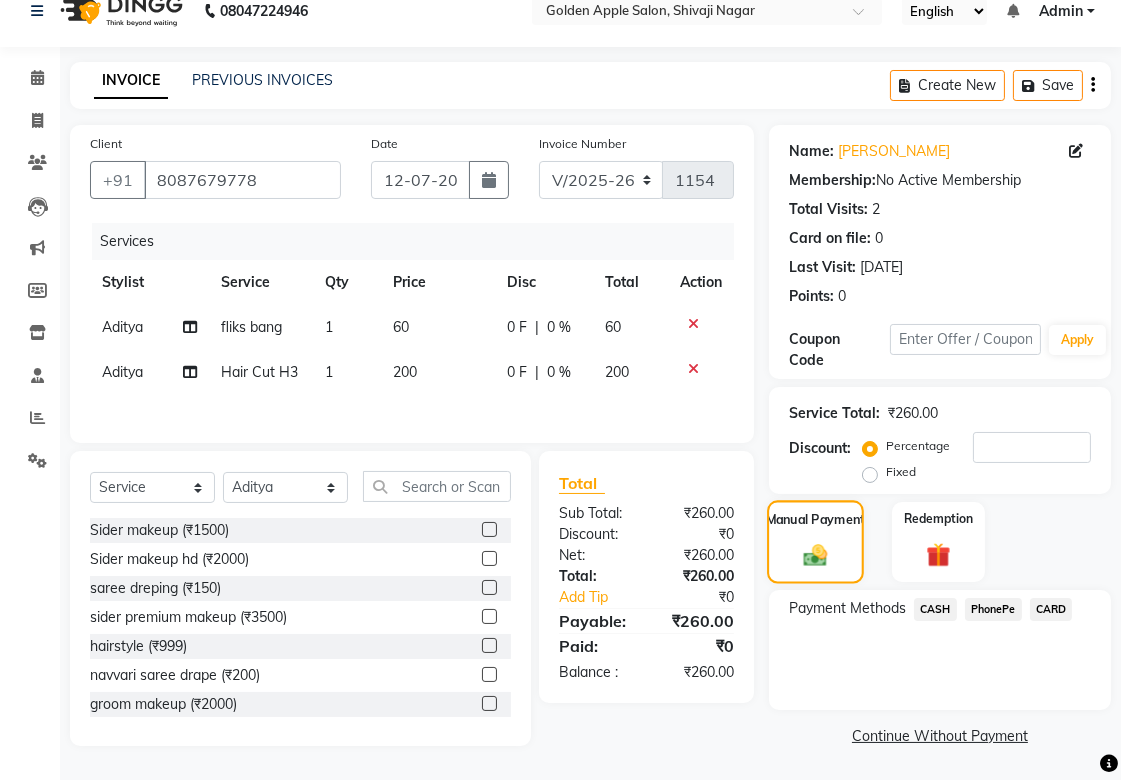 click on "Manual Payment" 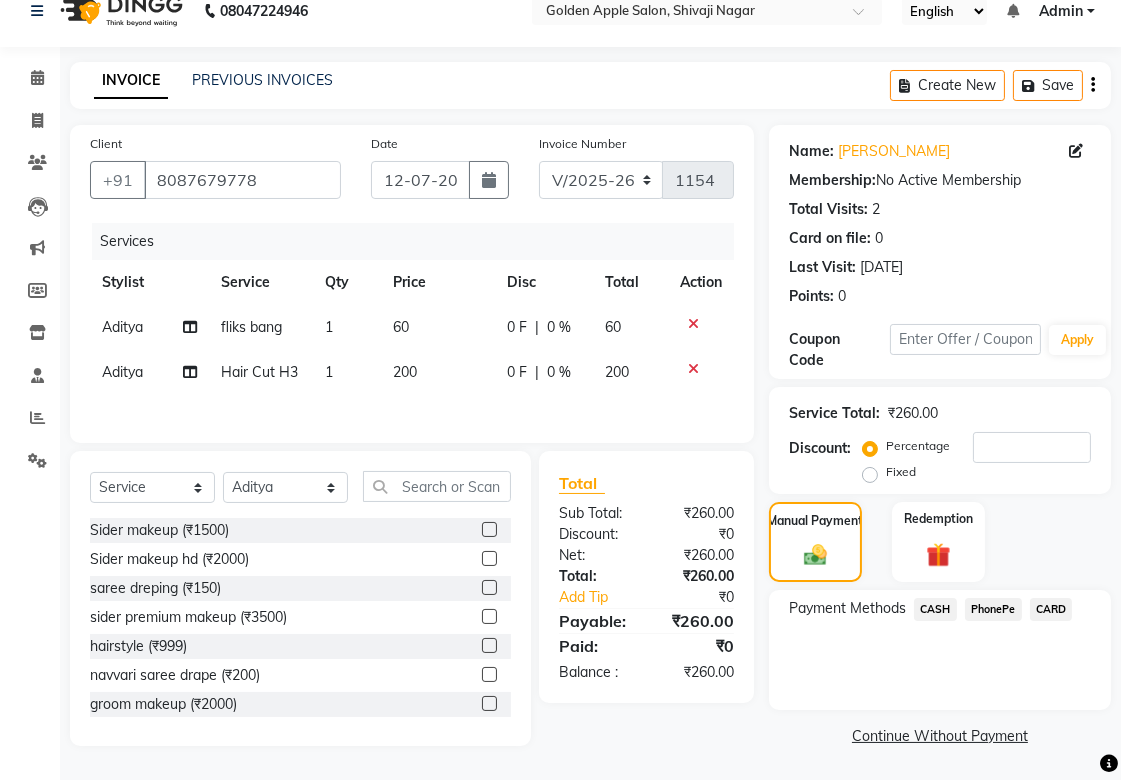 click on "Fixed" 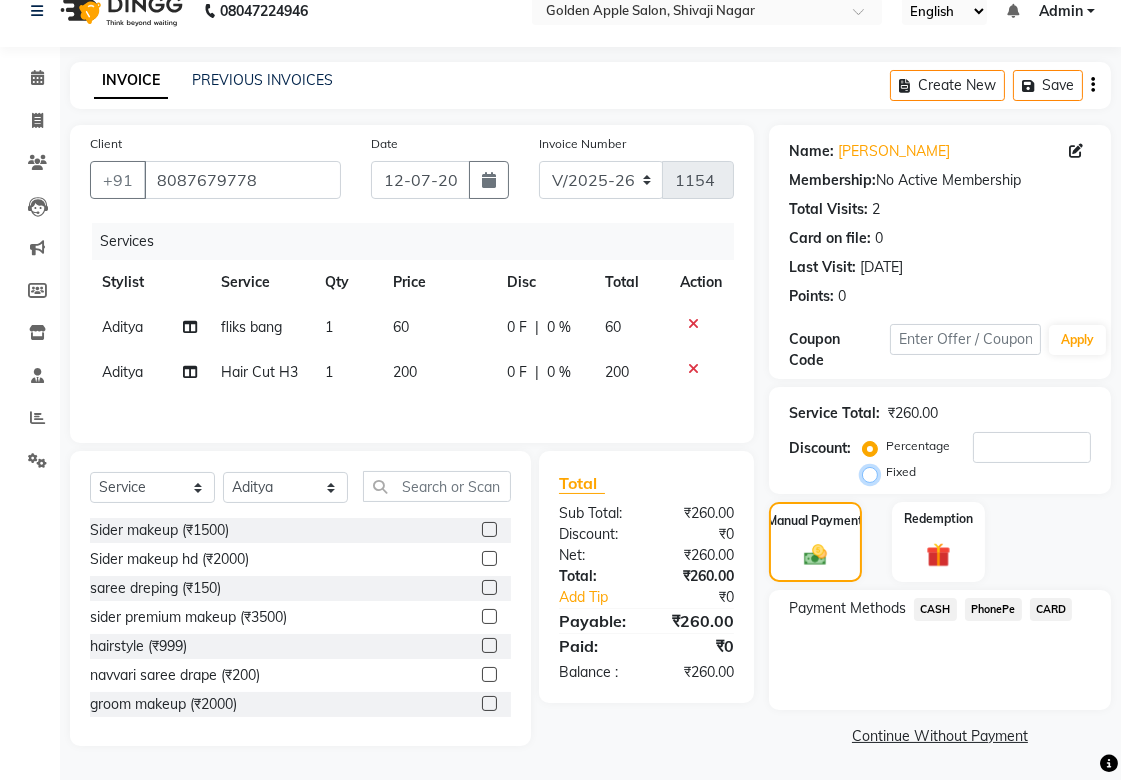 click on "Fixed" at bounding box center [874, 472] 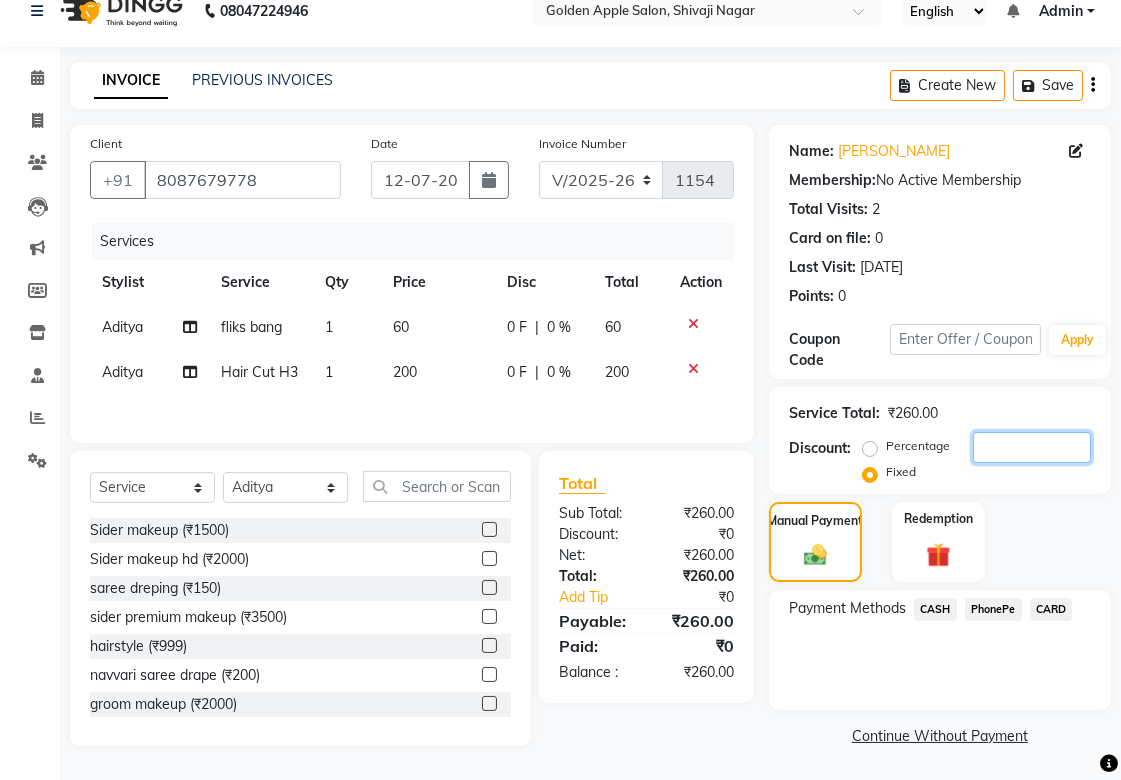 click 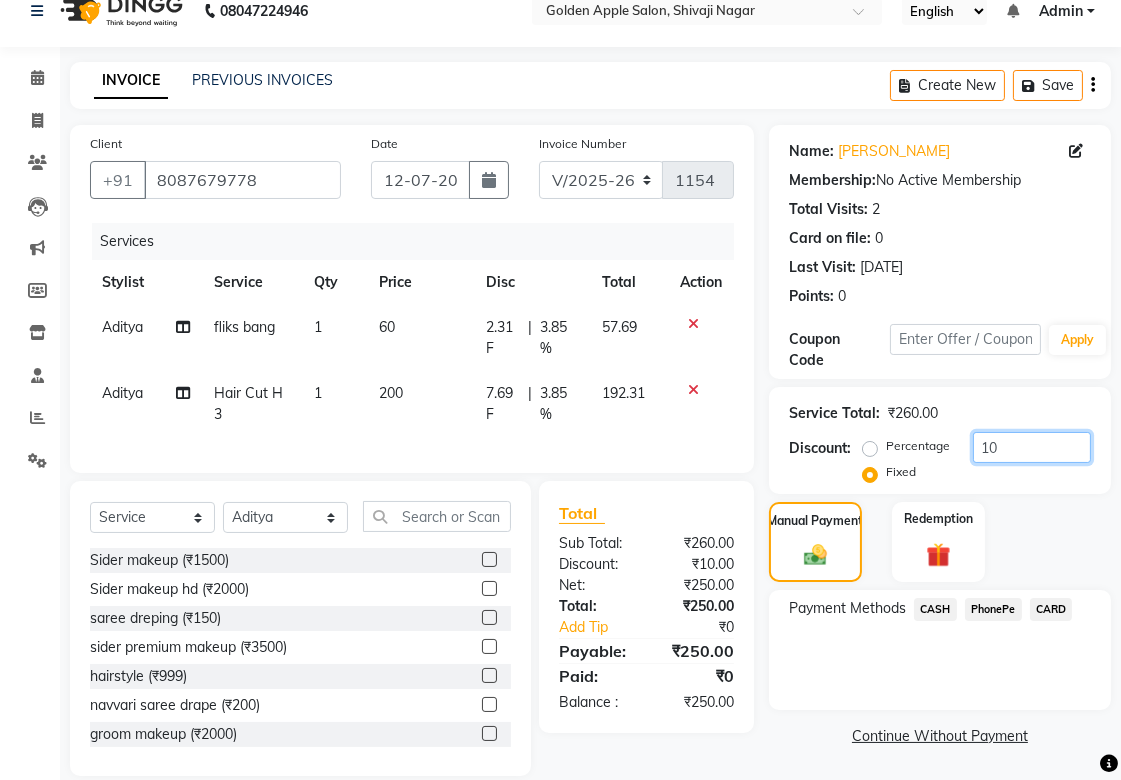 click on "10" 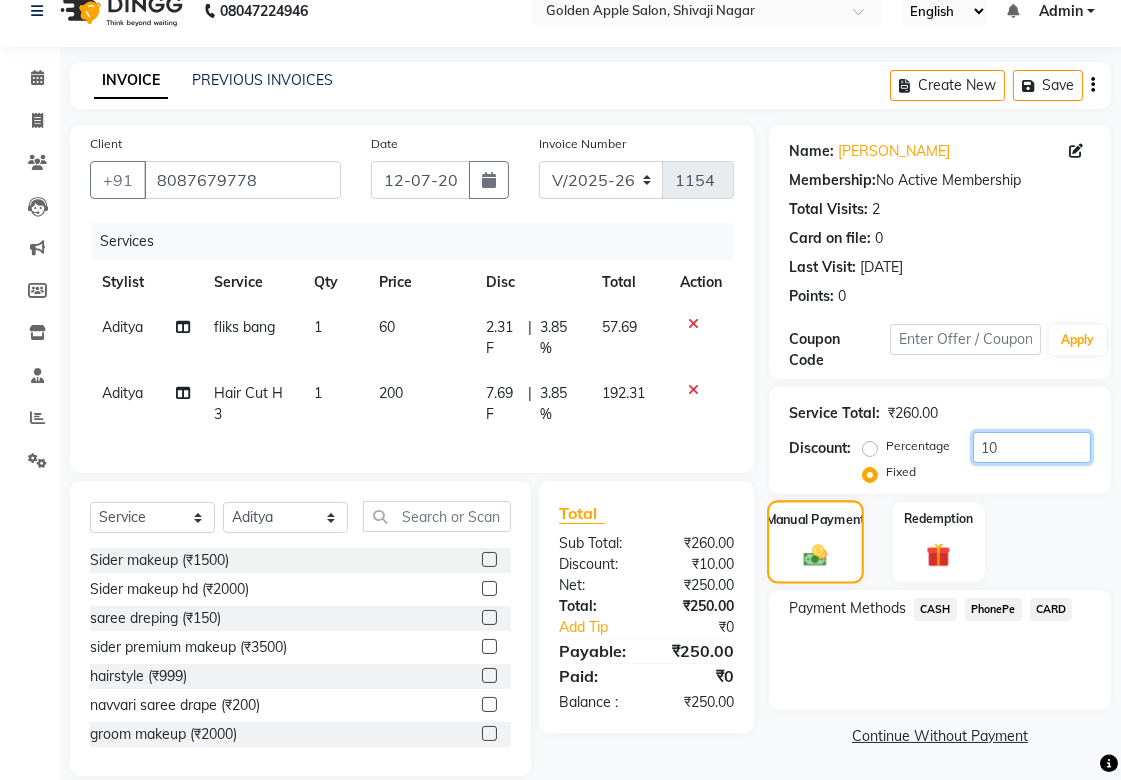 type on "10" 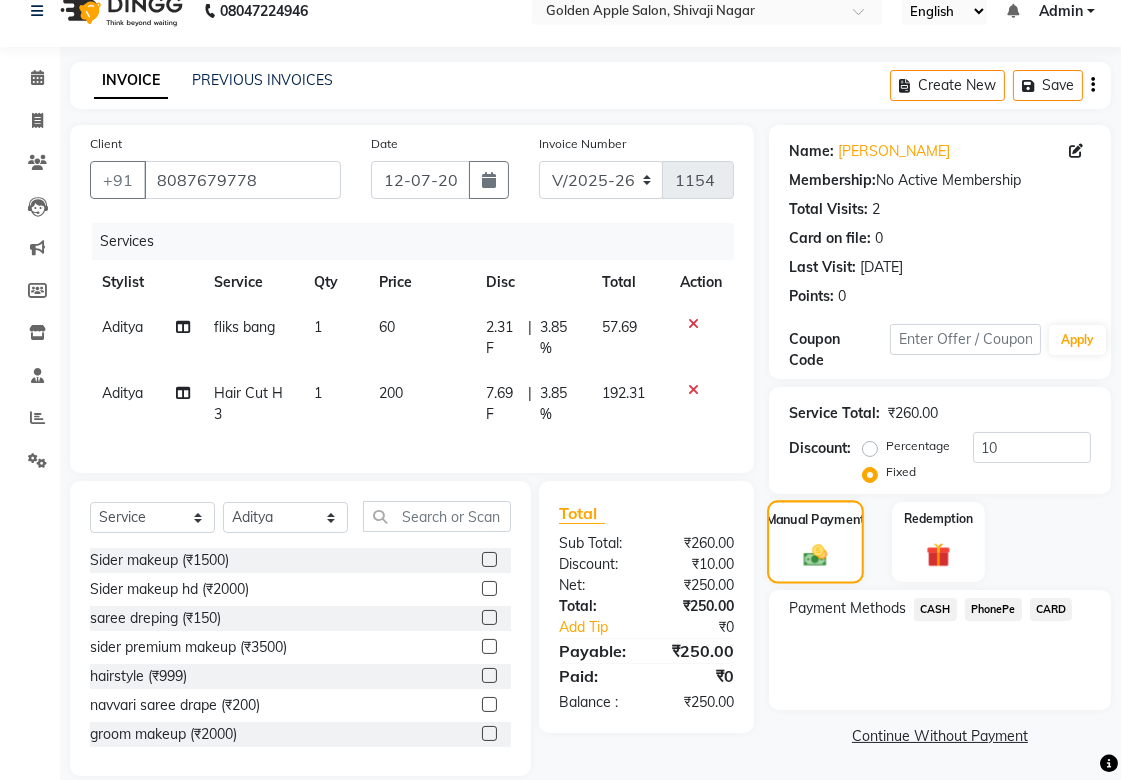 click on "Manual Payment" 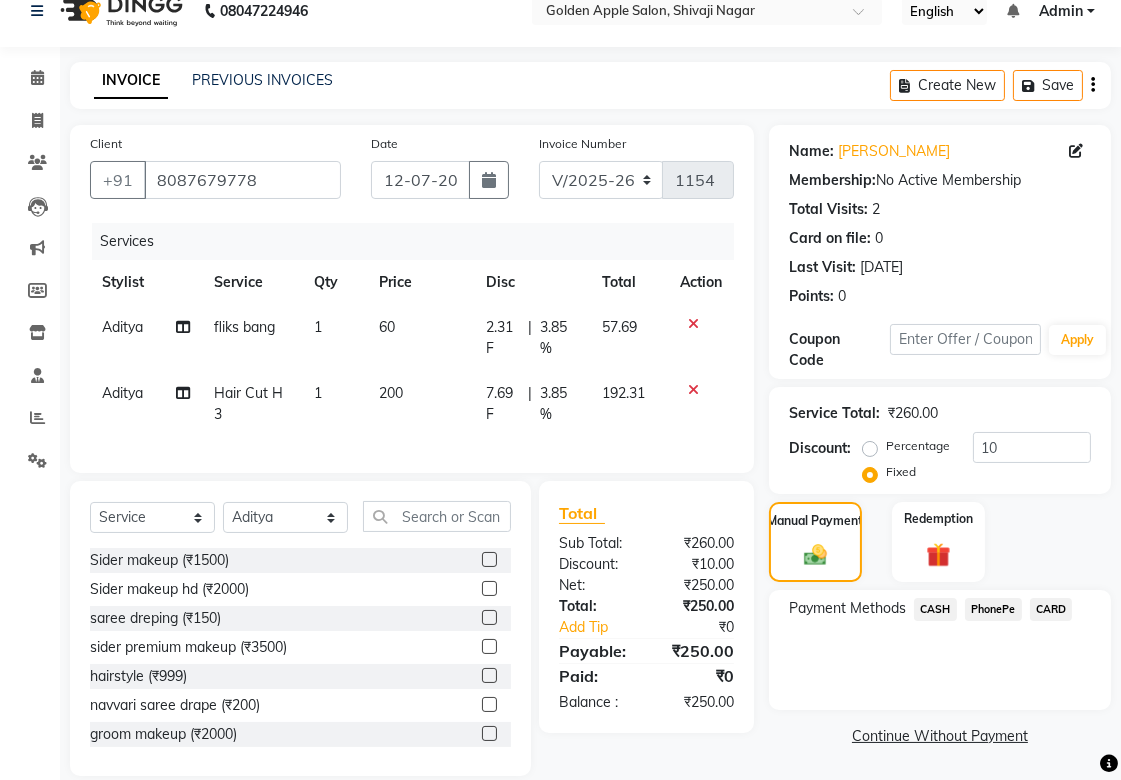 scroll, scrollTop: 67, scrollLeft: 0, axis: vertical 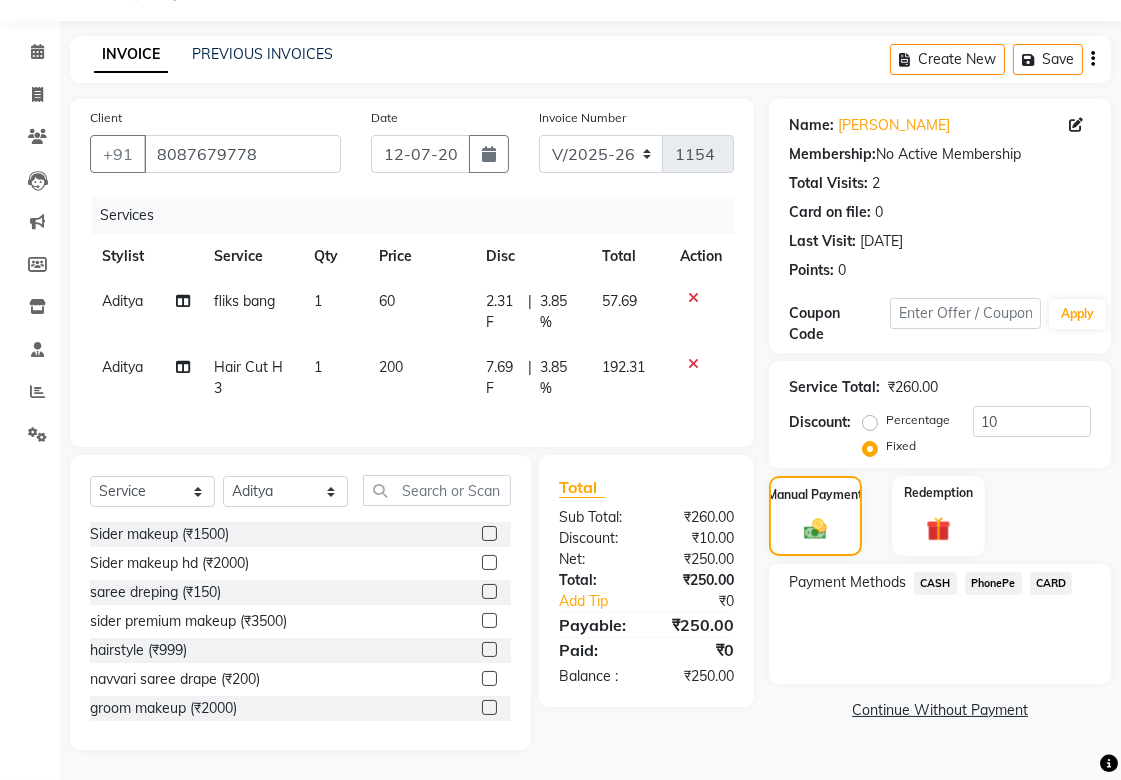 click on "PhonePe" 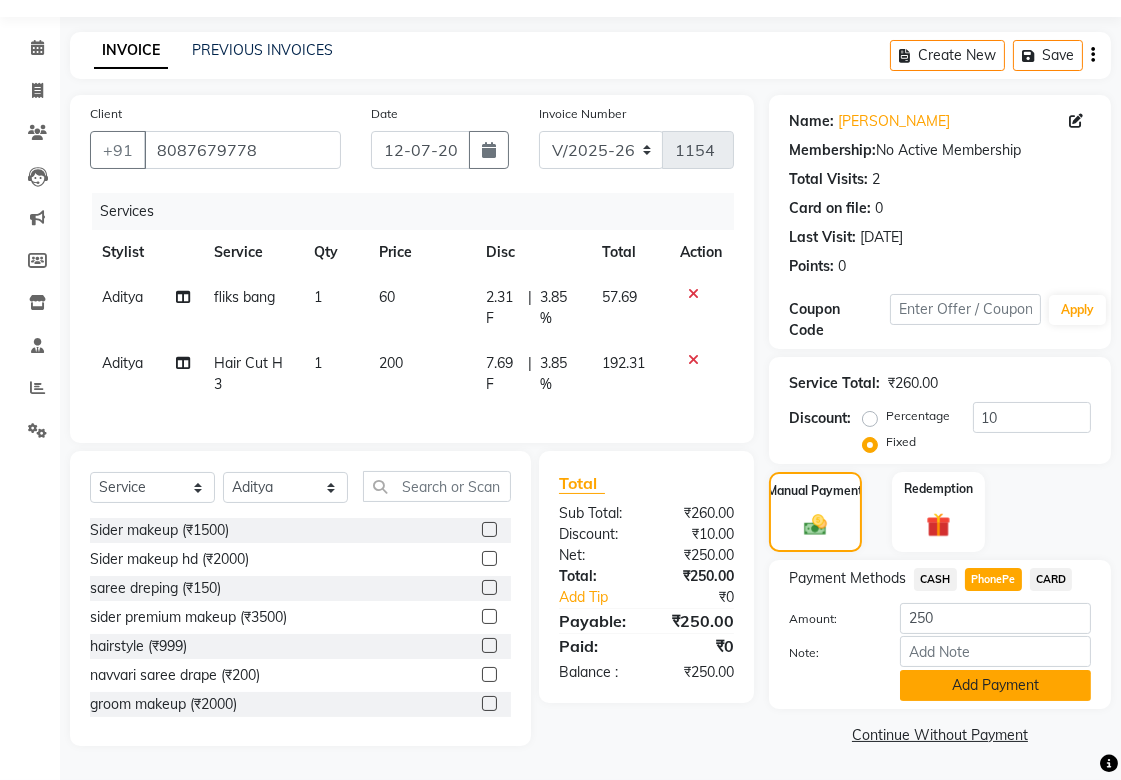 click on "Add Payment" 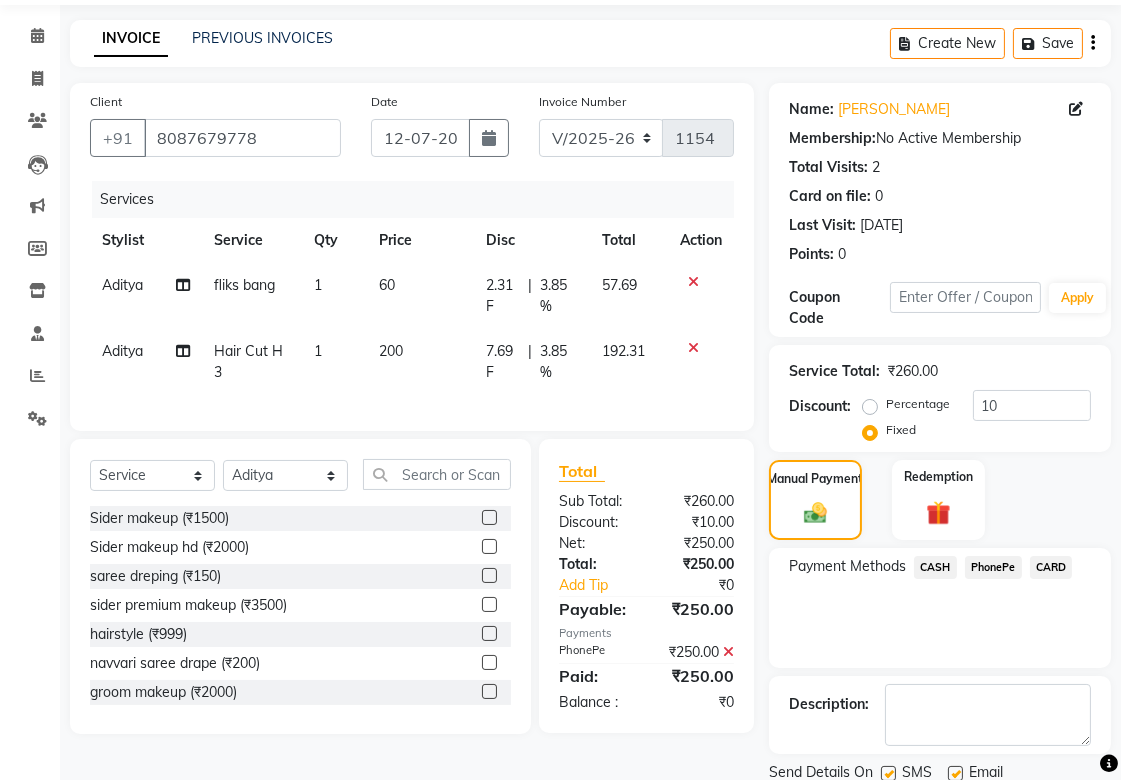 scroll, scrollTop: 138, scrollLeft: 0, axis: vertical 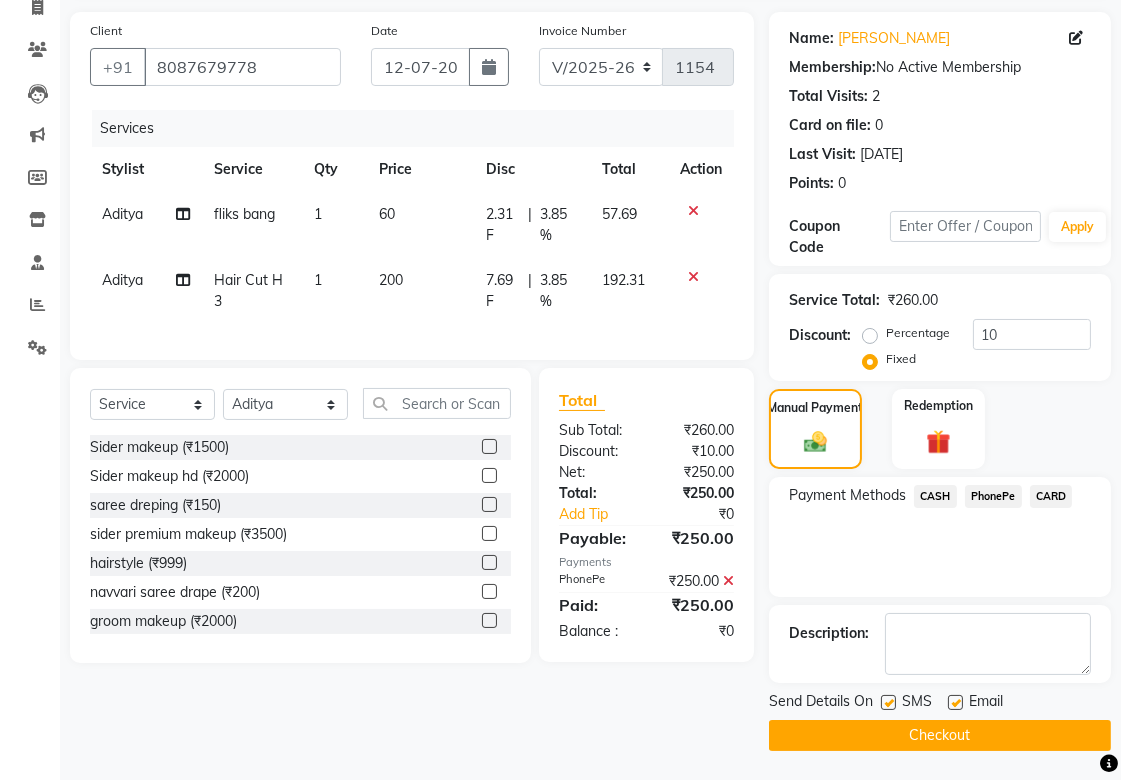 click 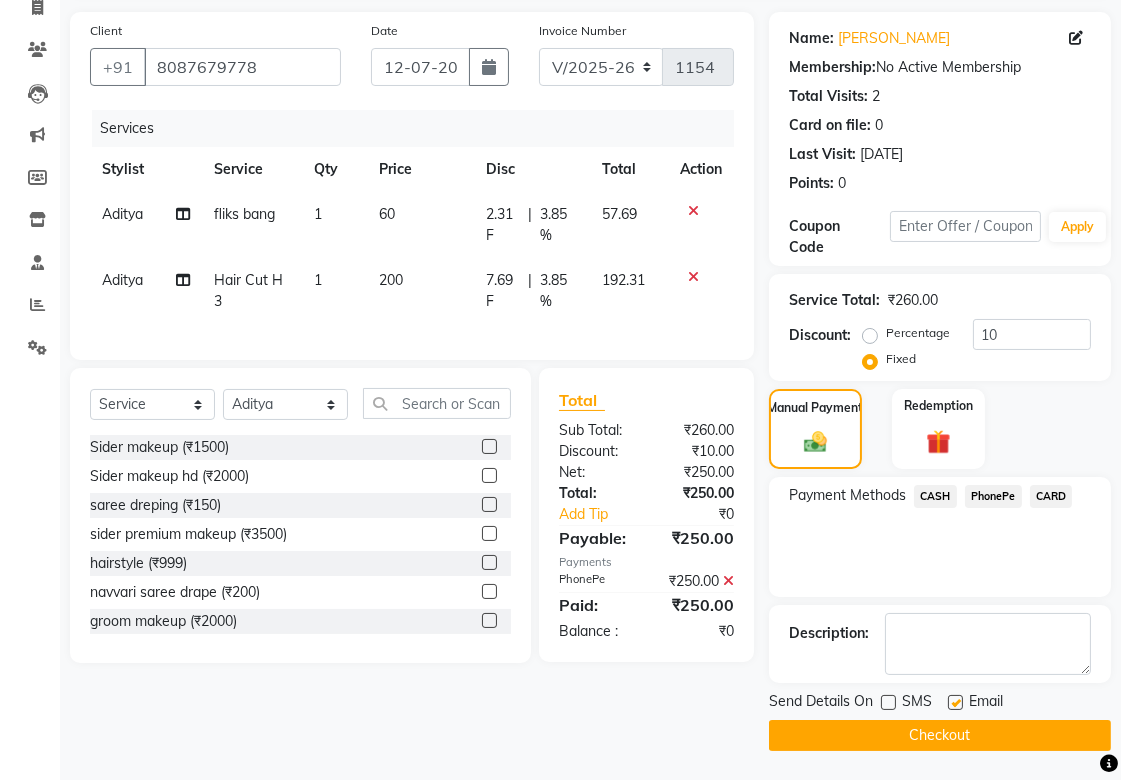 click 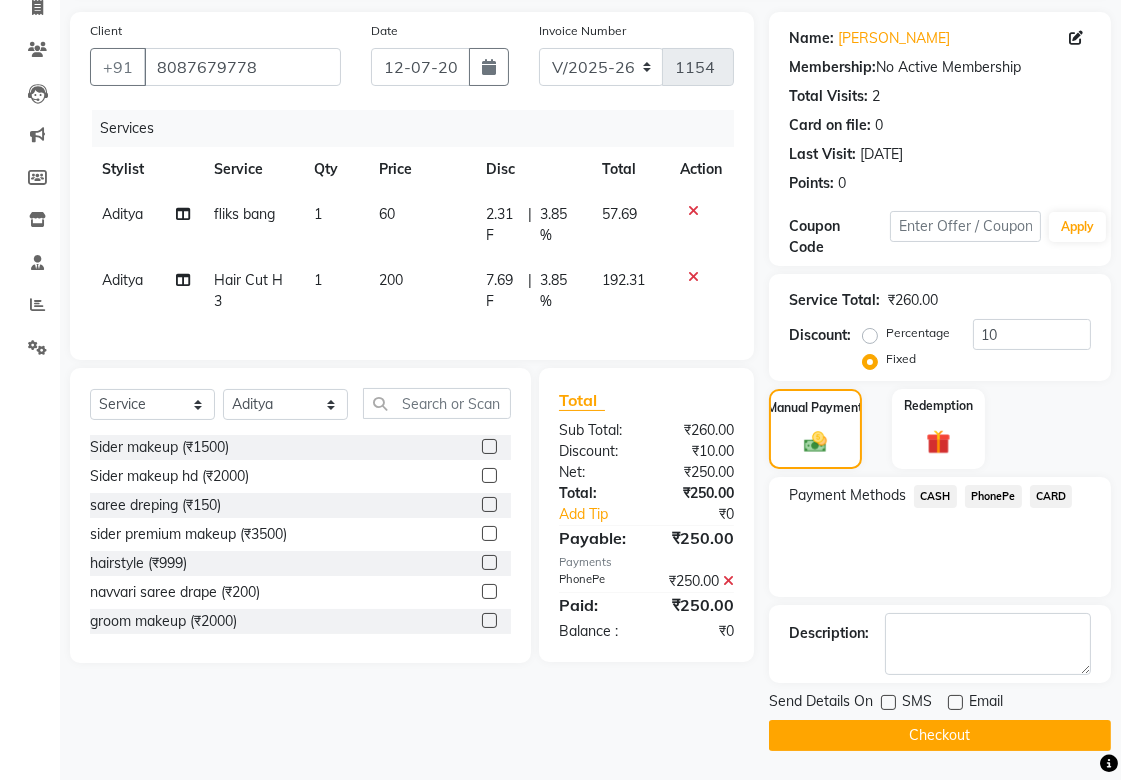 click on "Checkout" 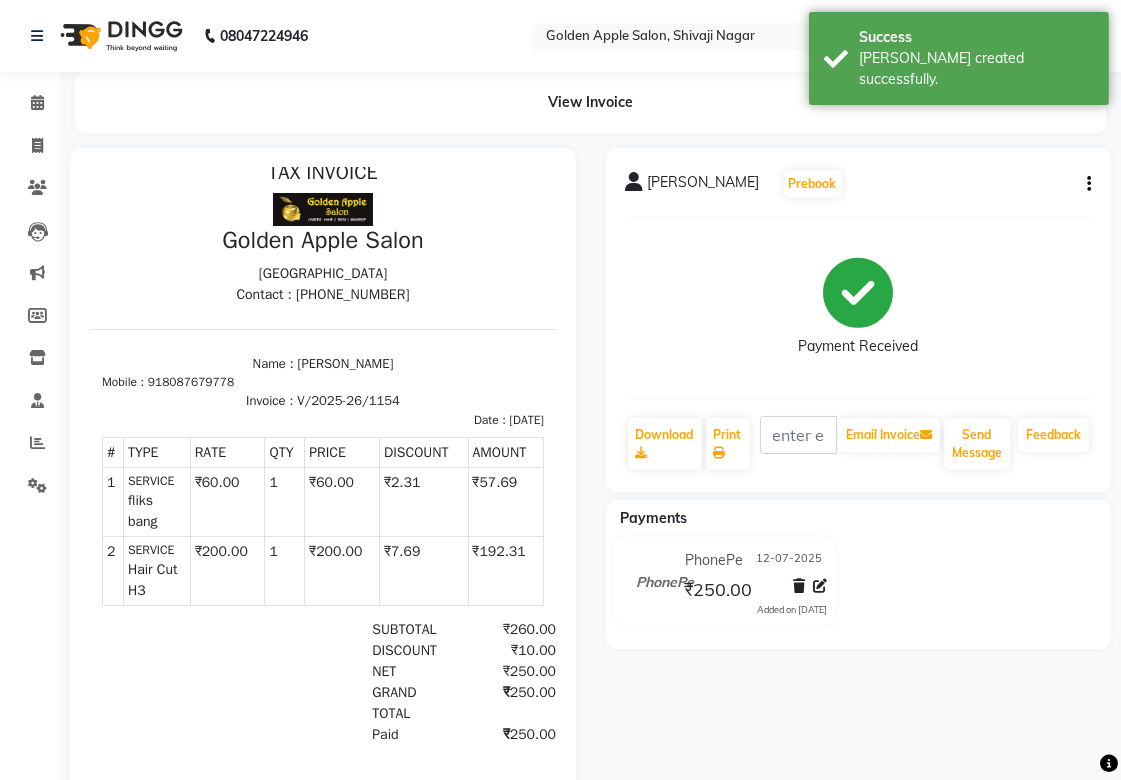 scroll, scrollTop: 0, scrollLeft: 0, axis: both 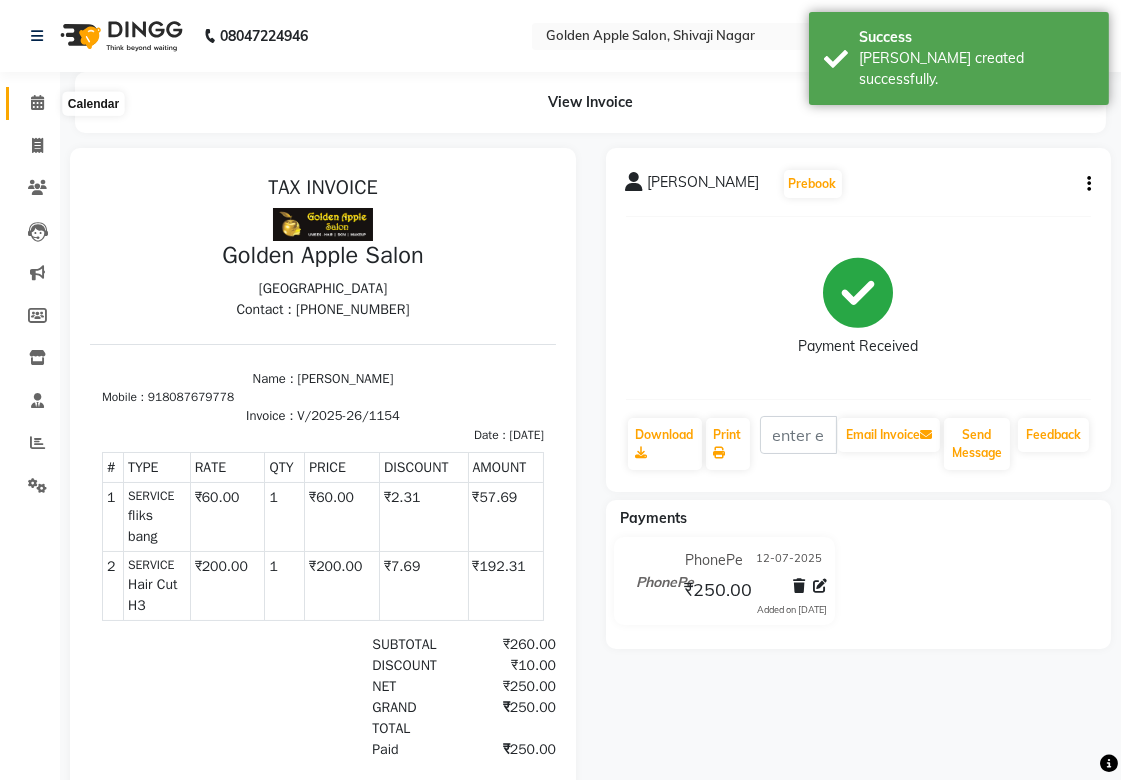 click 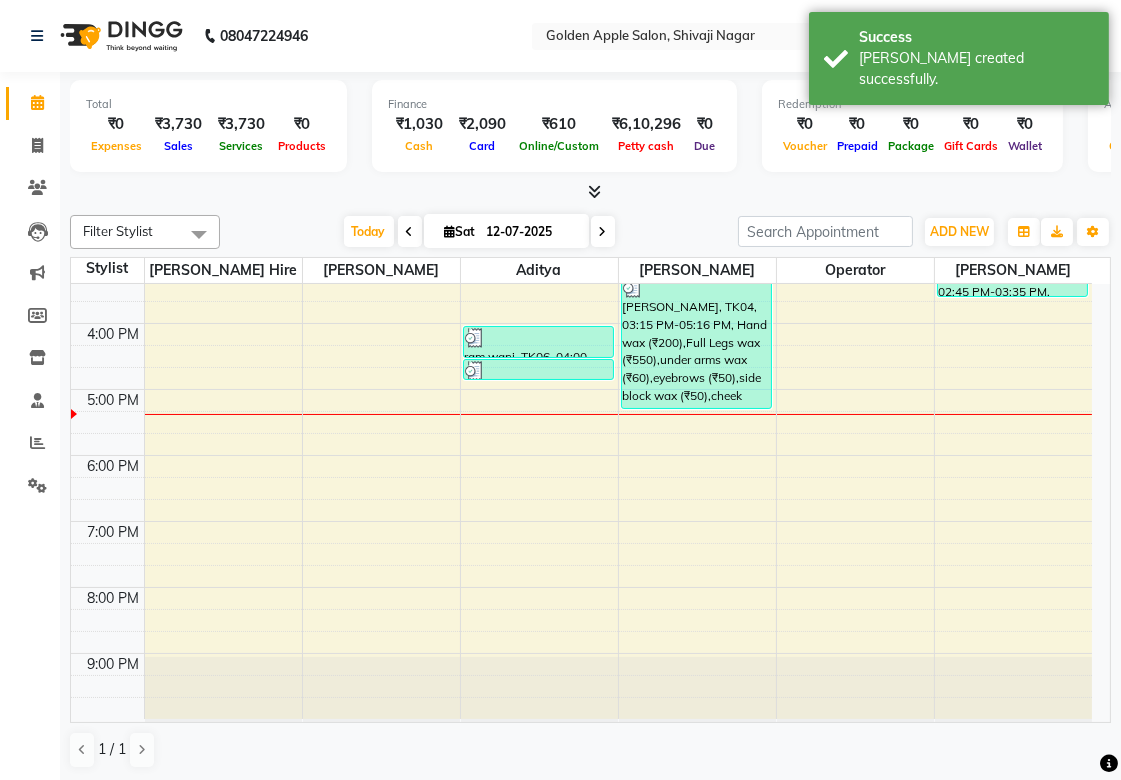 scroll, scrollTop: 423, scrollLeft: 0, axis: vertical 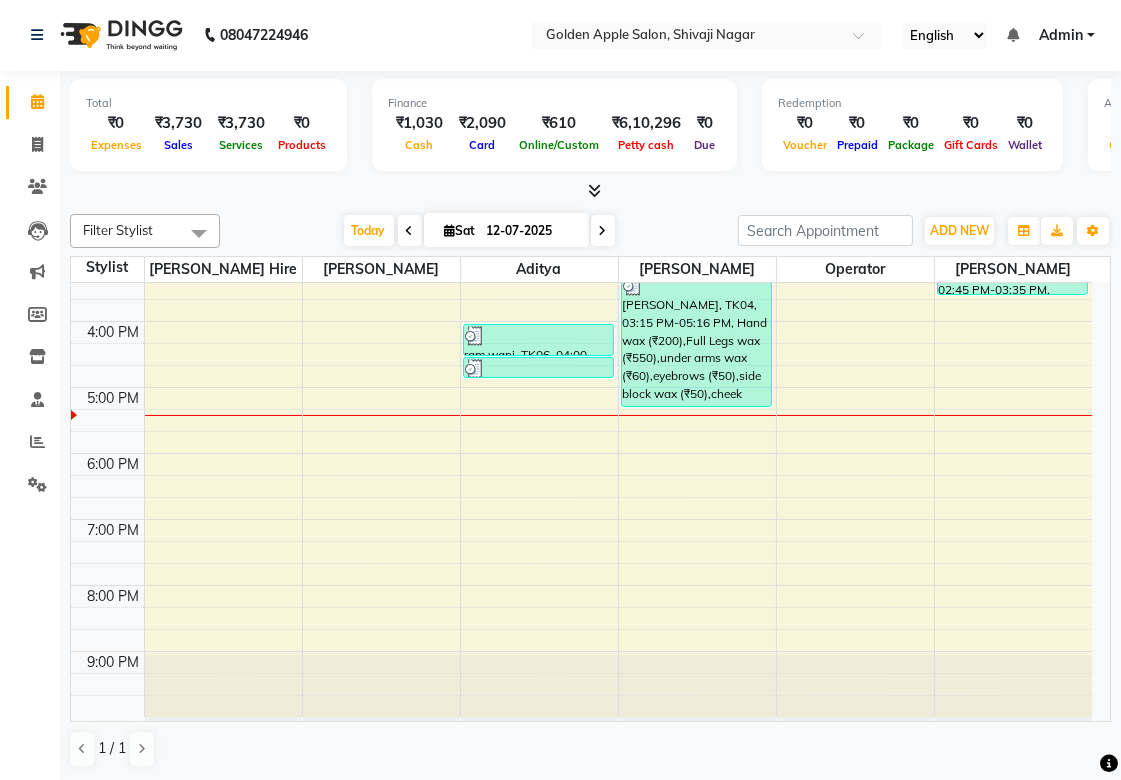 click on "Admin" at bounding box center [1061, 35] 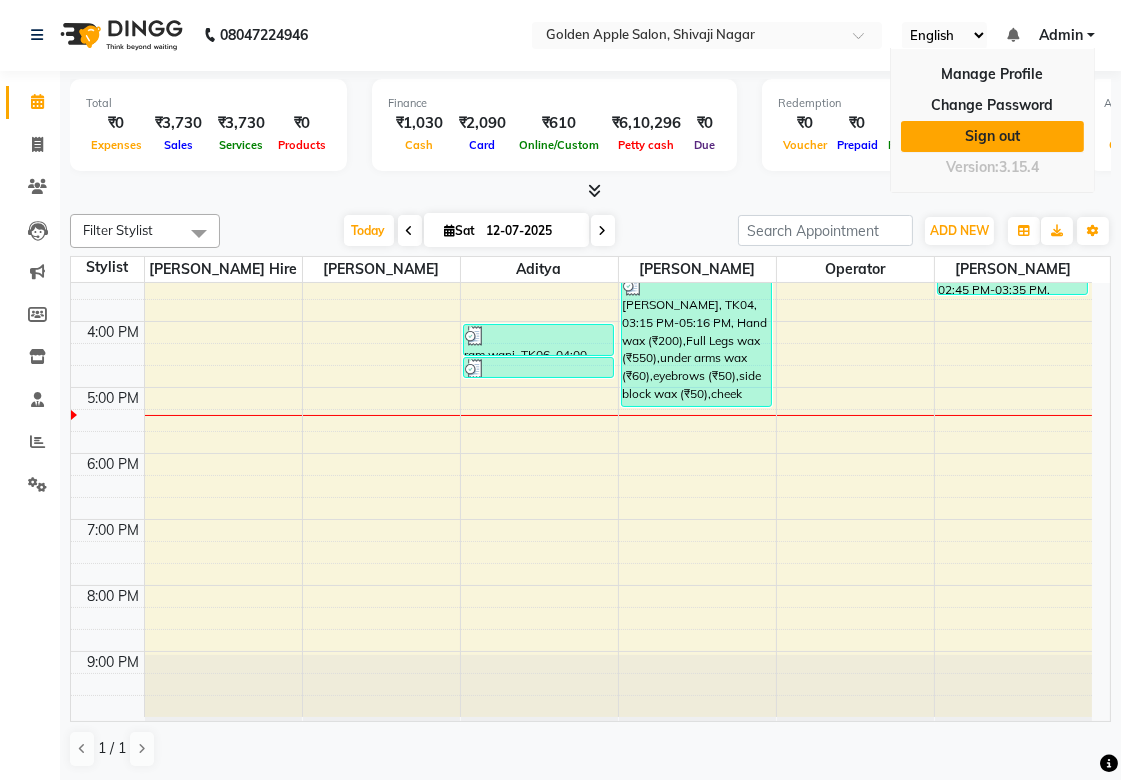 click on "Sign out" at bounding box center (992, 136) 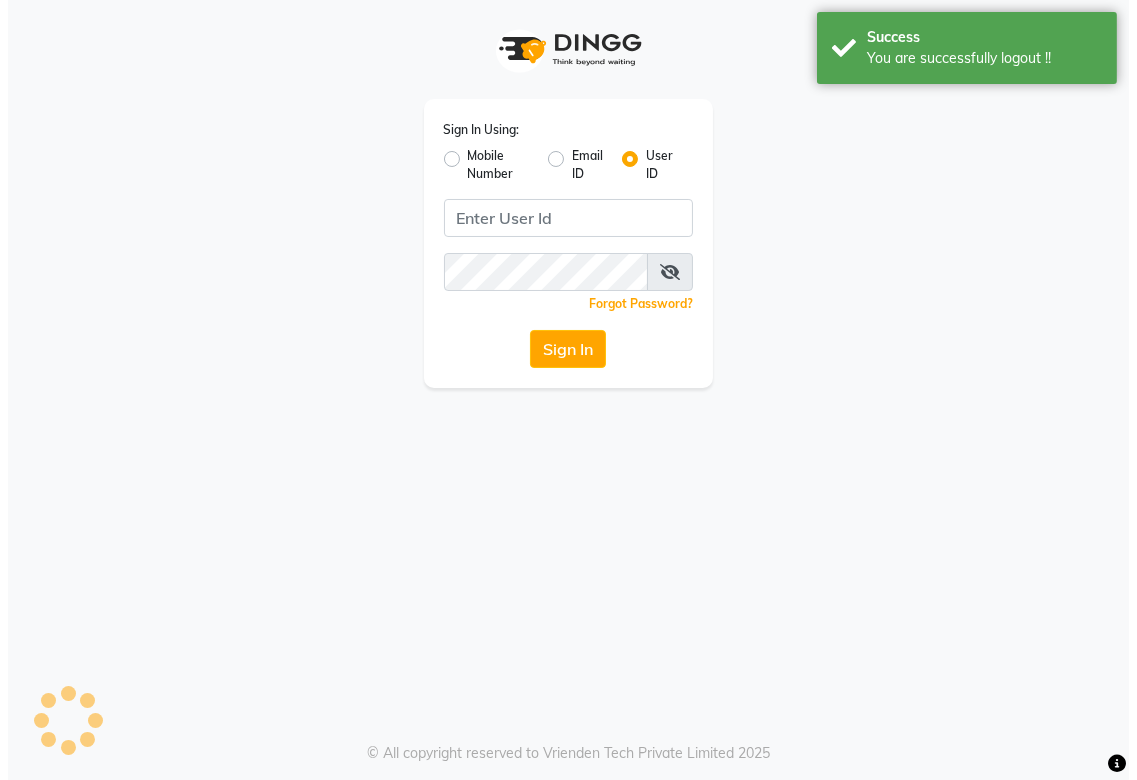 scroll, scrollTop: 0, scrollLeft: 0, axis: both 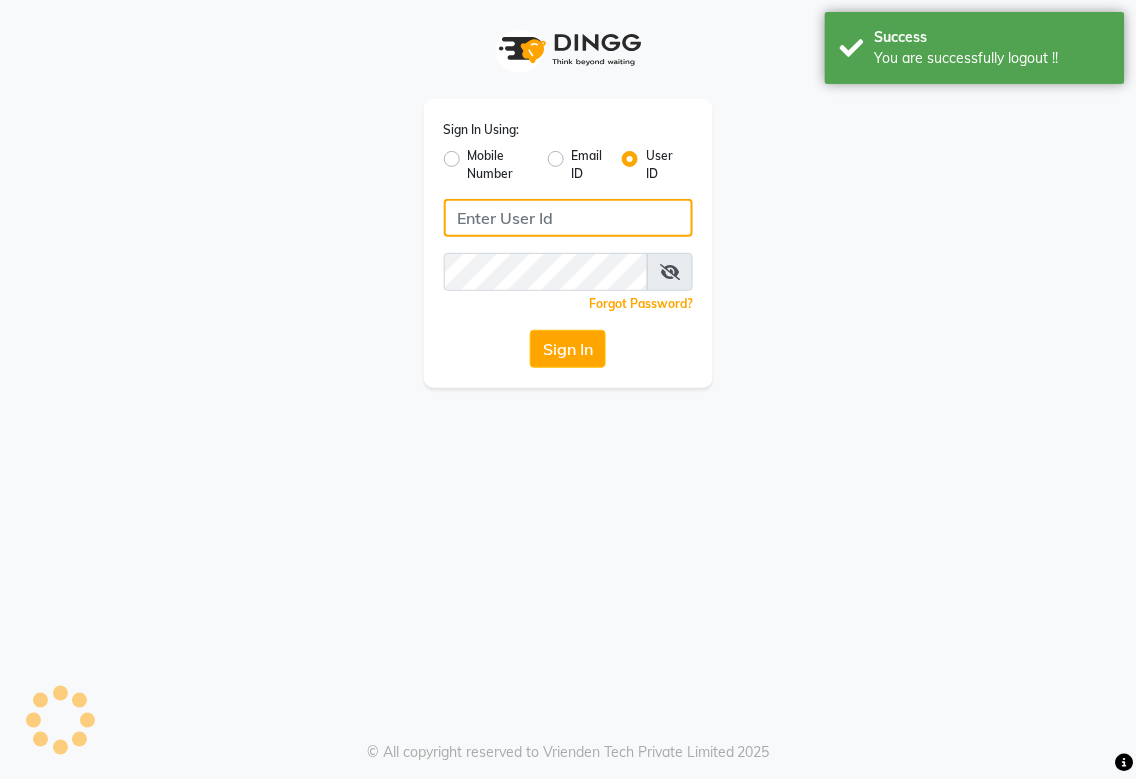 type on "987654321" 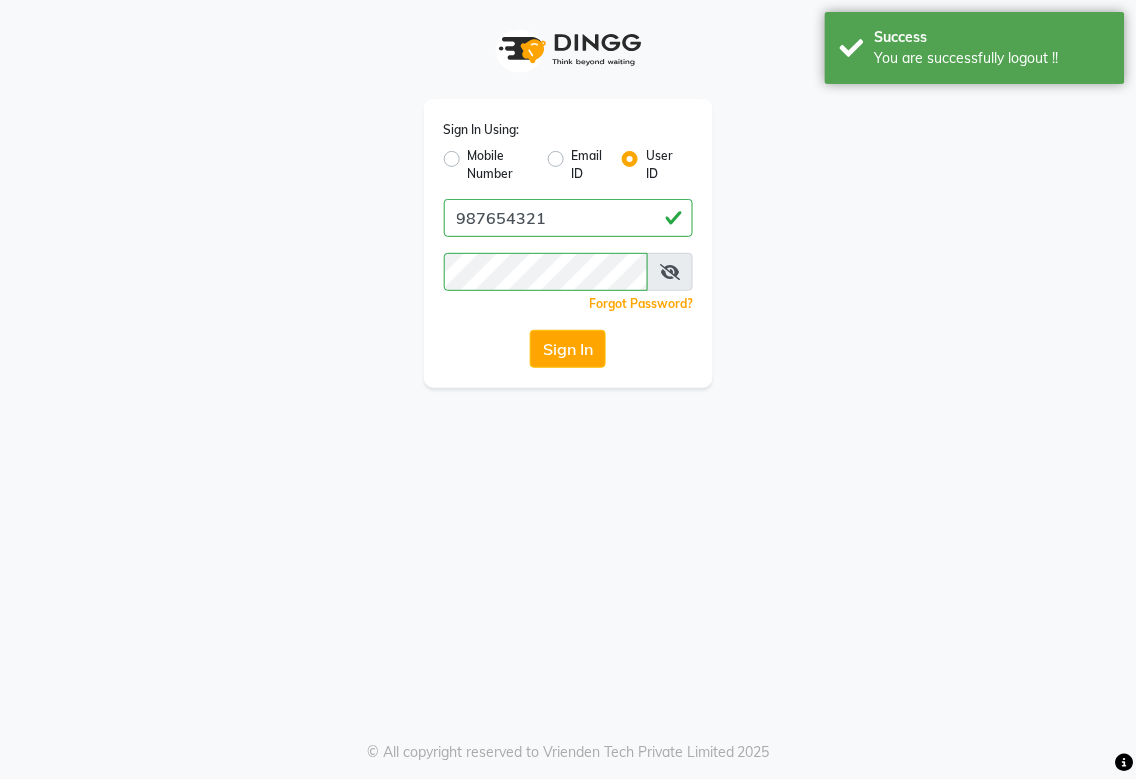 click on "Mobile Number" 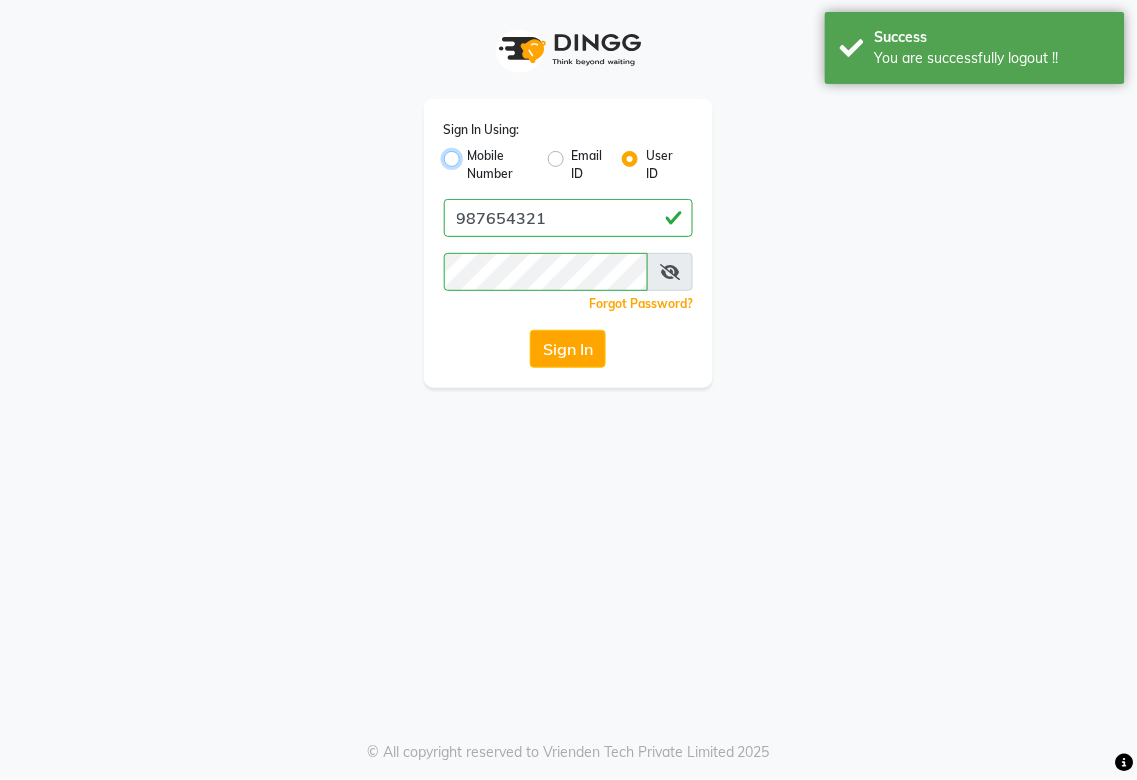 click on "Mobile Number" at bounding box center (474, 153) 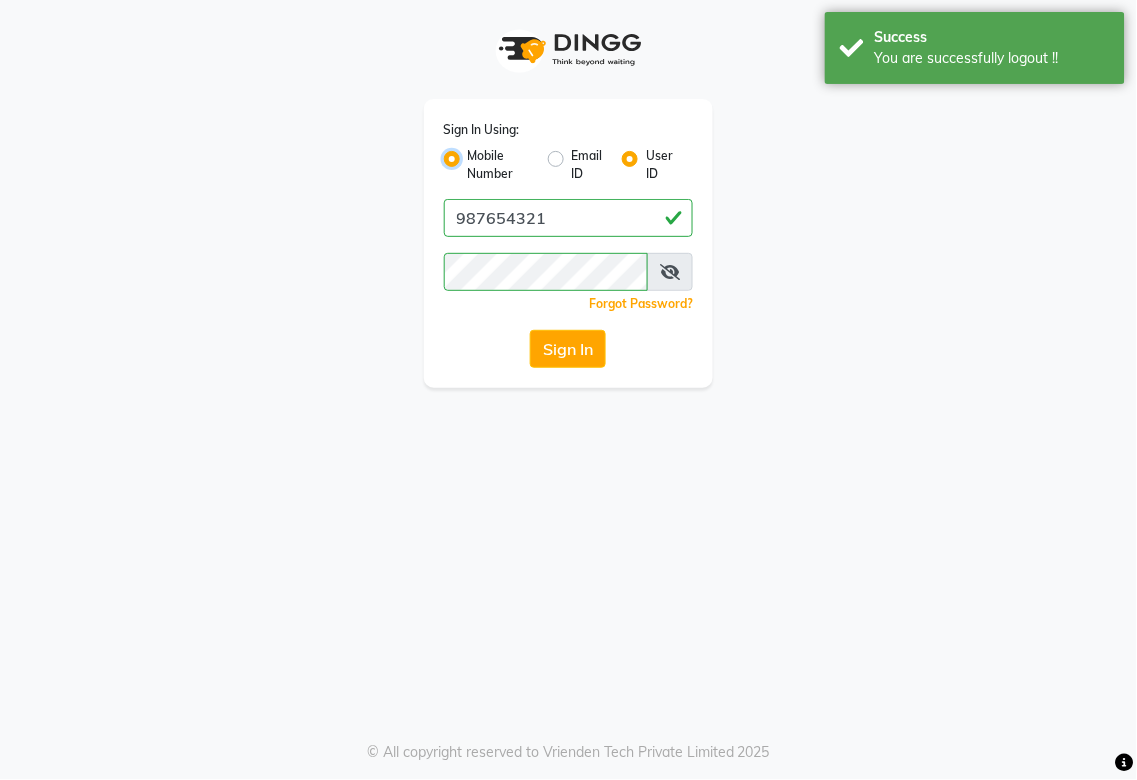 radio on "false" 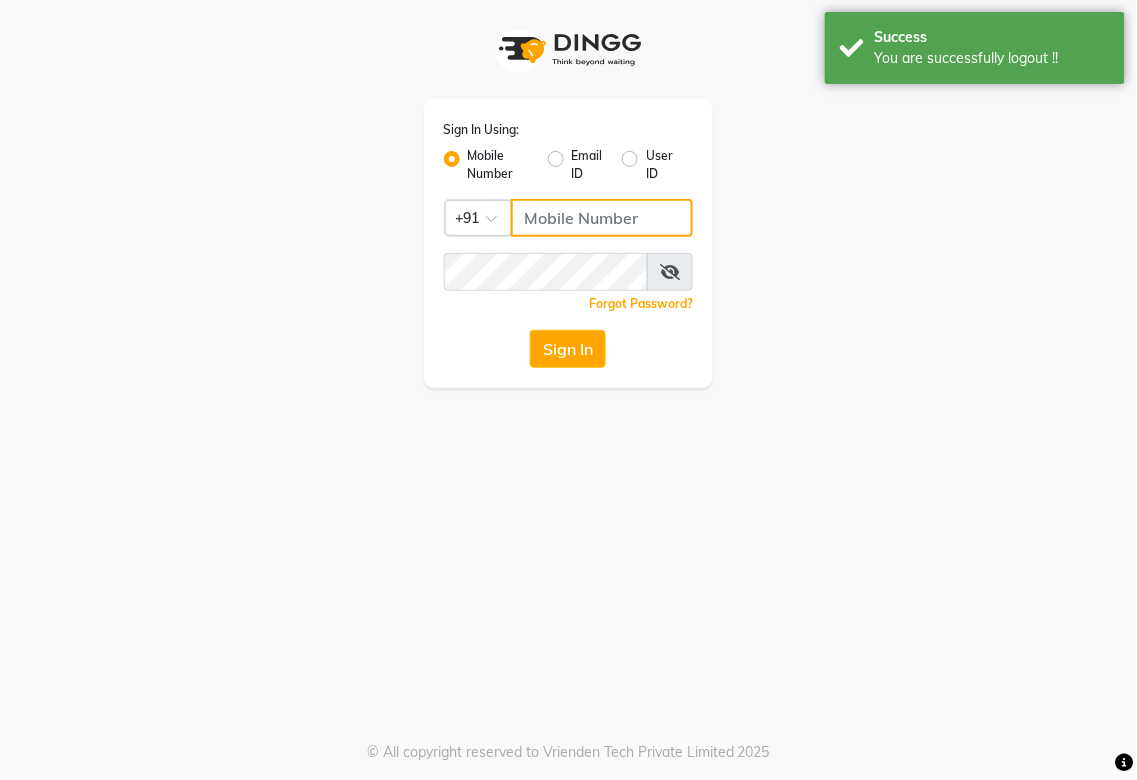 click 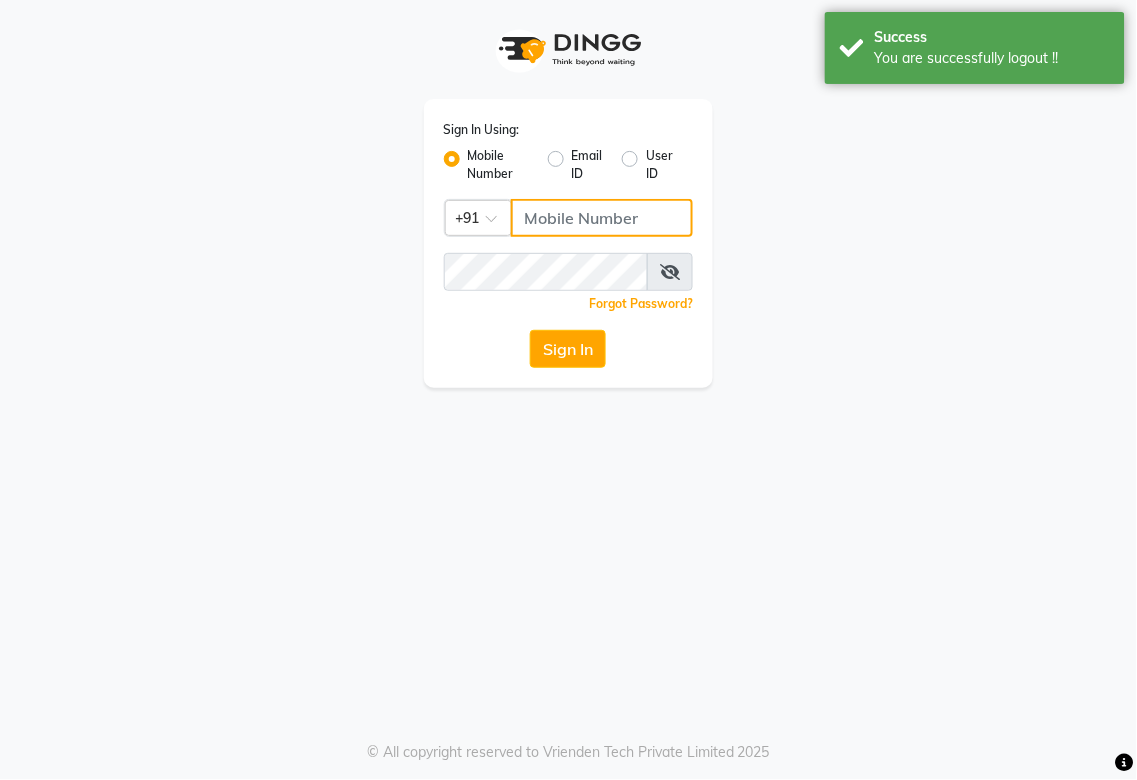 type on "987654321" 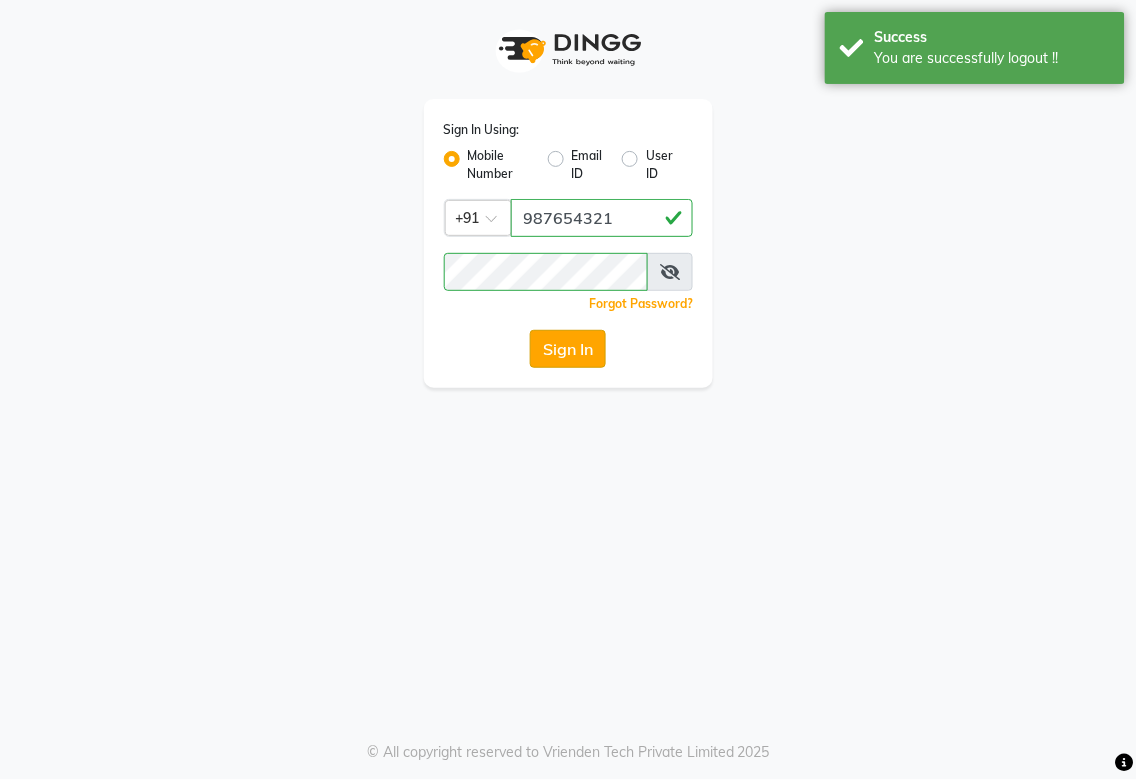 click on "Sign In" 